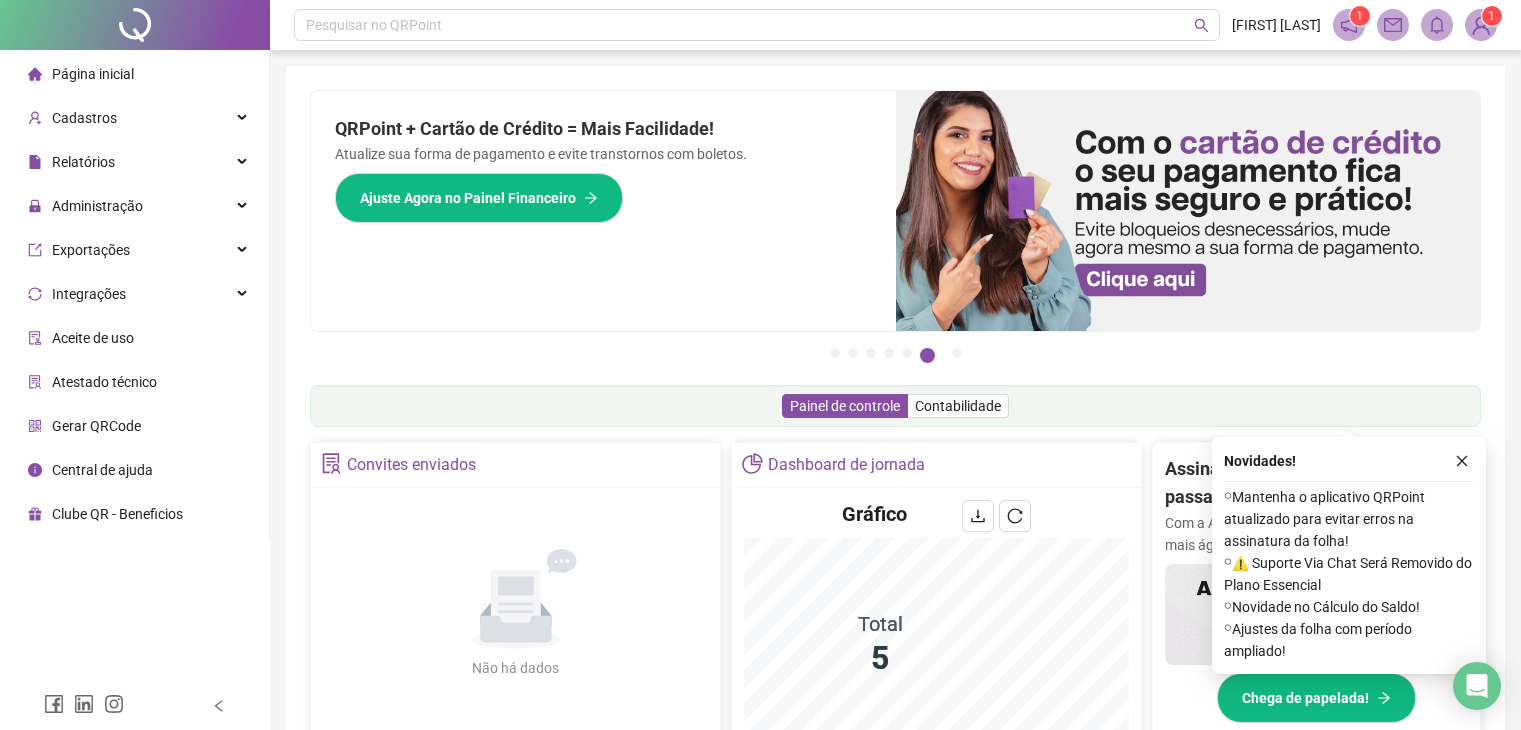 scroll, scrollTop: 384, scrollLeft: 0, axis: vertical 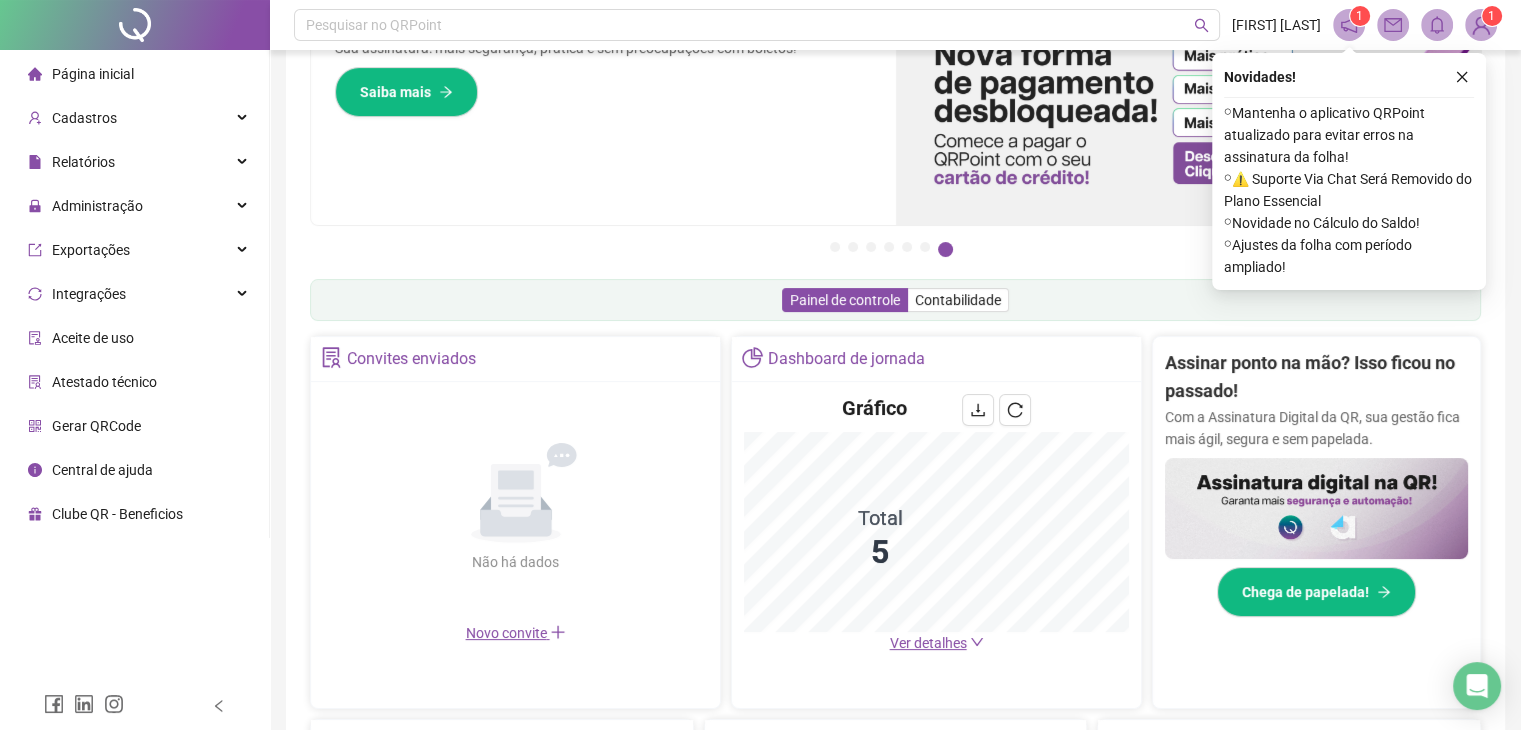 drag, startPoint x: 1512, startPoint y: 196, endPoint x: 1535, endPoint y: 170, distance: 34.713108 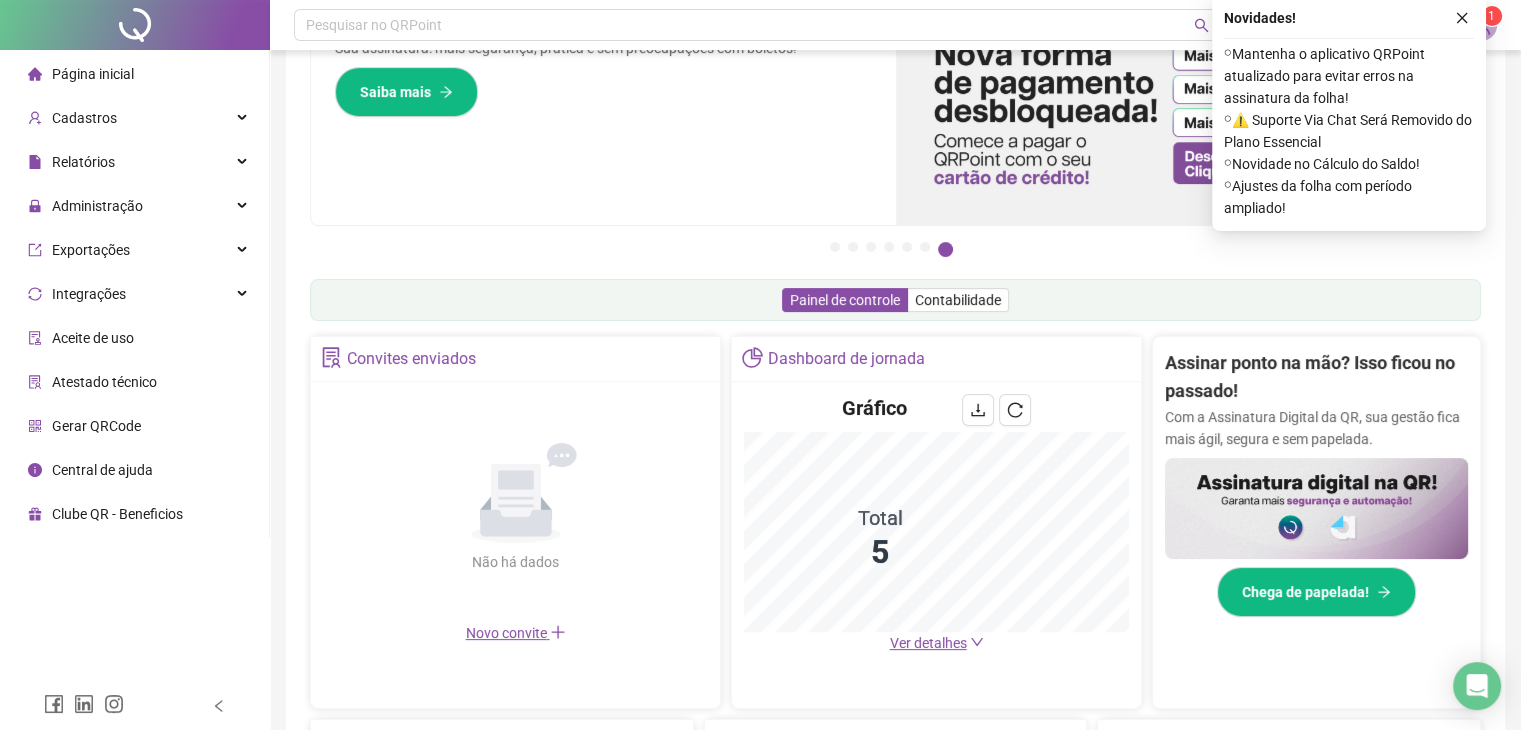 scroll, scrollTop: 0, scrollLeft: 0, axis: both 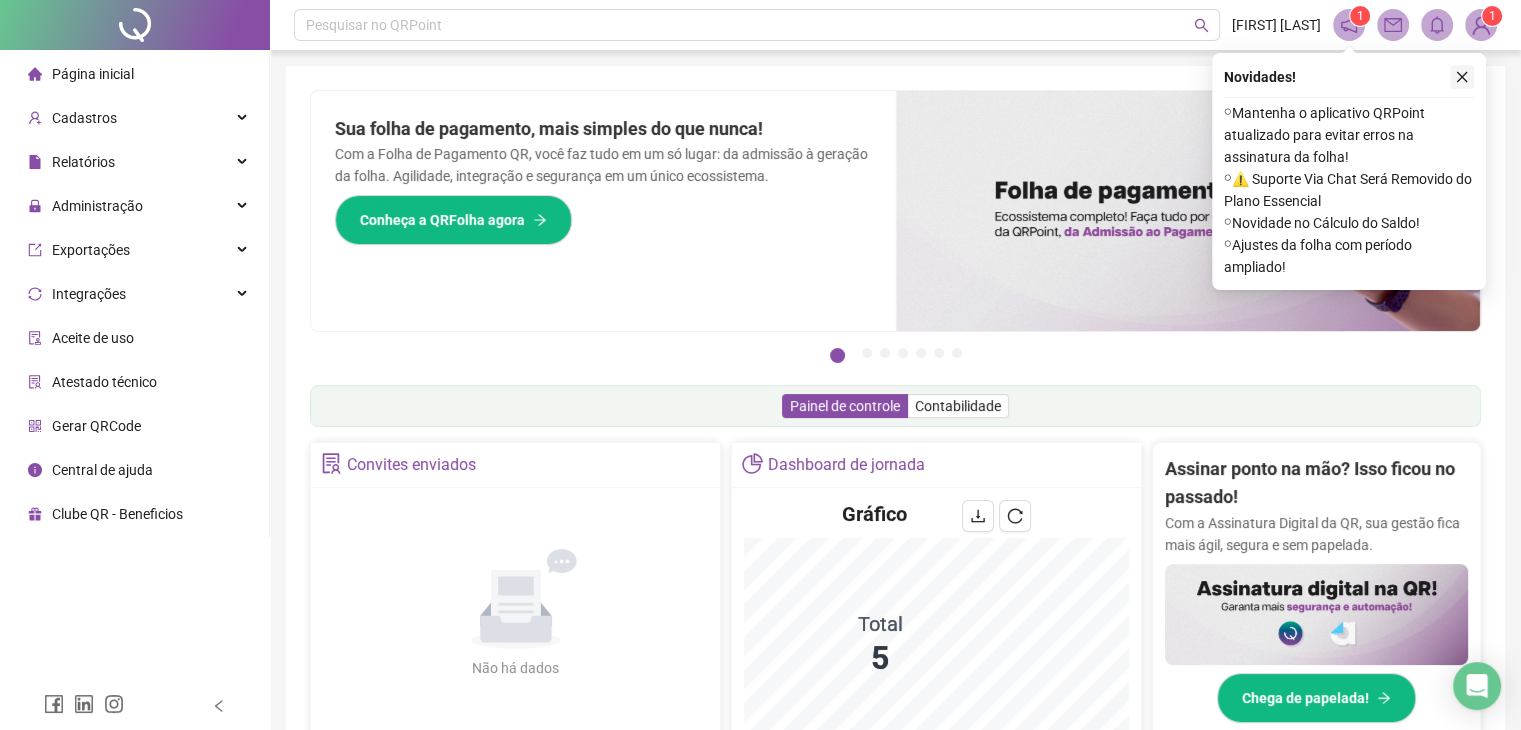 click 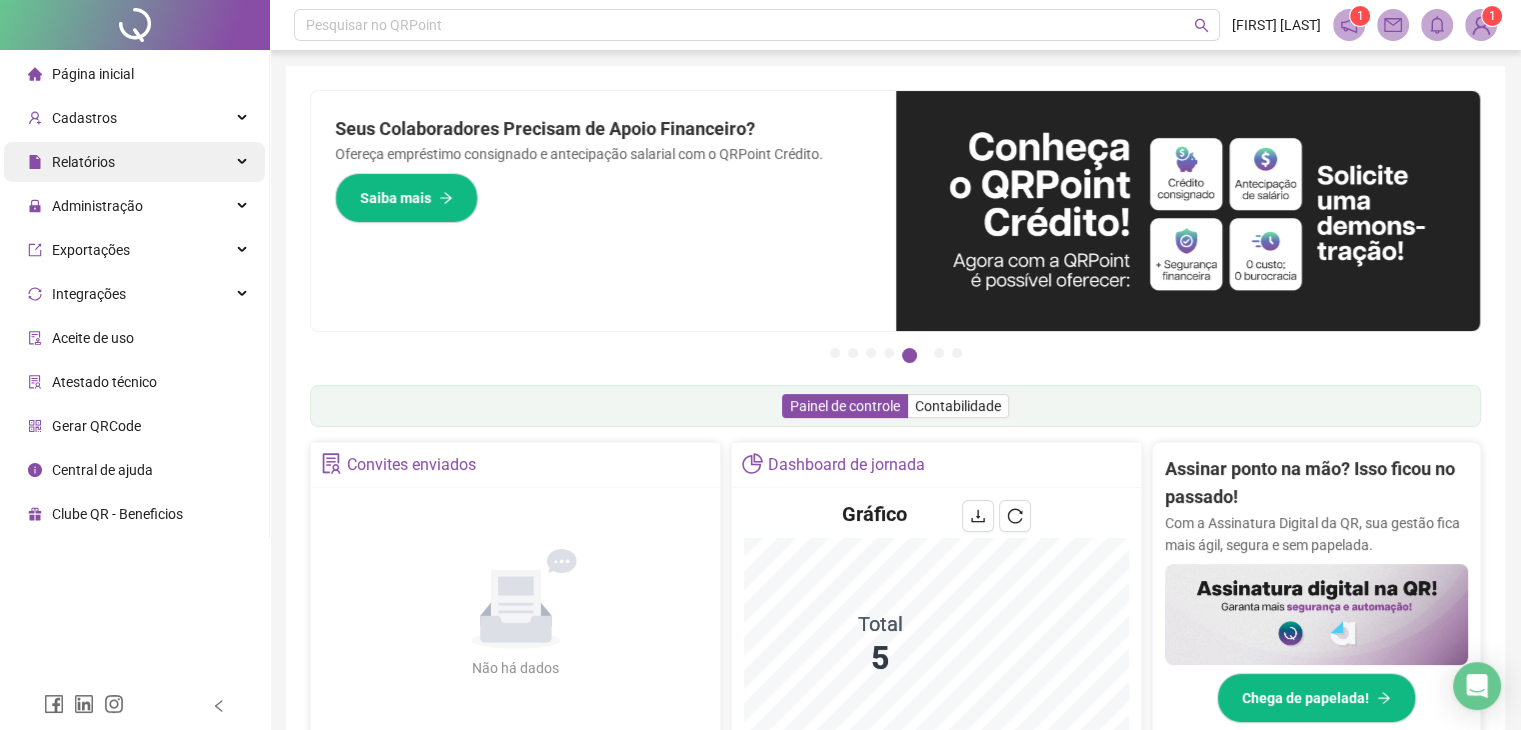 click on "Relatórios" at bounding box center (134, 162) 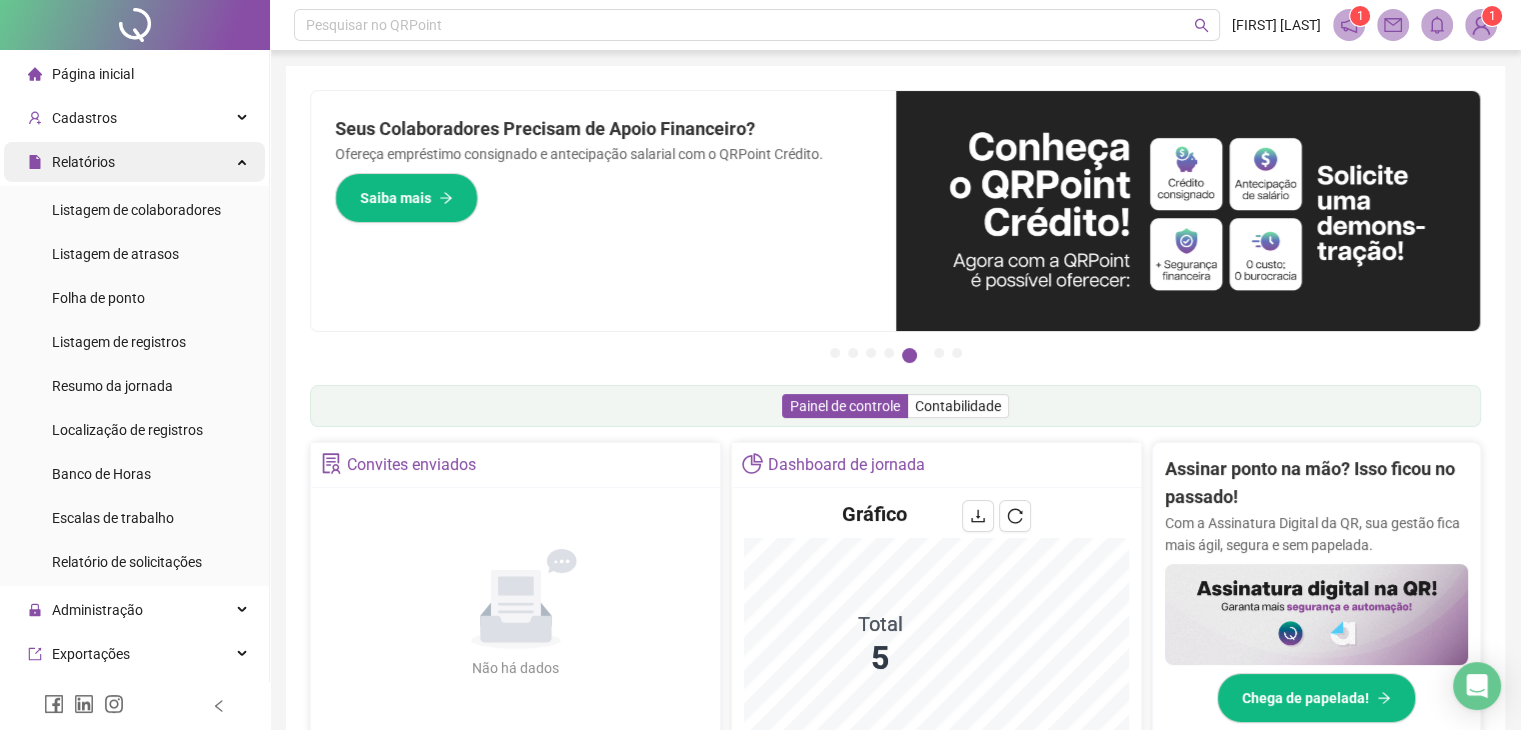 click on "Relatórios" at bounding box center (134, 162) 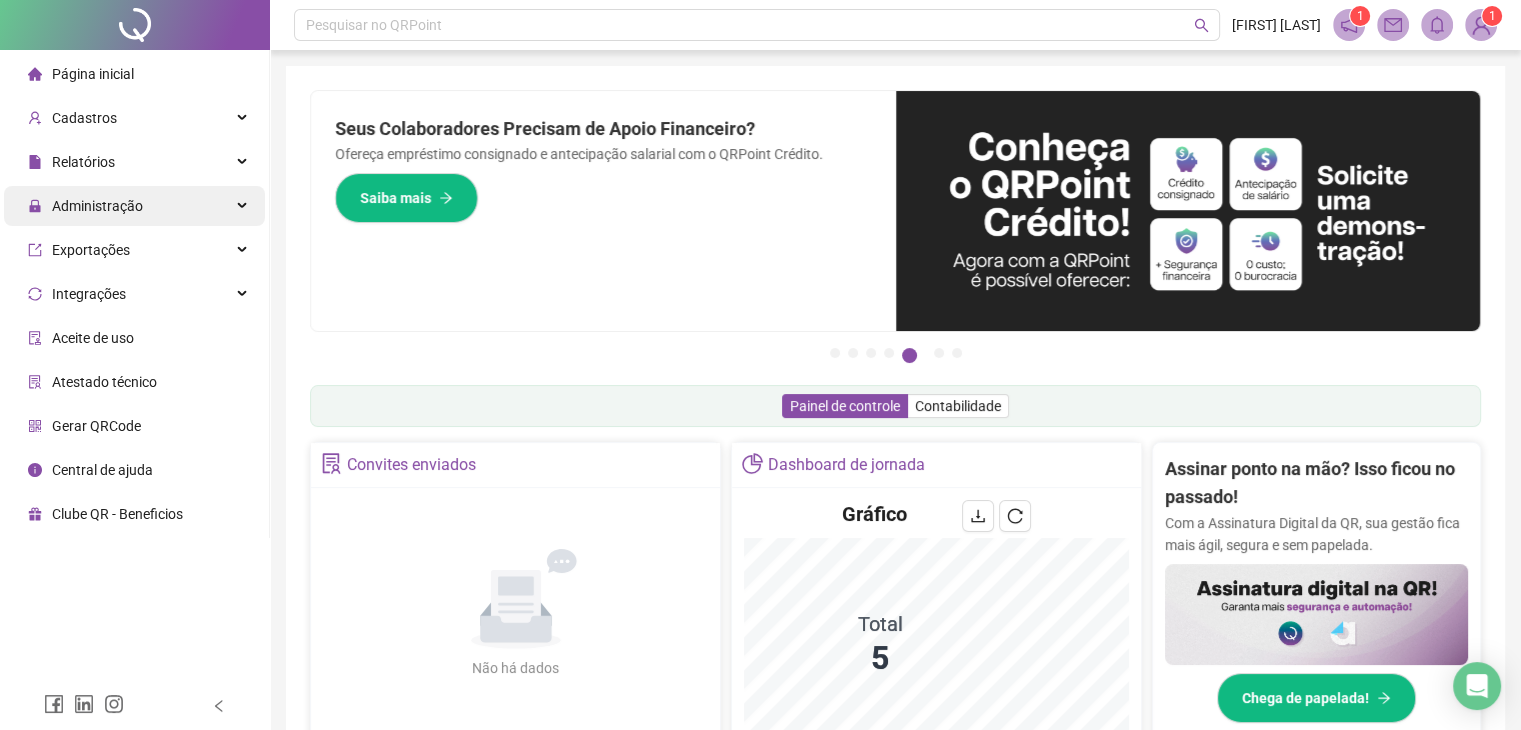 click on "Administração" at bounding box center [134, 206] 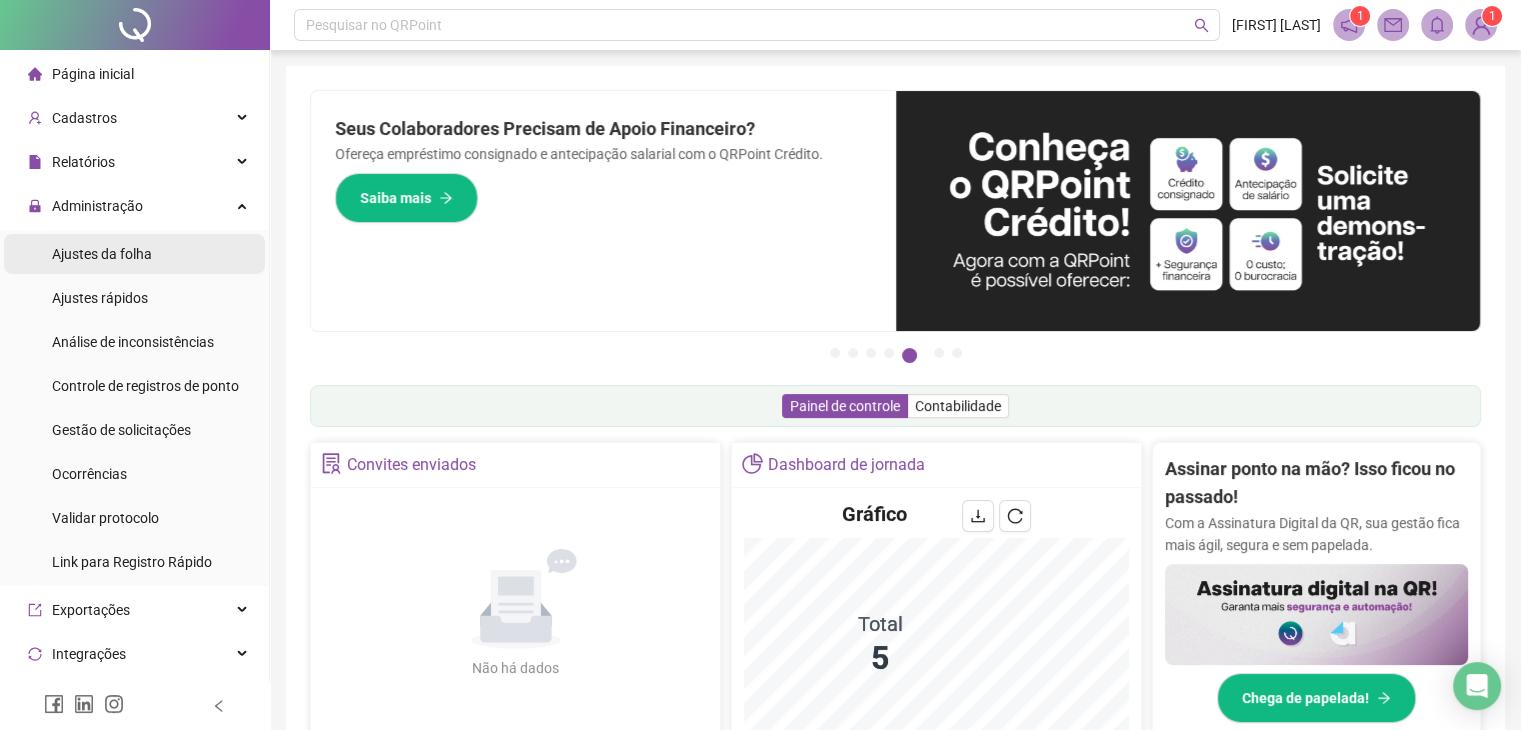 click on "Ajustes da folha" at bounding box center [134, 254] 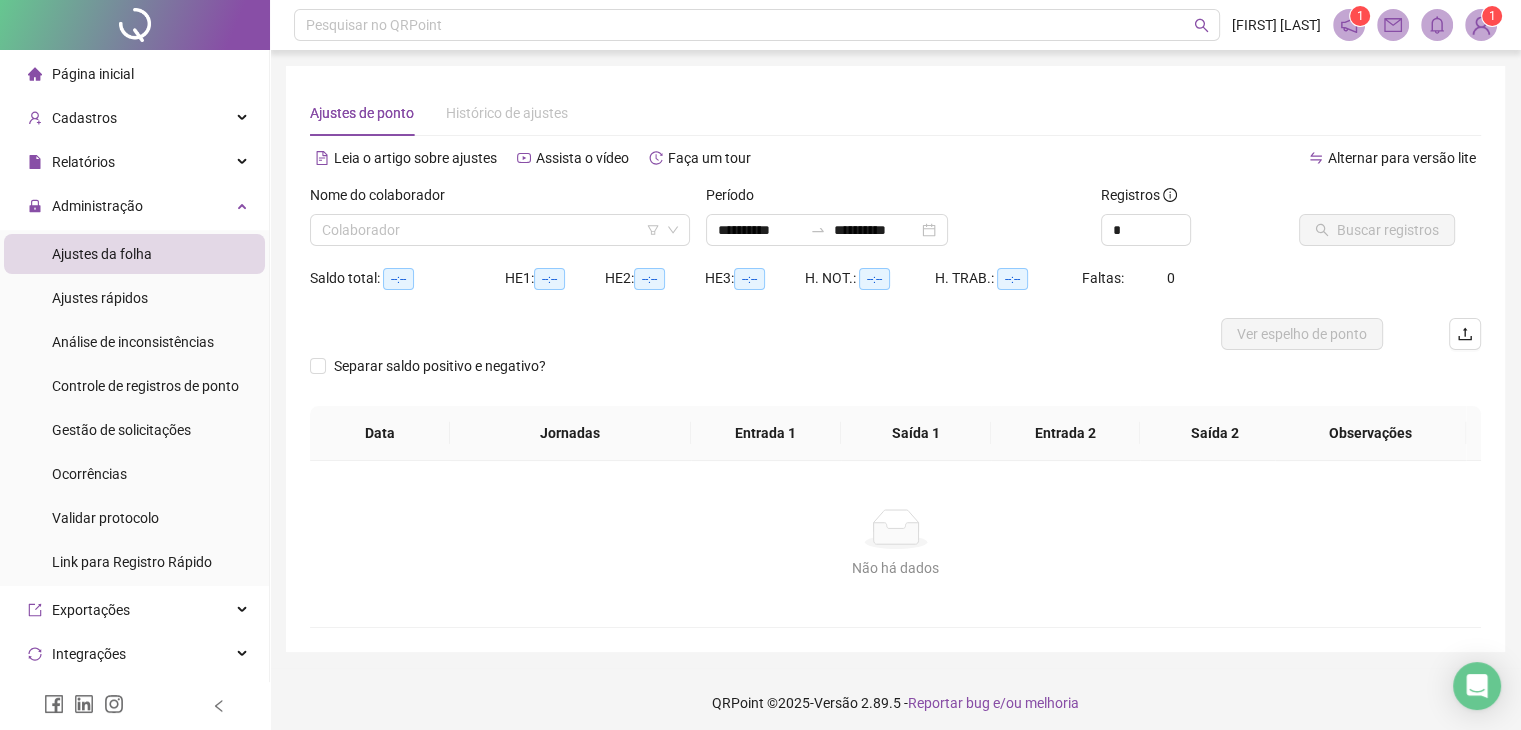 click on "Nome do colaborador Colaborador" at bounding box center [500, 223] 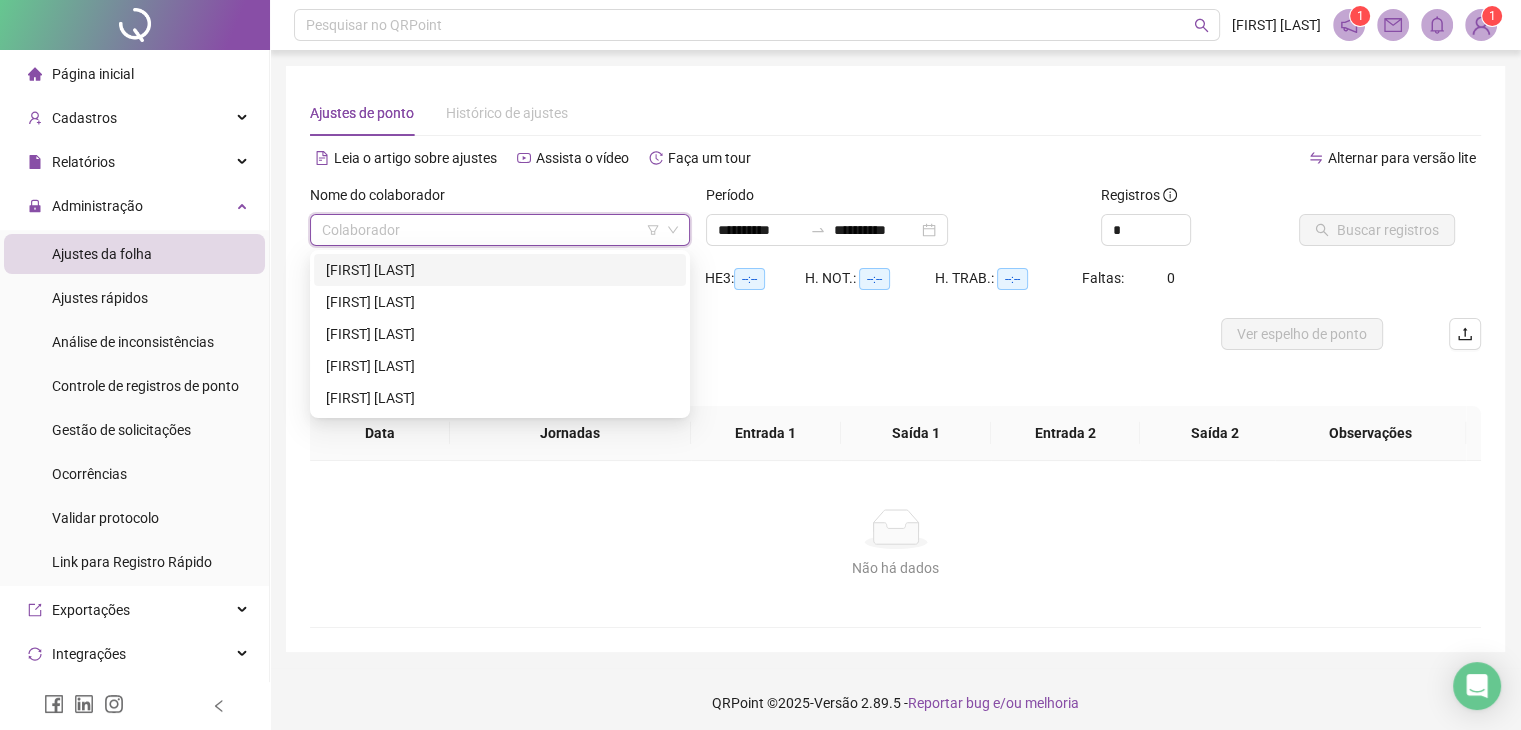 click at bounding box center [491, 230] 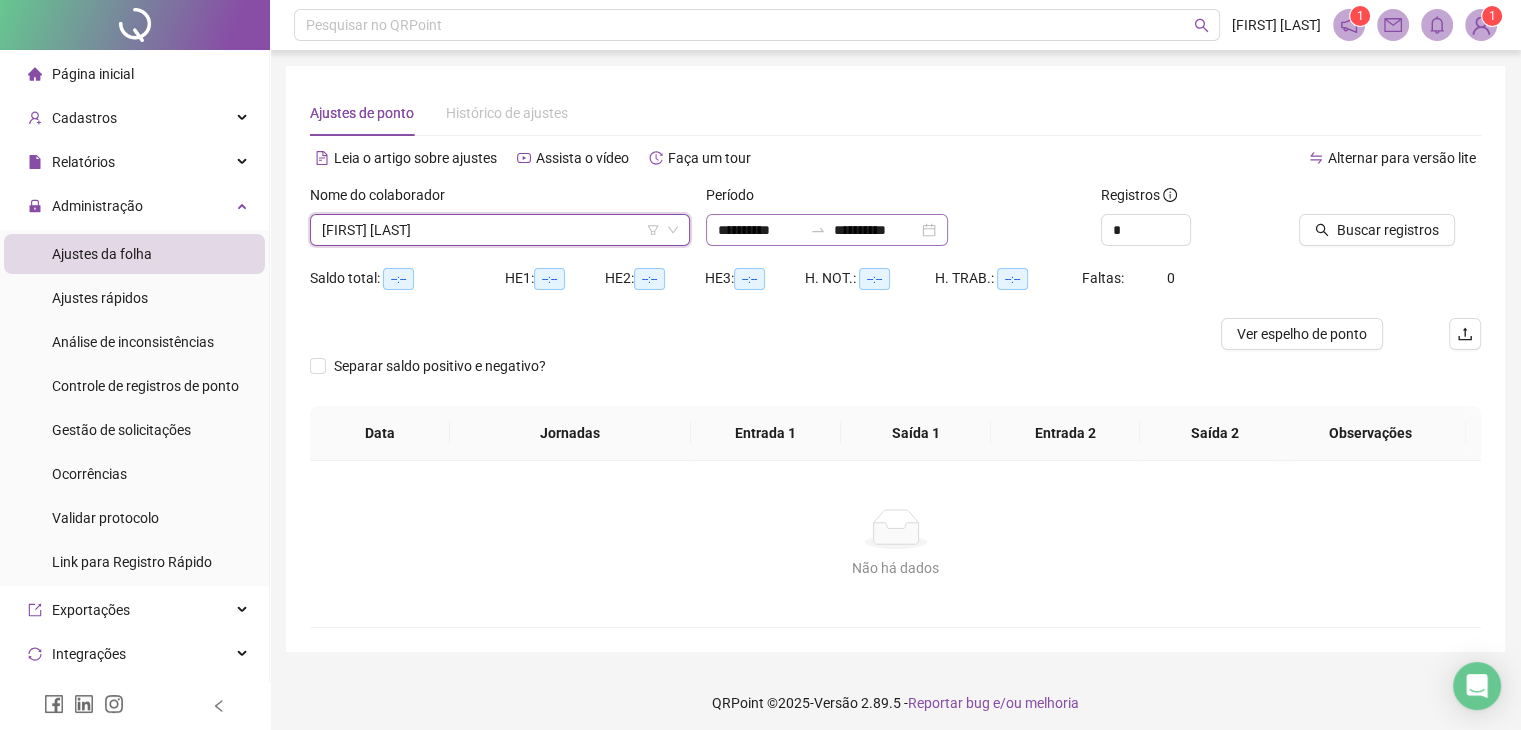 click on "**********" at bounding box center [827, 230] 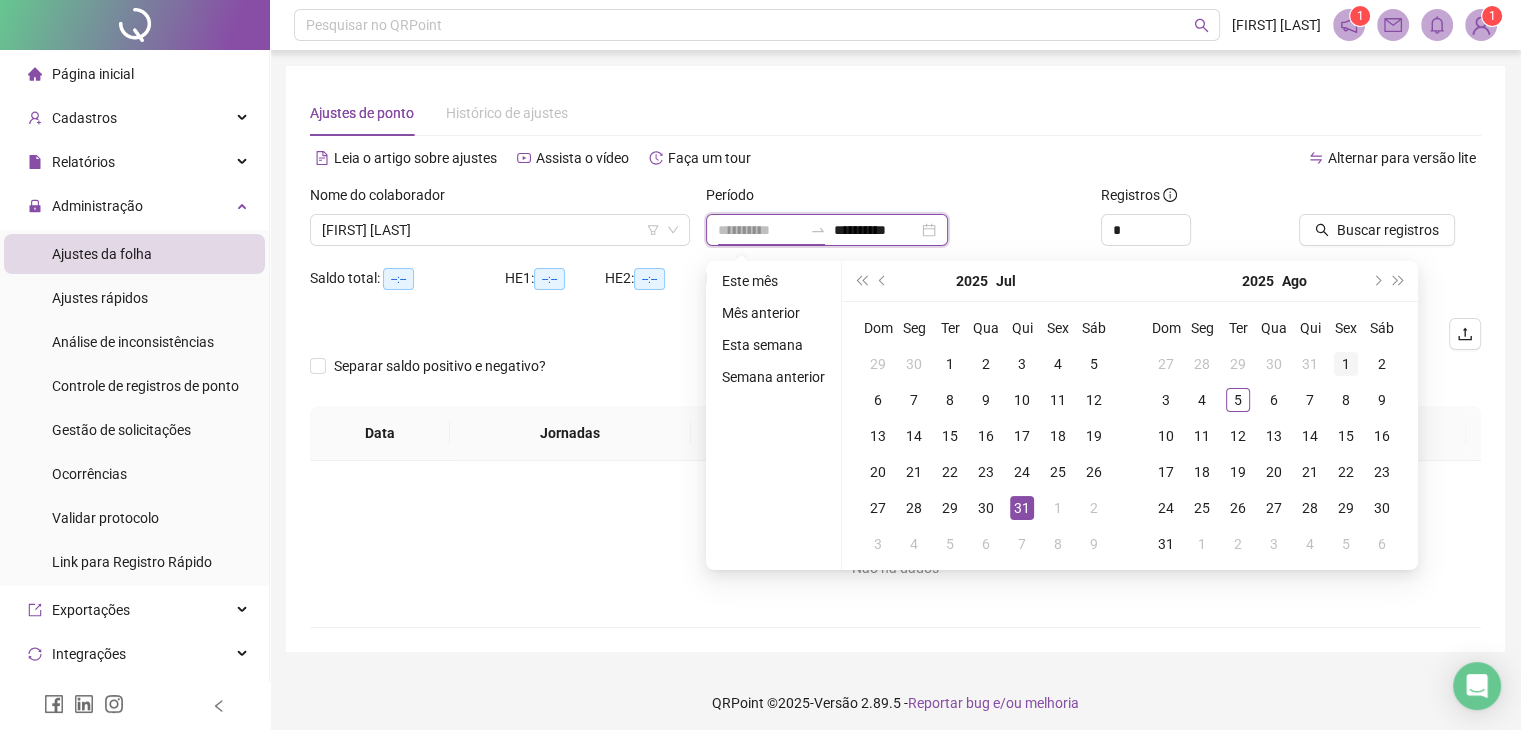 type on "**********" 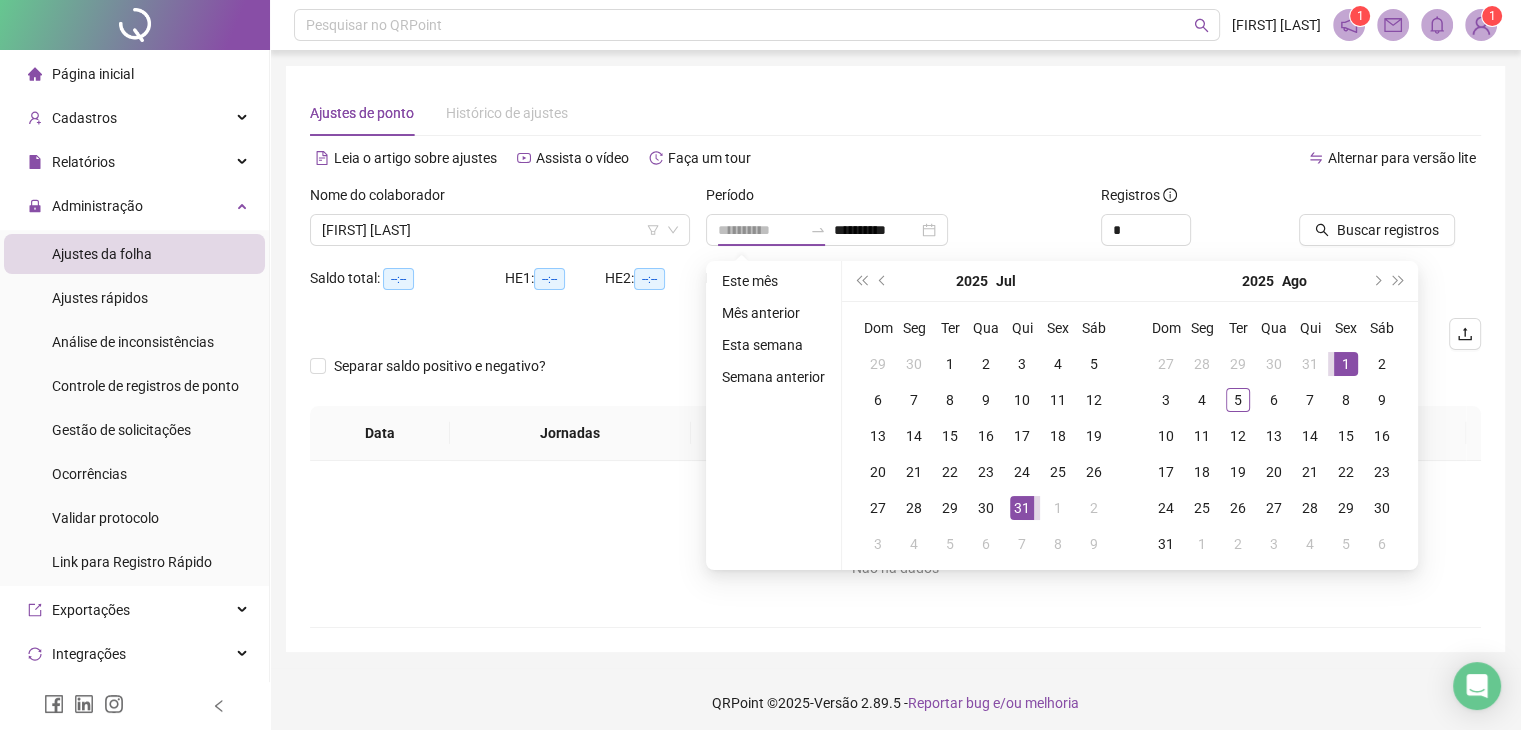 click on "1" at bounding box center (1346, 364) 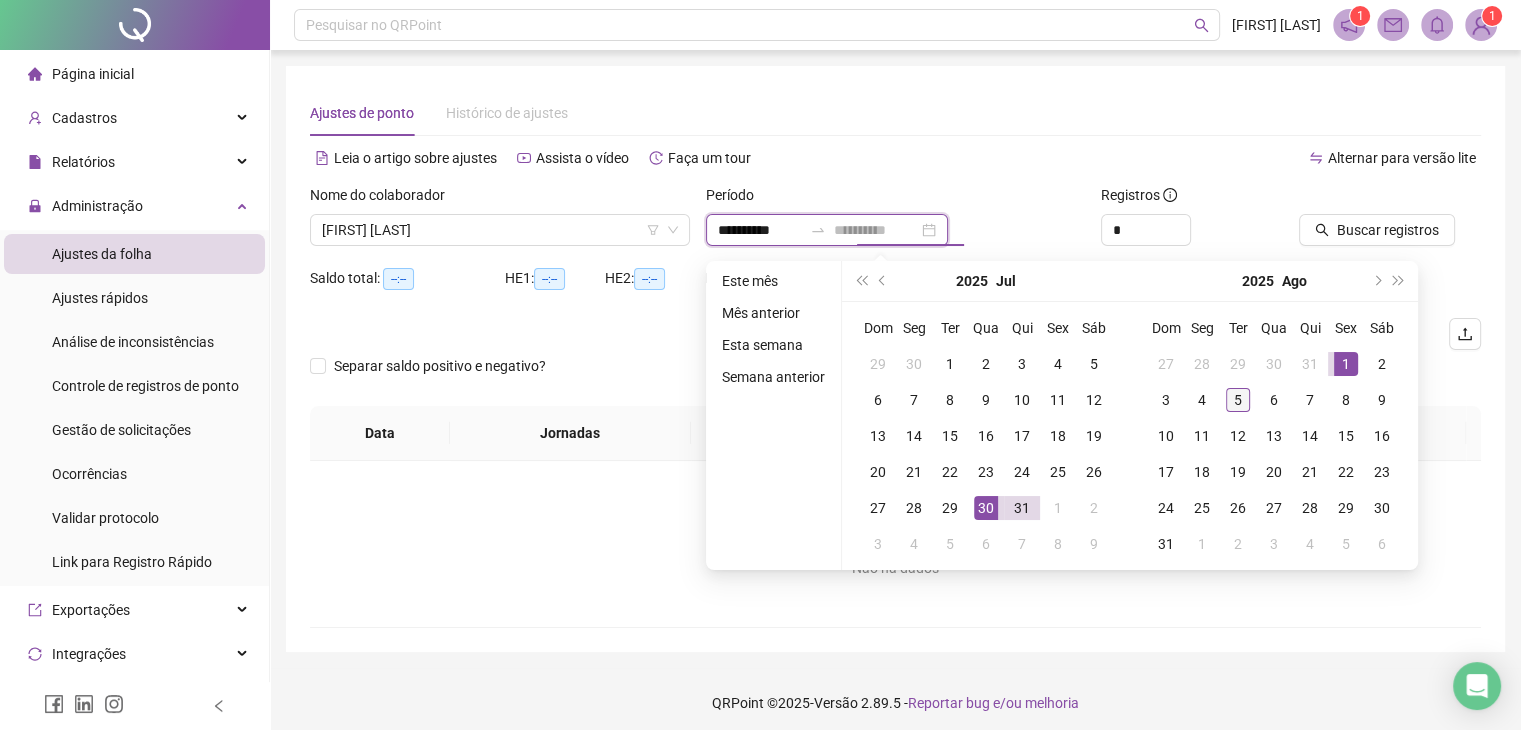 type on "**********" 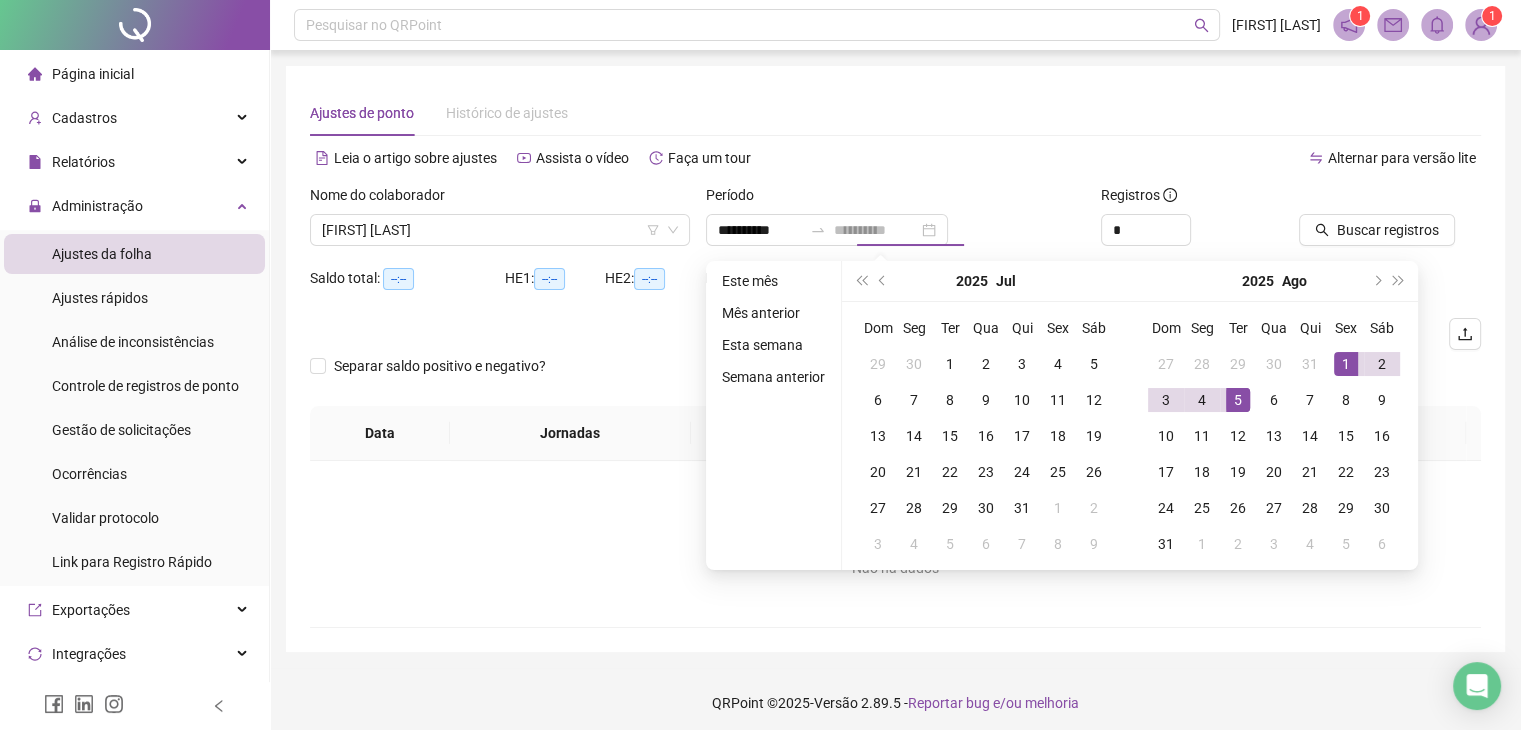click on "5" at bounding box center (1238, 400) 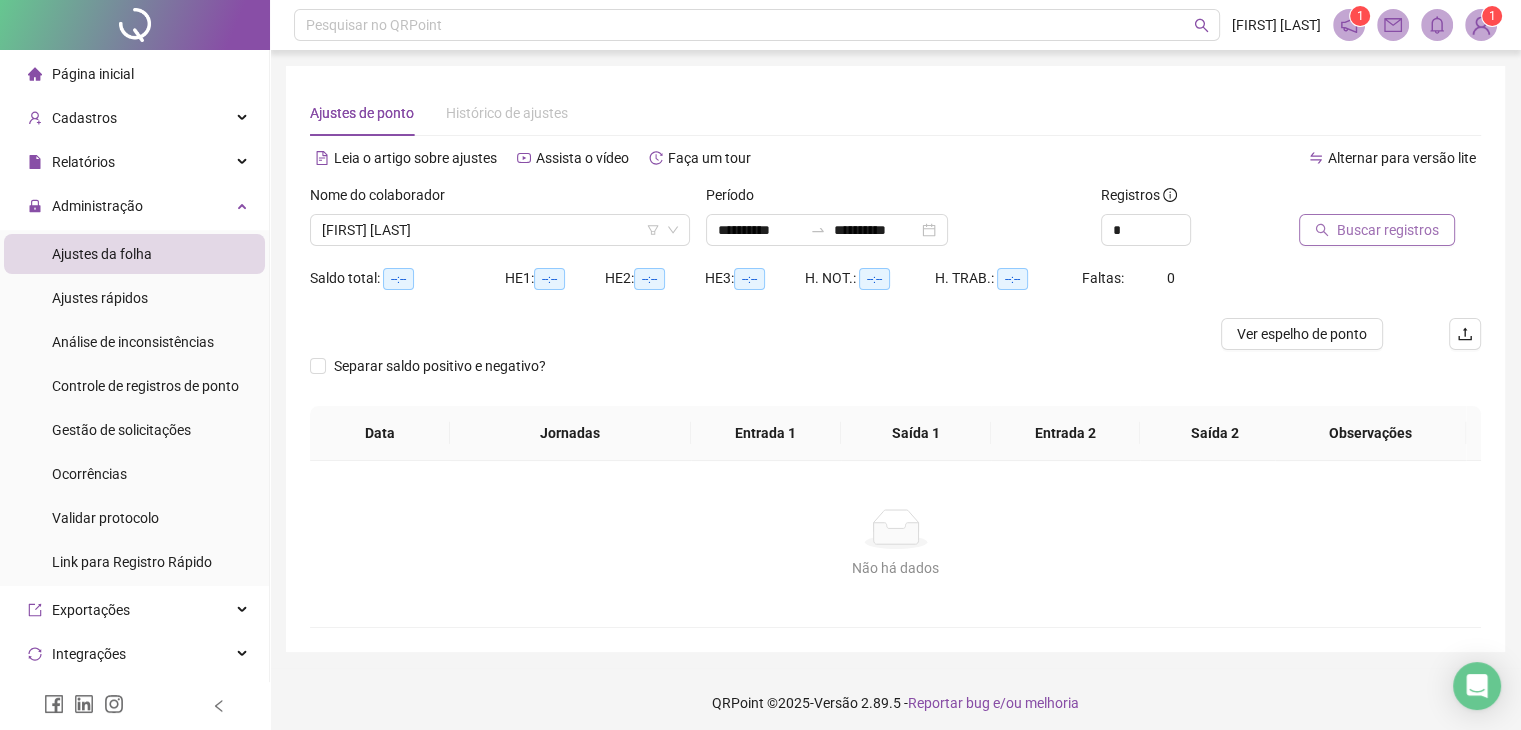 click on "Buscar registros" at bounding box center [1388, 230] 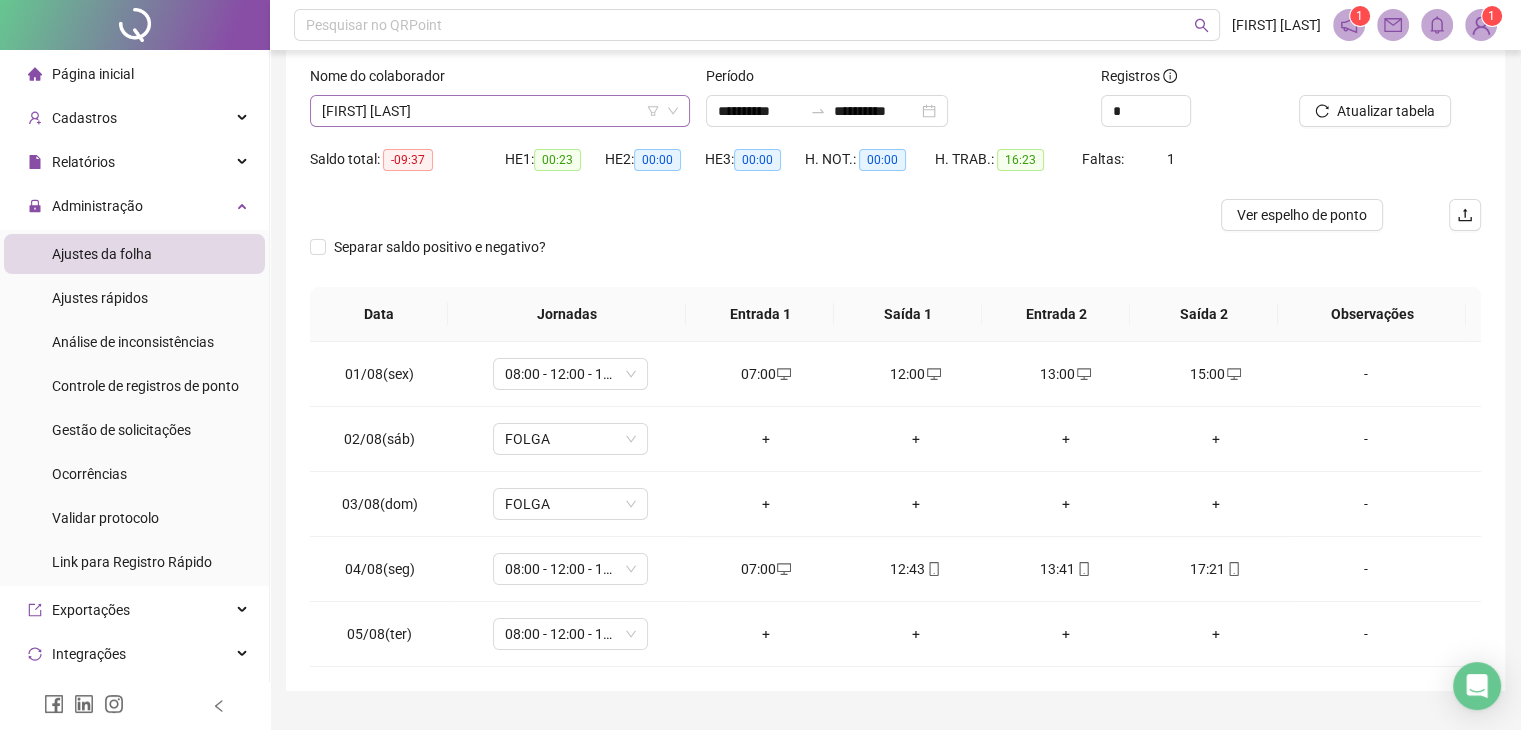 scroll, scrollTop: 65, scrollLeft: 0, axis: vertical 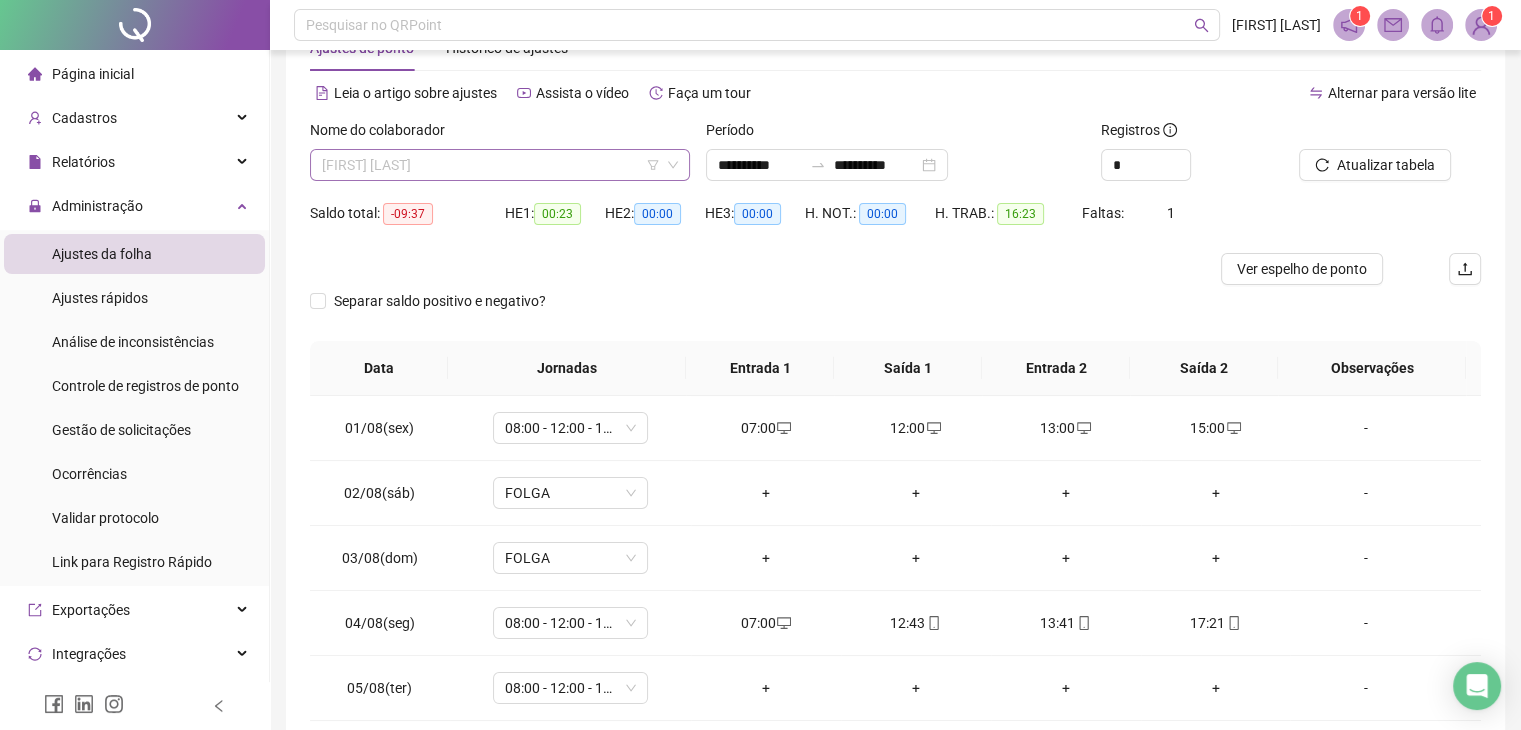 click on "[FIRST] [LAST]" at bounding box center [500, 165] 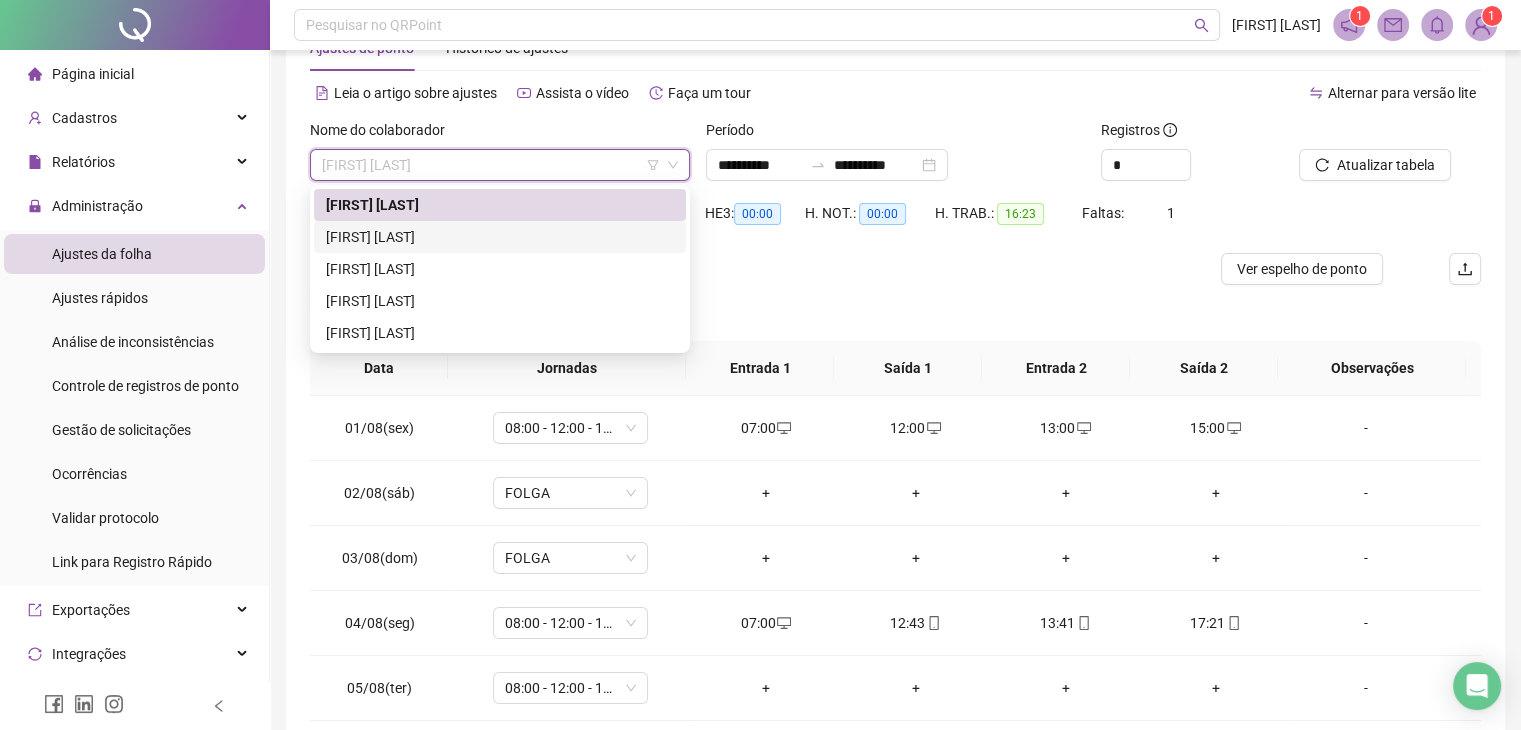 click on "[FIRST] [LAST]" at bounding box center [500, 237] 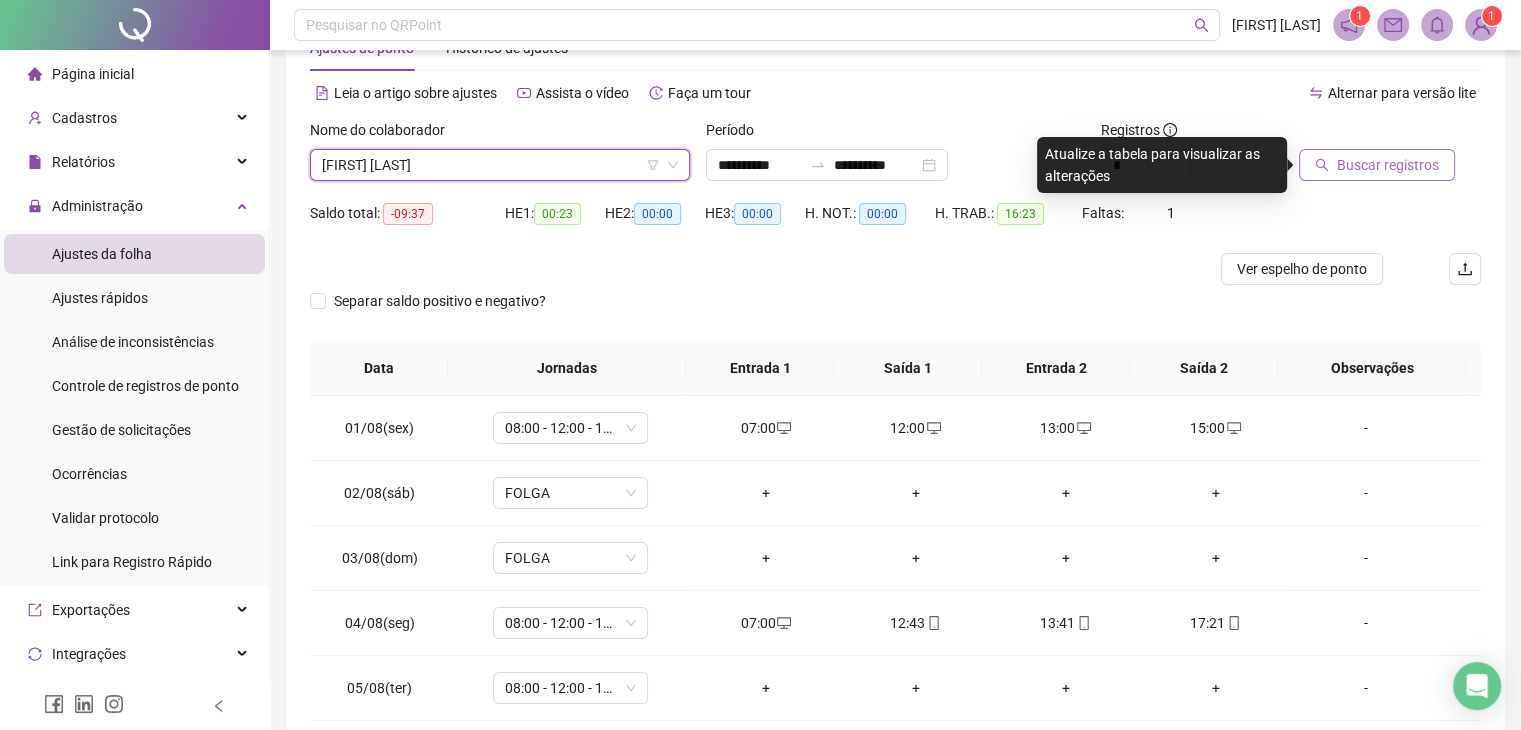 click on "Buscar registros" at bounding box center [1388, 165] 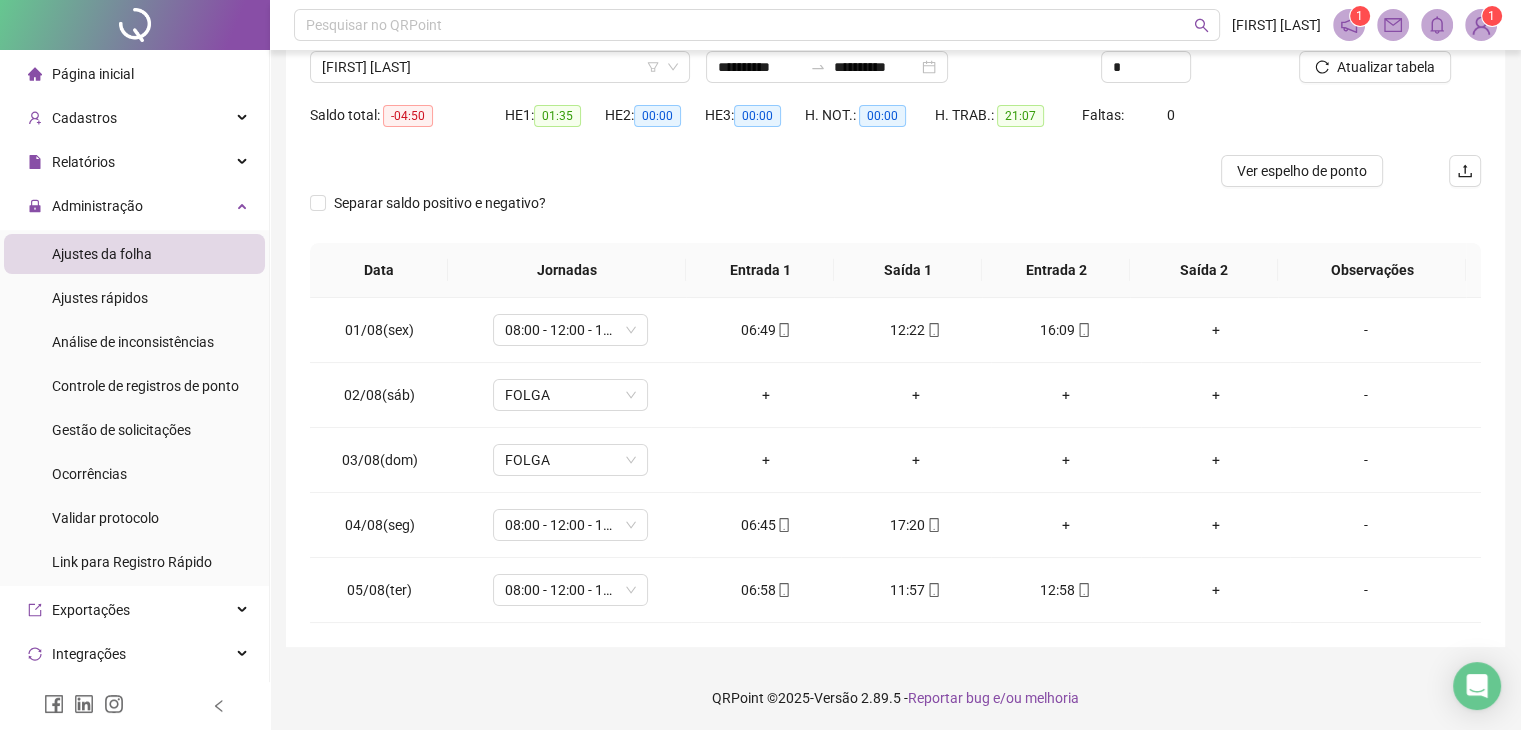 scroll, scrollTop: 165, scrollLeft: 0, axis: vertical 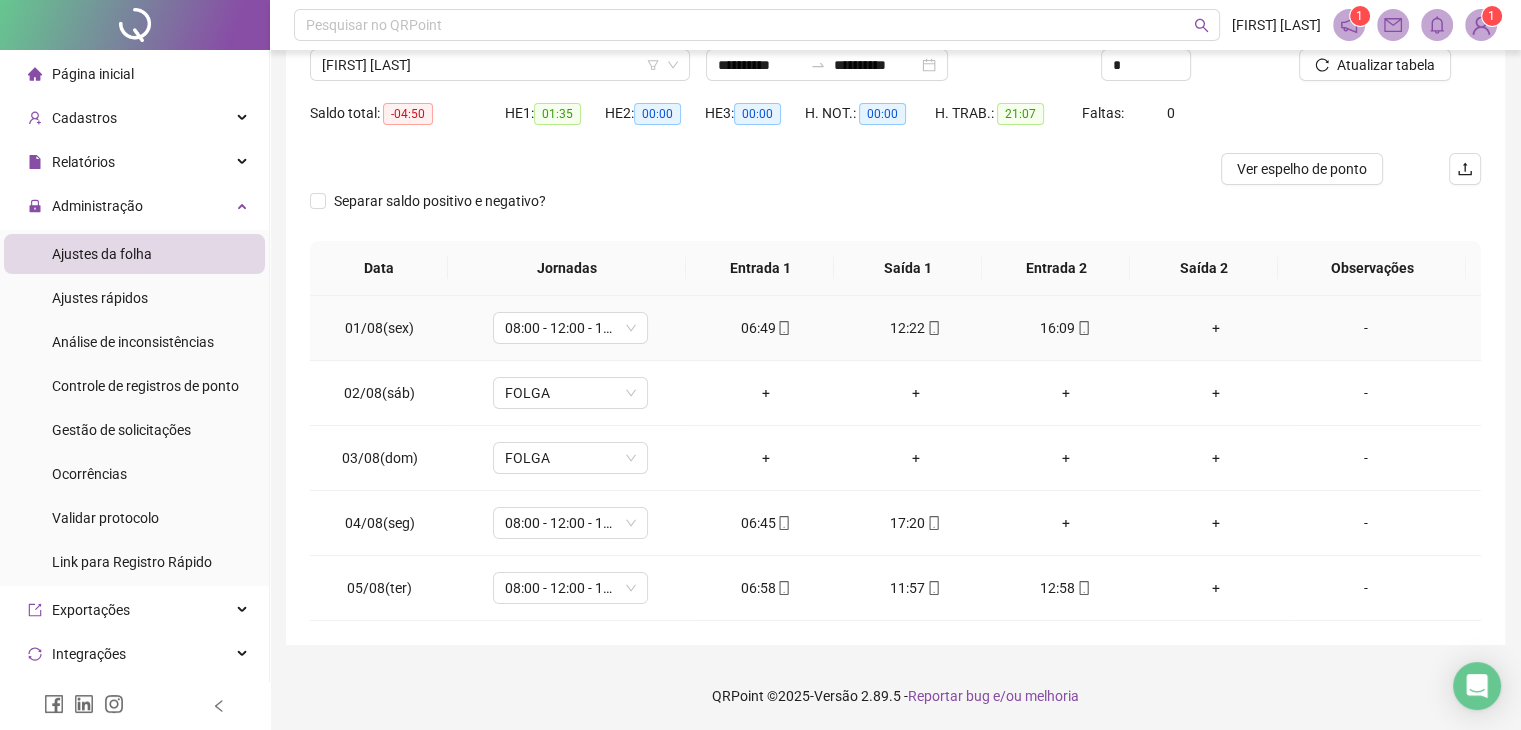 click on "+" at bounding box center [1216, 328] 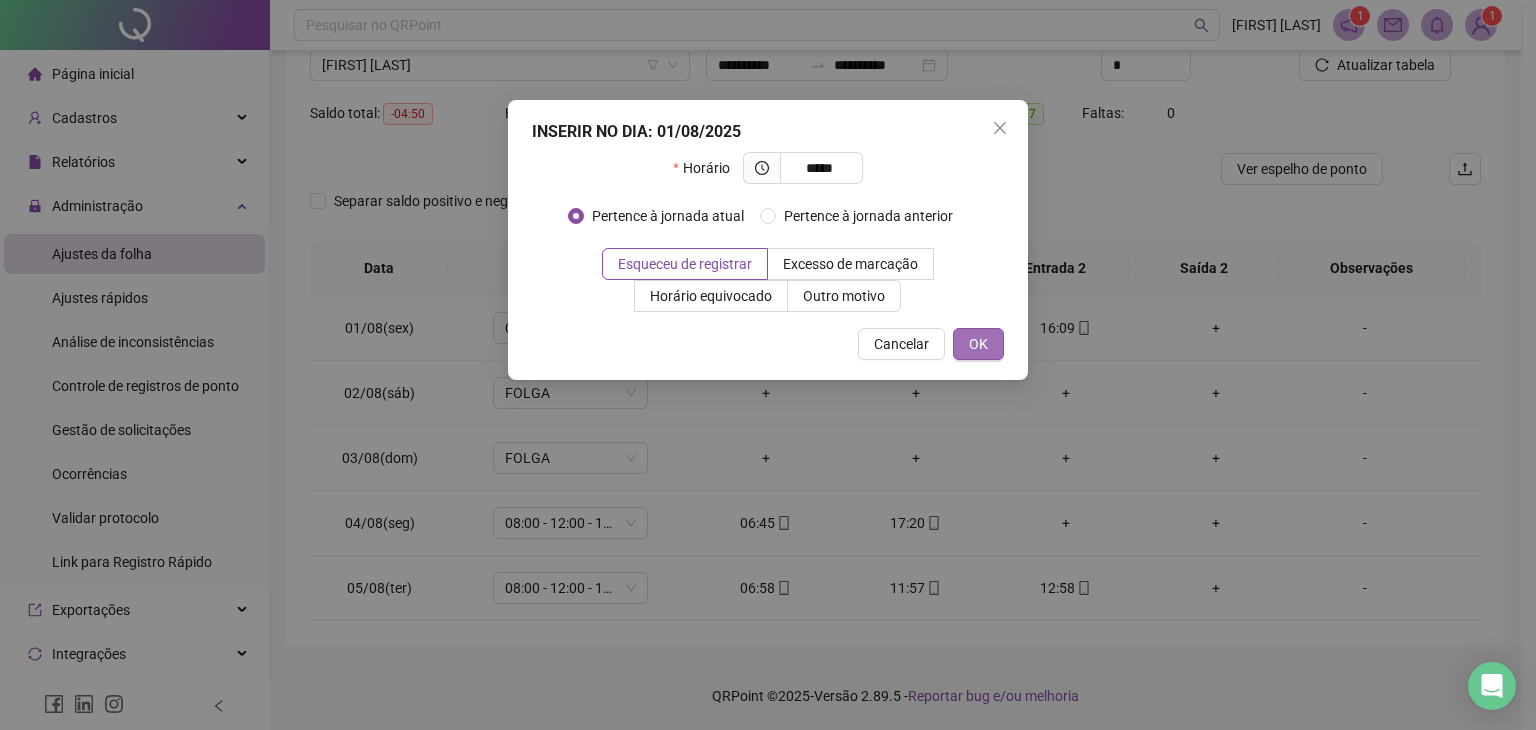 type on "*****" 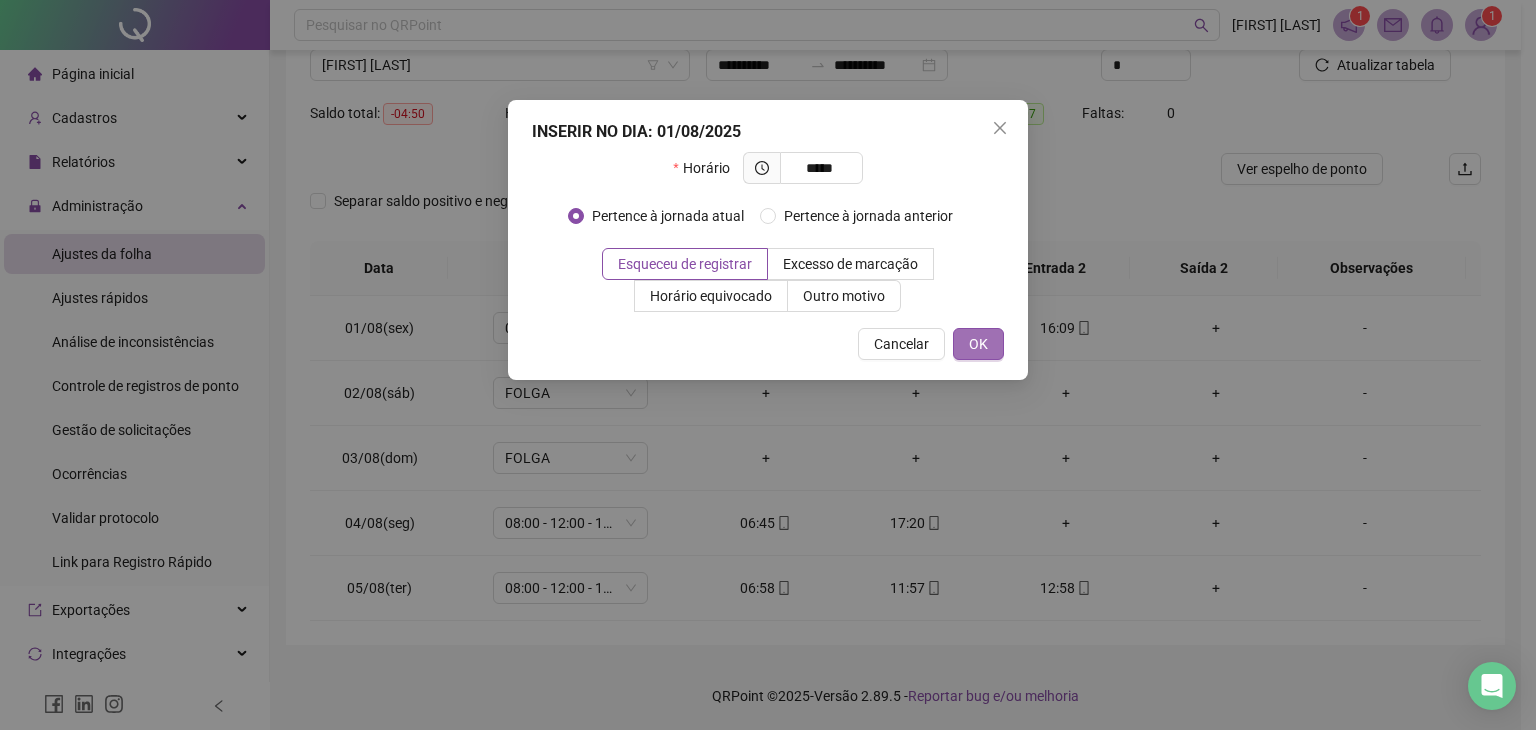 click on "OK" at bounding box center [978, 344] 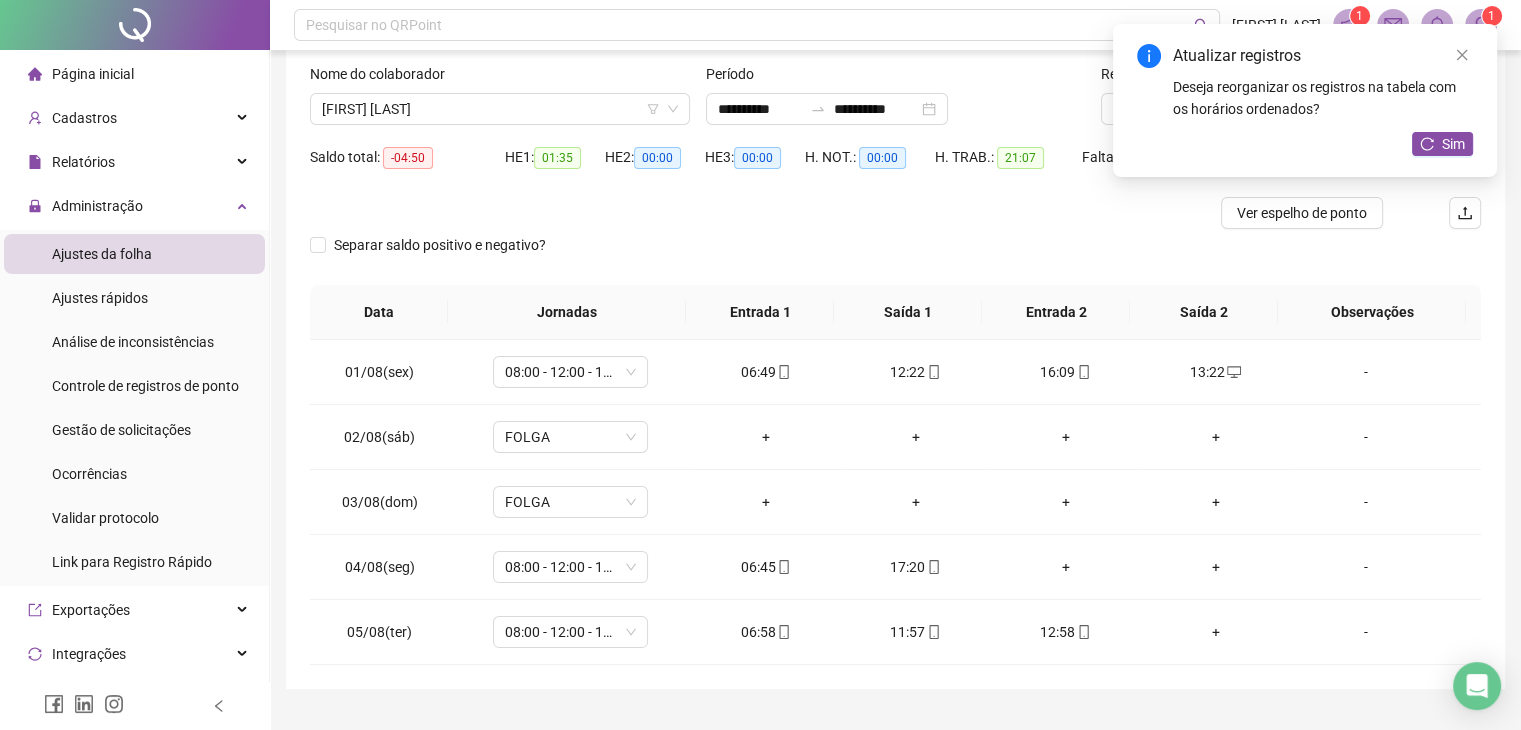 scroll, scrollTop: 65, scrollLeft: 0, axis: vertical 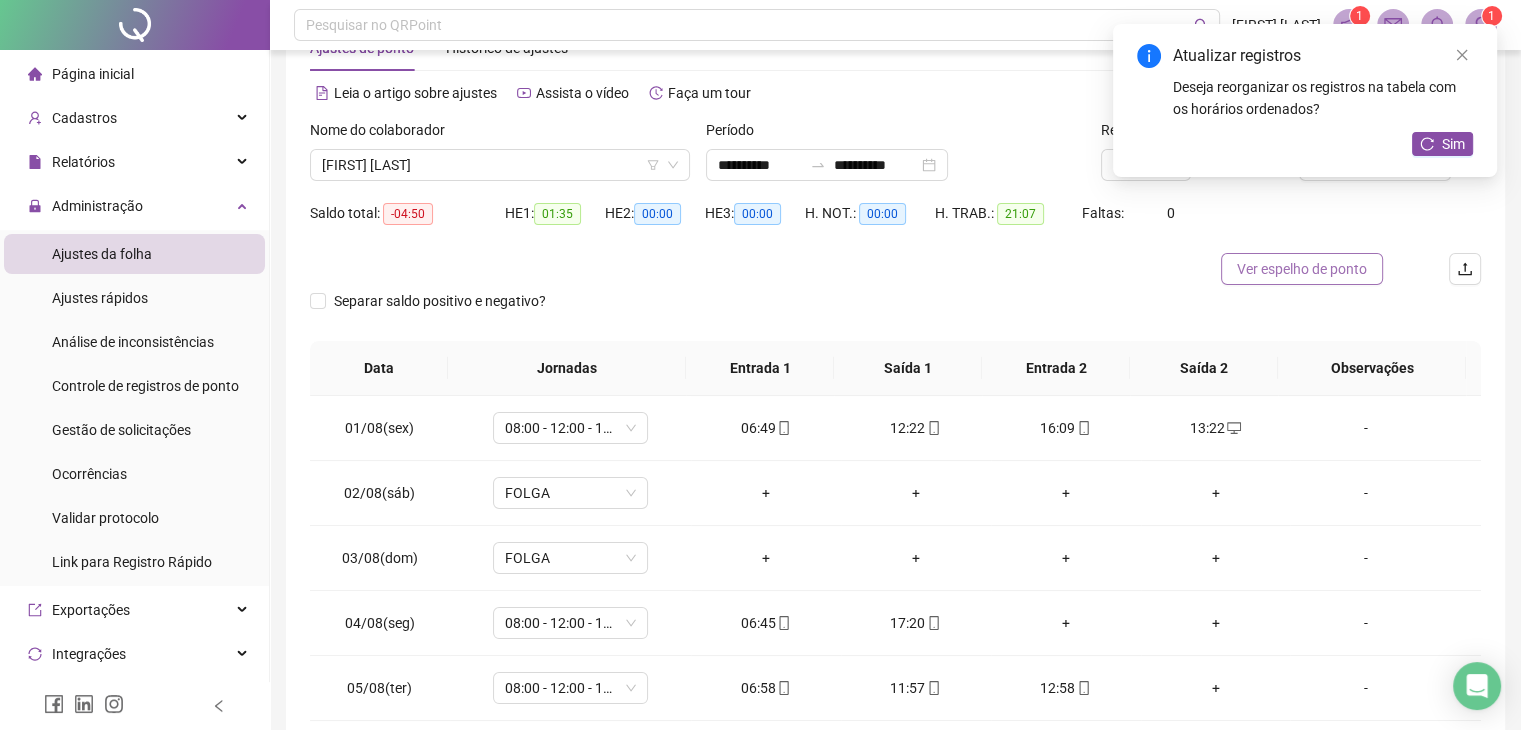 click on "**********" at bounding box center [895, 230] 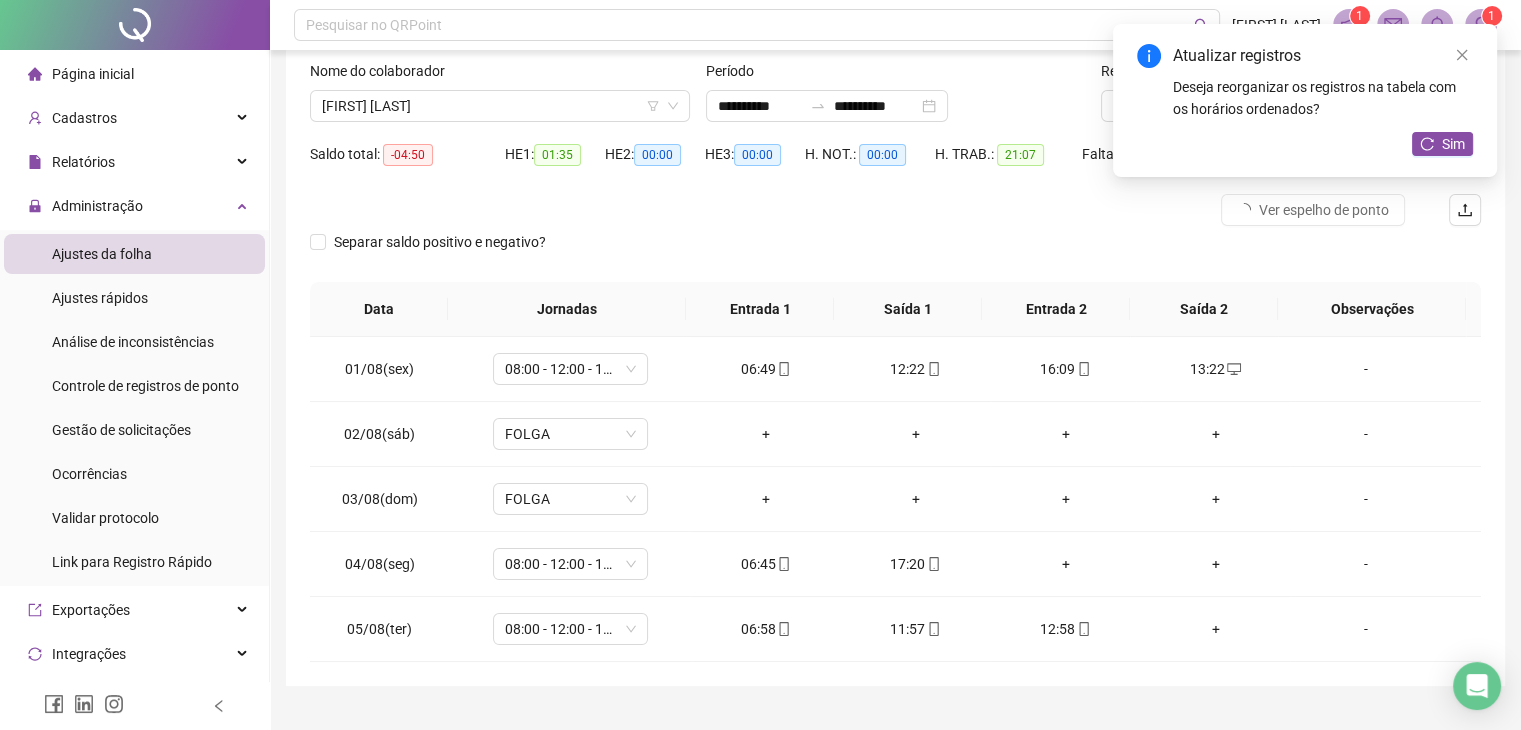 scroll, scrollTop: 165, scrollLeft: 0, axis: vertical 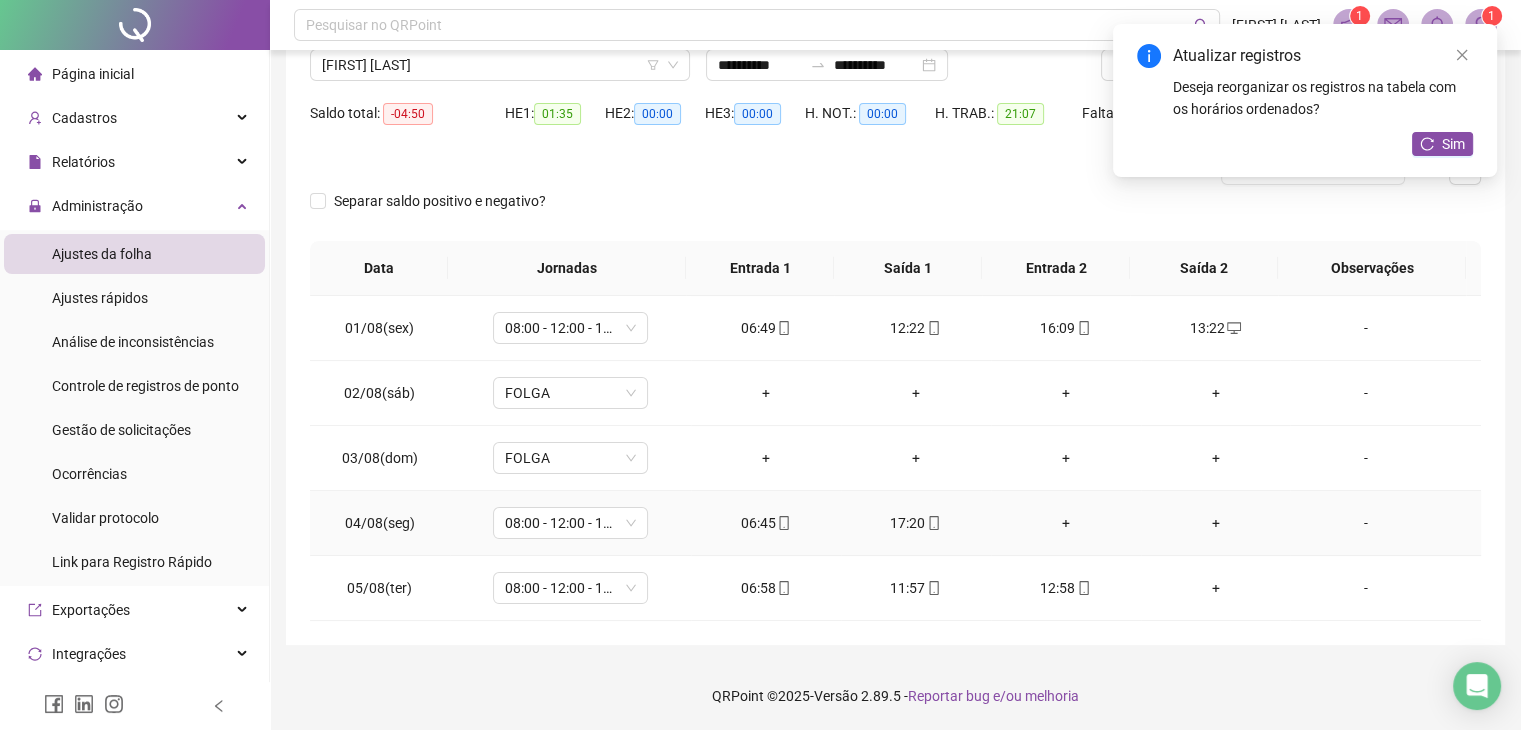 drag, startPoint x: 1056, startPoint y: 517, endPoint x: 1053, endPoint y: 533, distance: 16.27882 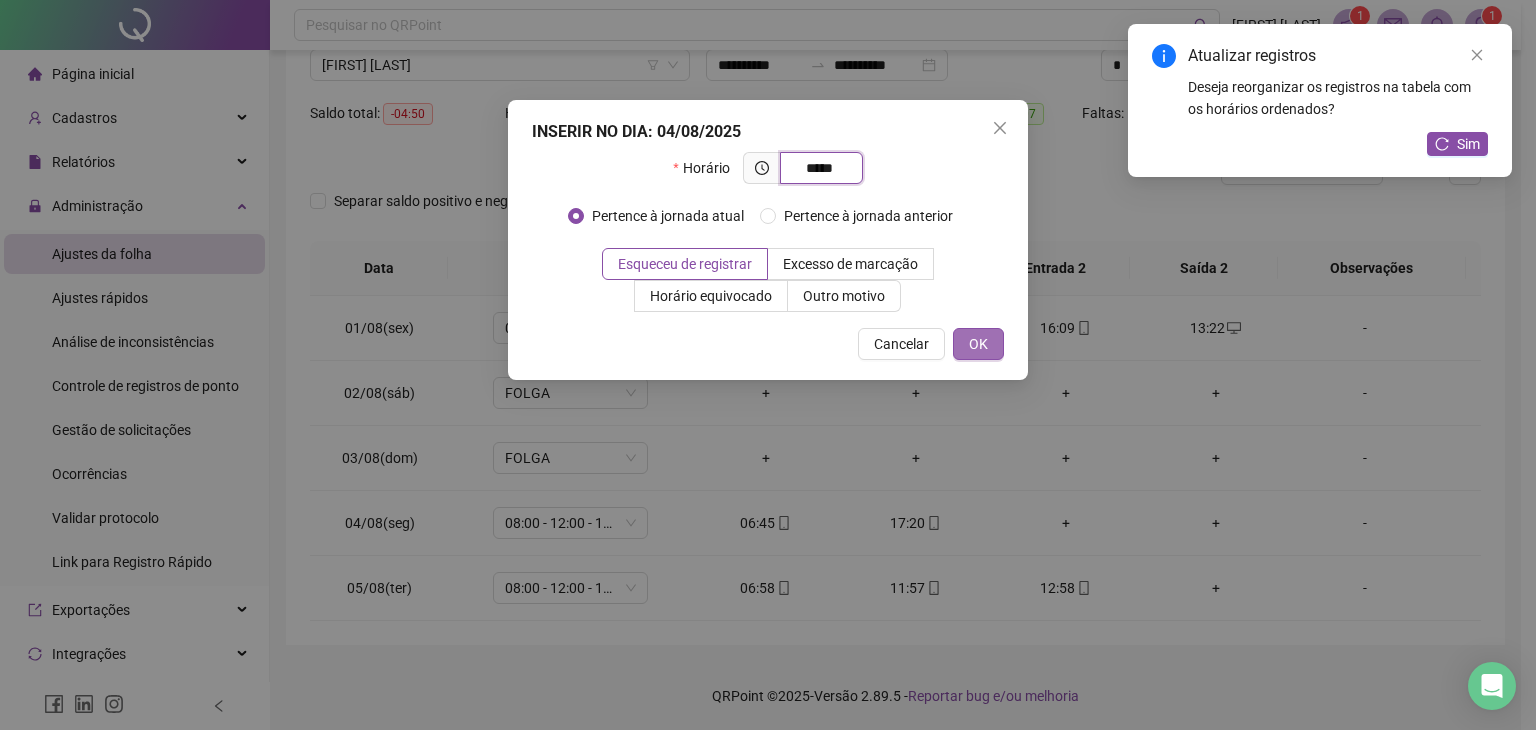 type on "*****" 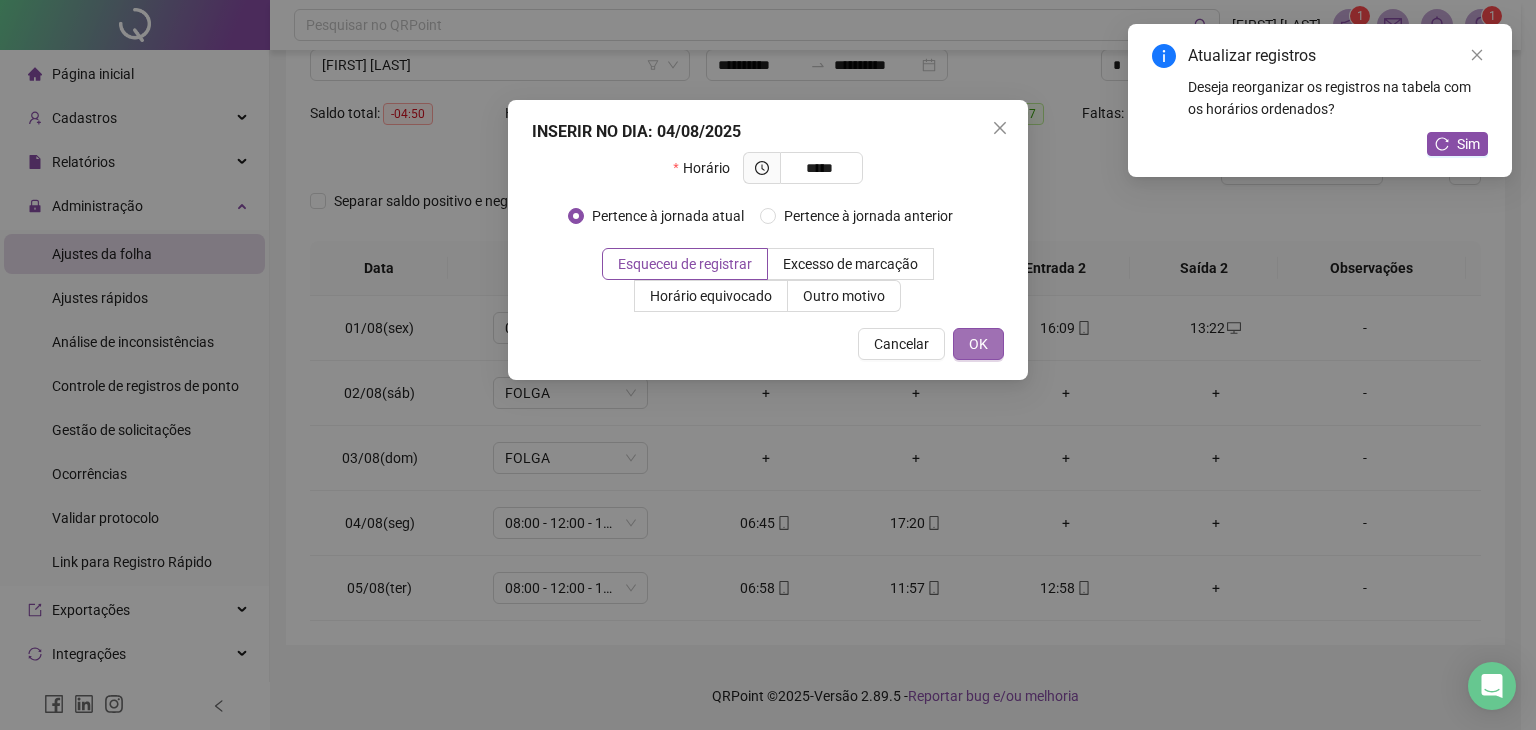click on "OK" at bounding box center [978, 344] 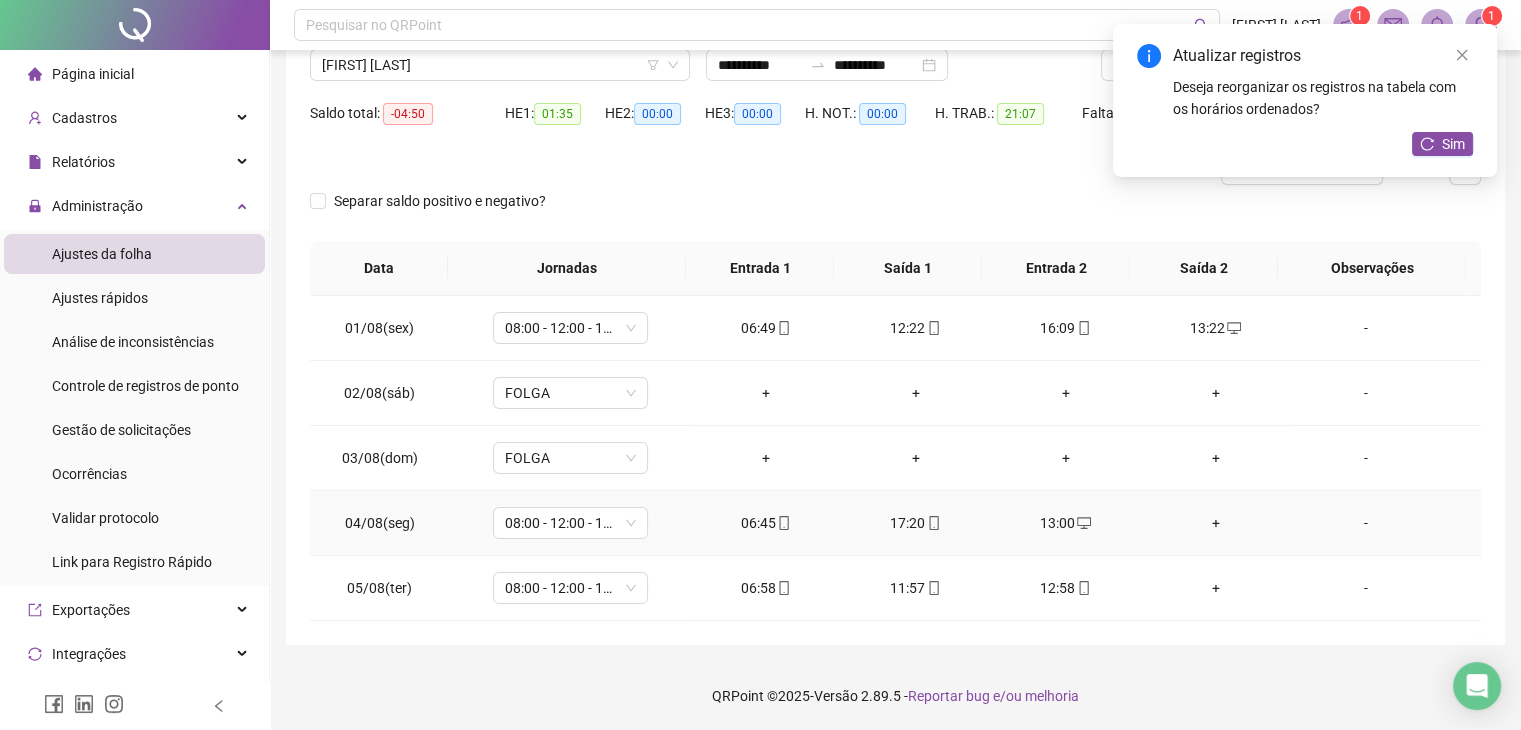 drag, startPoint x: 1211, startPoint y: 518, endPoint x: 1202, endPoint y: 533, distance: 17.492855 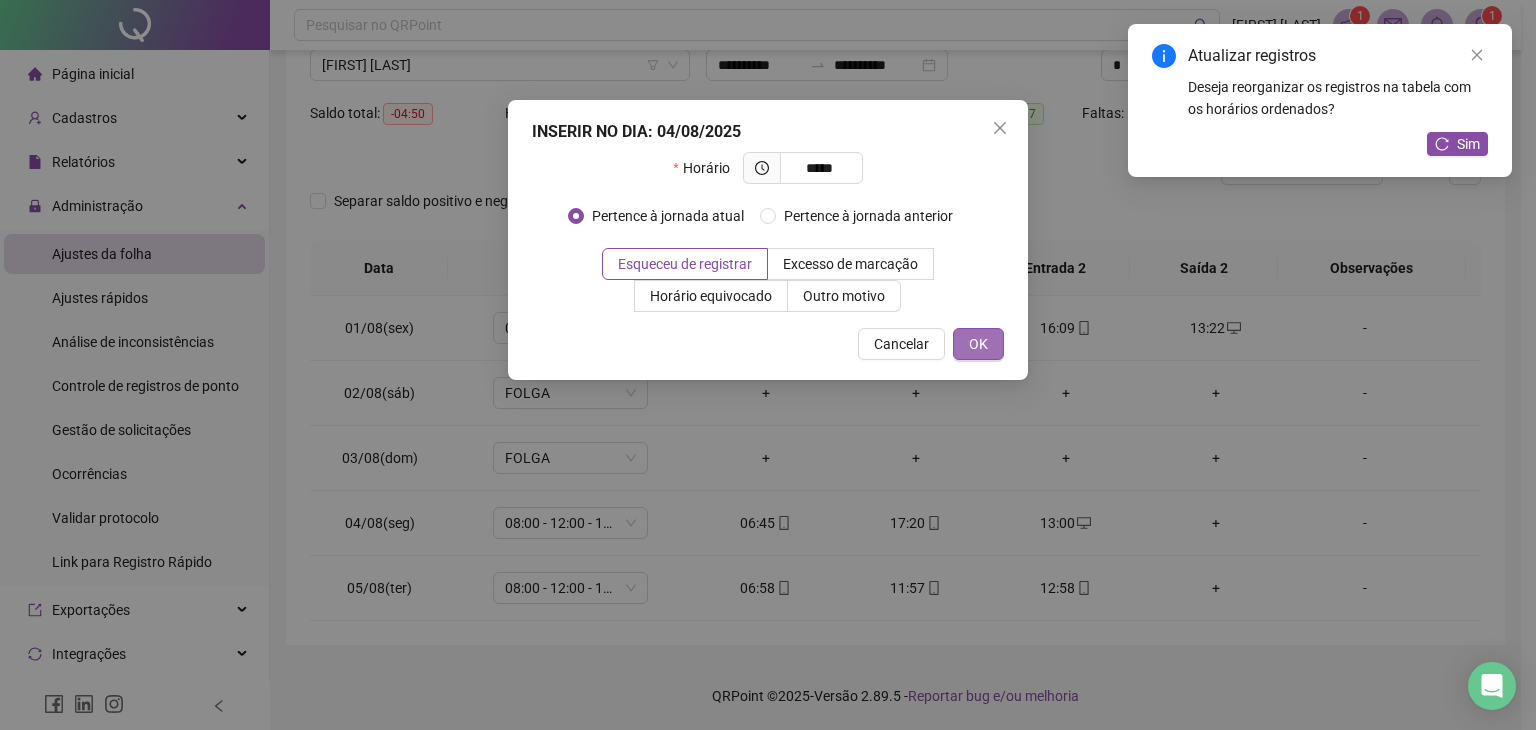 type on "*****" 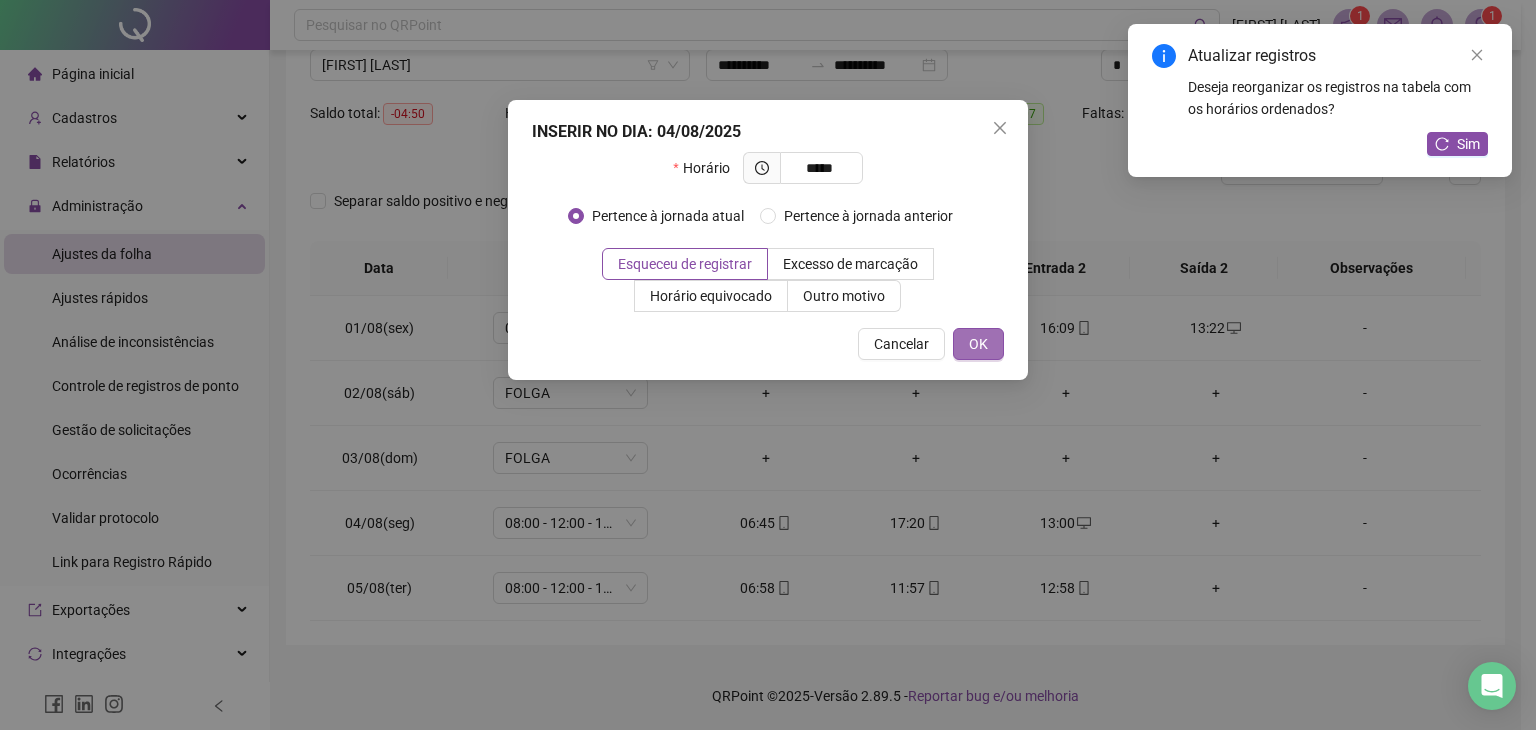 click on "OK" at bounding box center [978, 344] 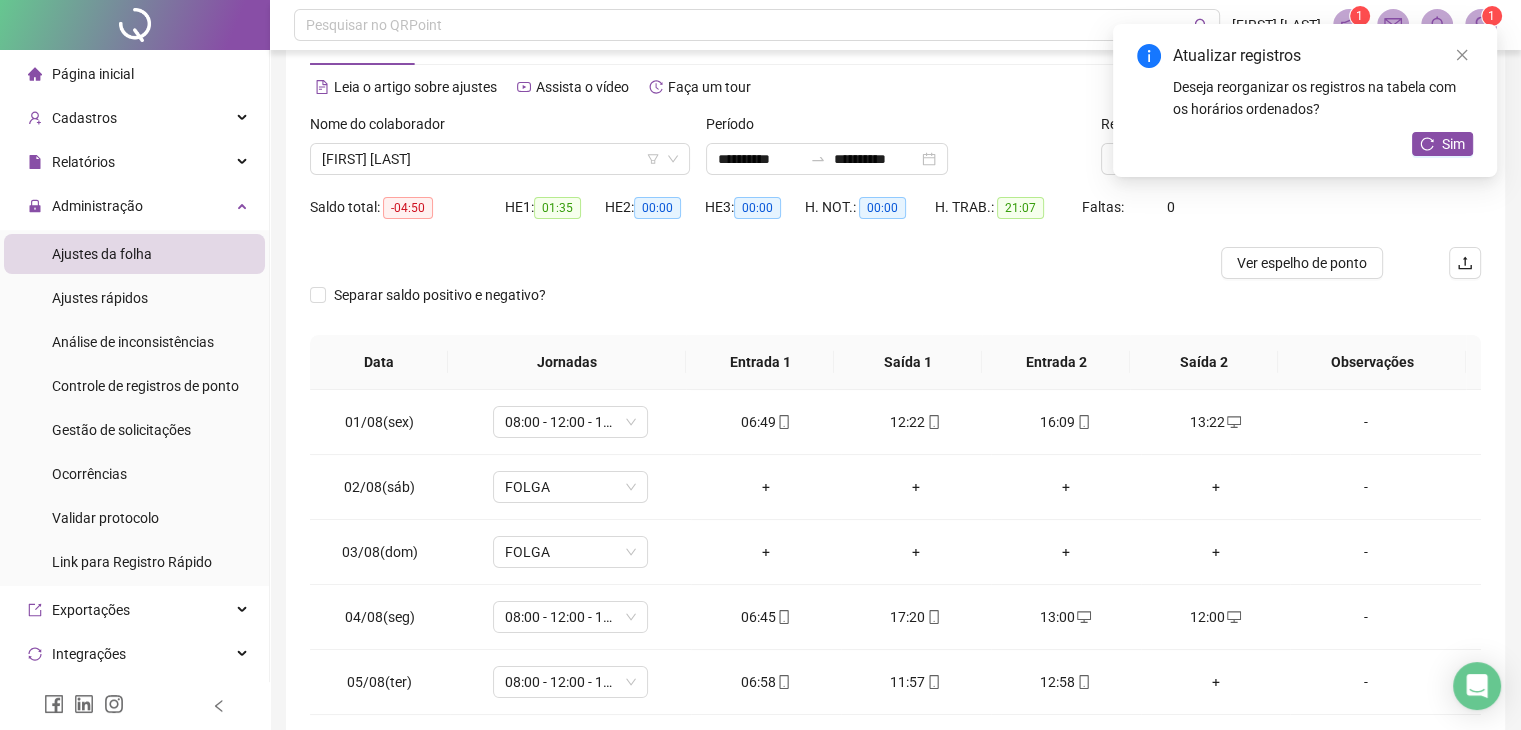 scroll, scrollTop: 0, scrollLeft: 0, axis: both 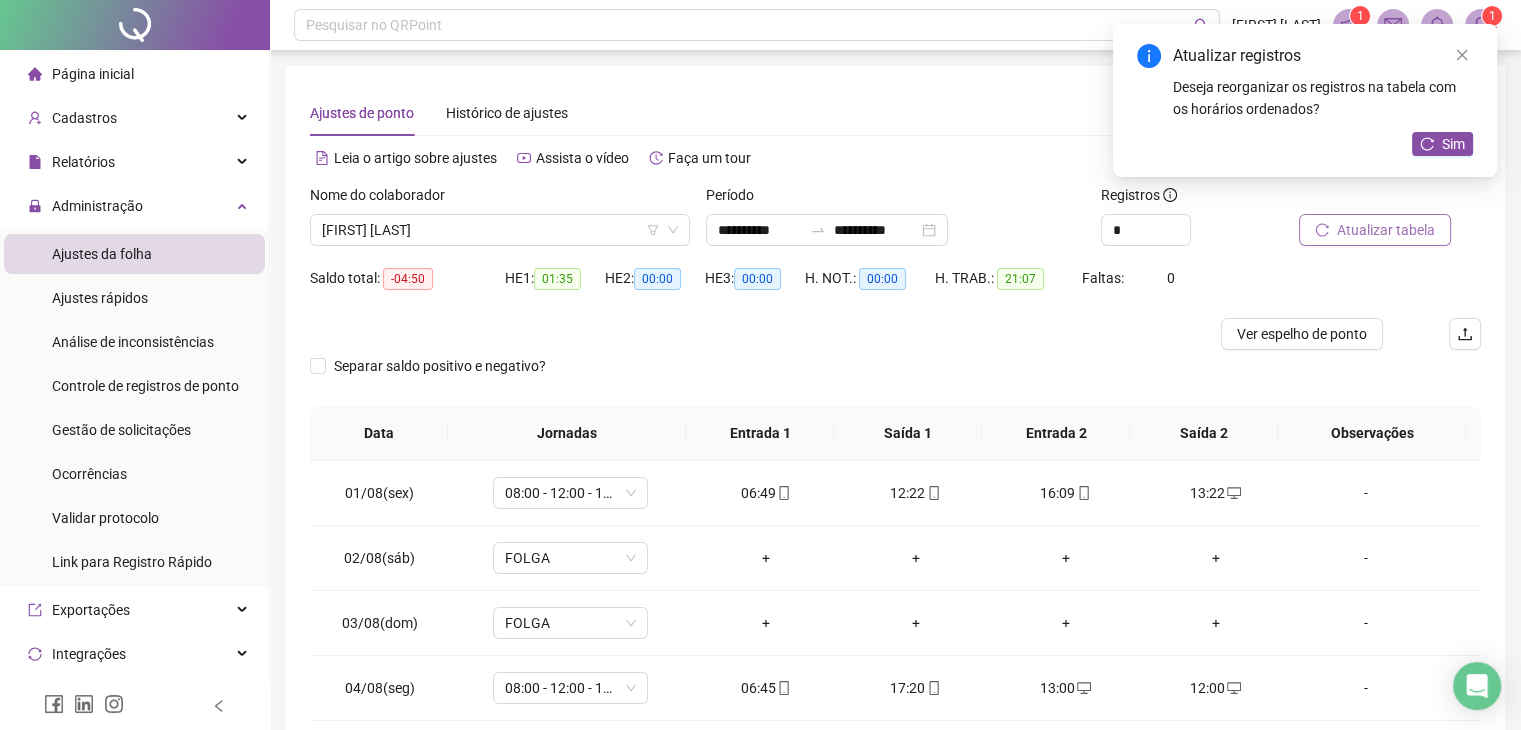 click on "Atualizar tabela" at bounding box center [1375, 230] 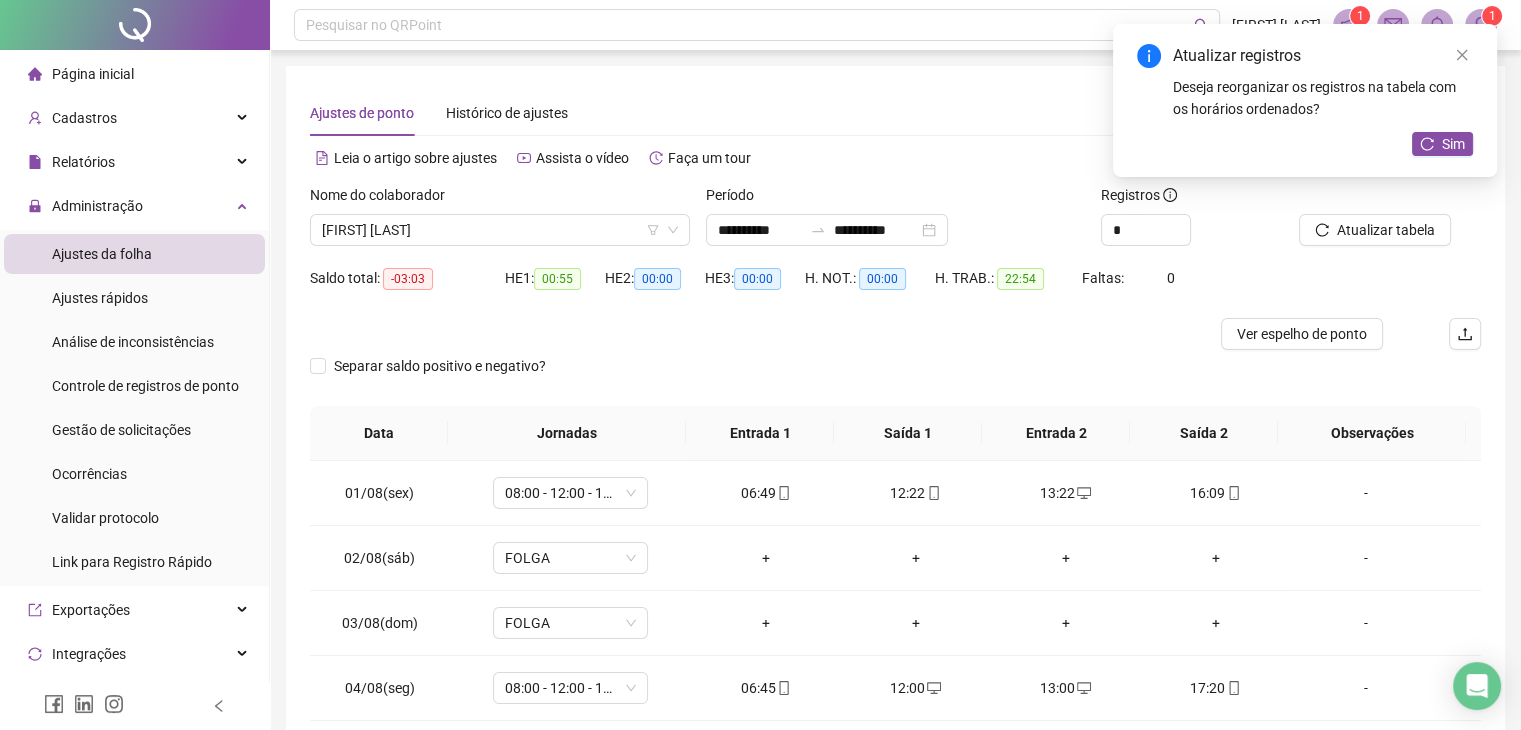scroll, scrollTop: 165, scrollLeft: 0, axis: vertical 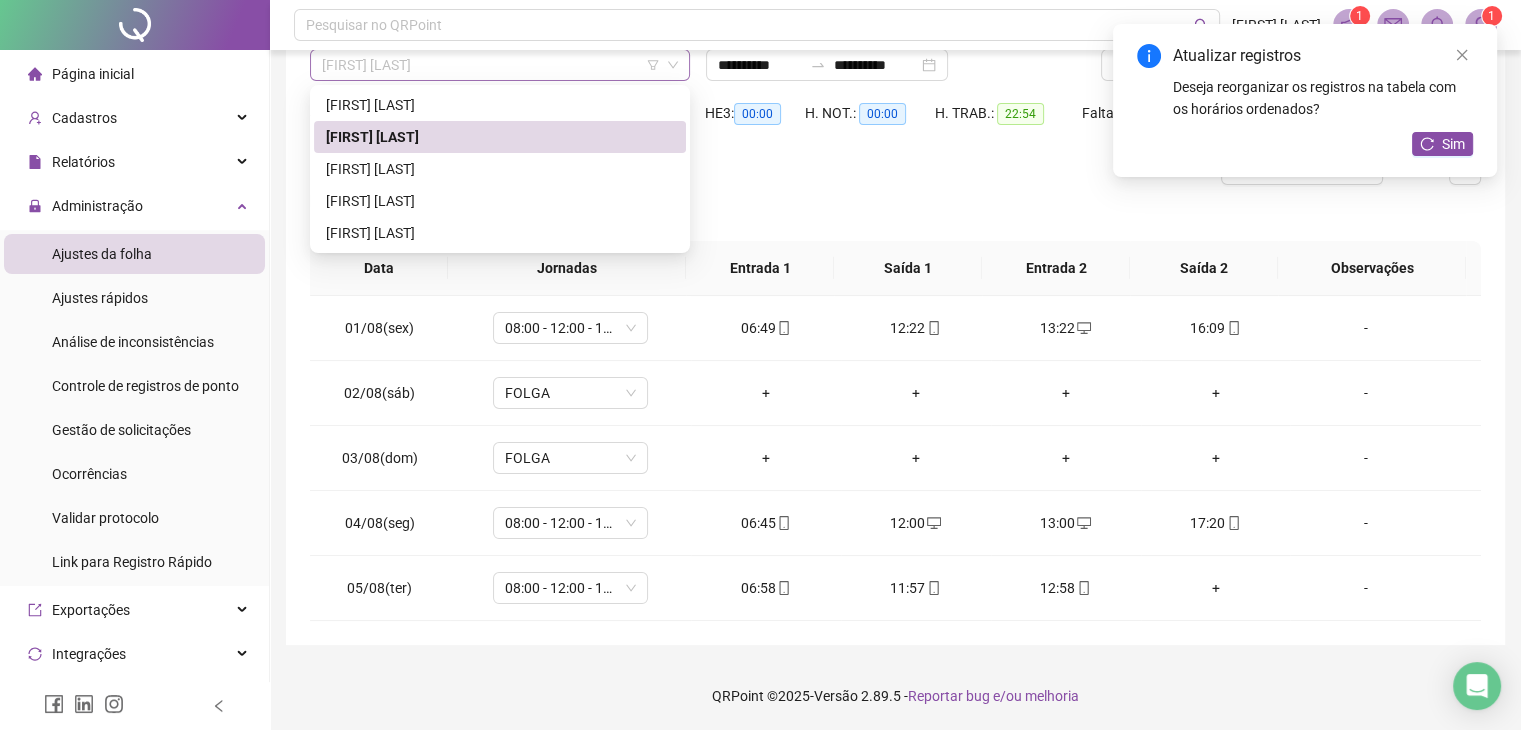 click on "[FIRST] [LAST]" at bounding box center (500, 65) 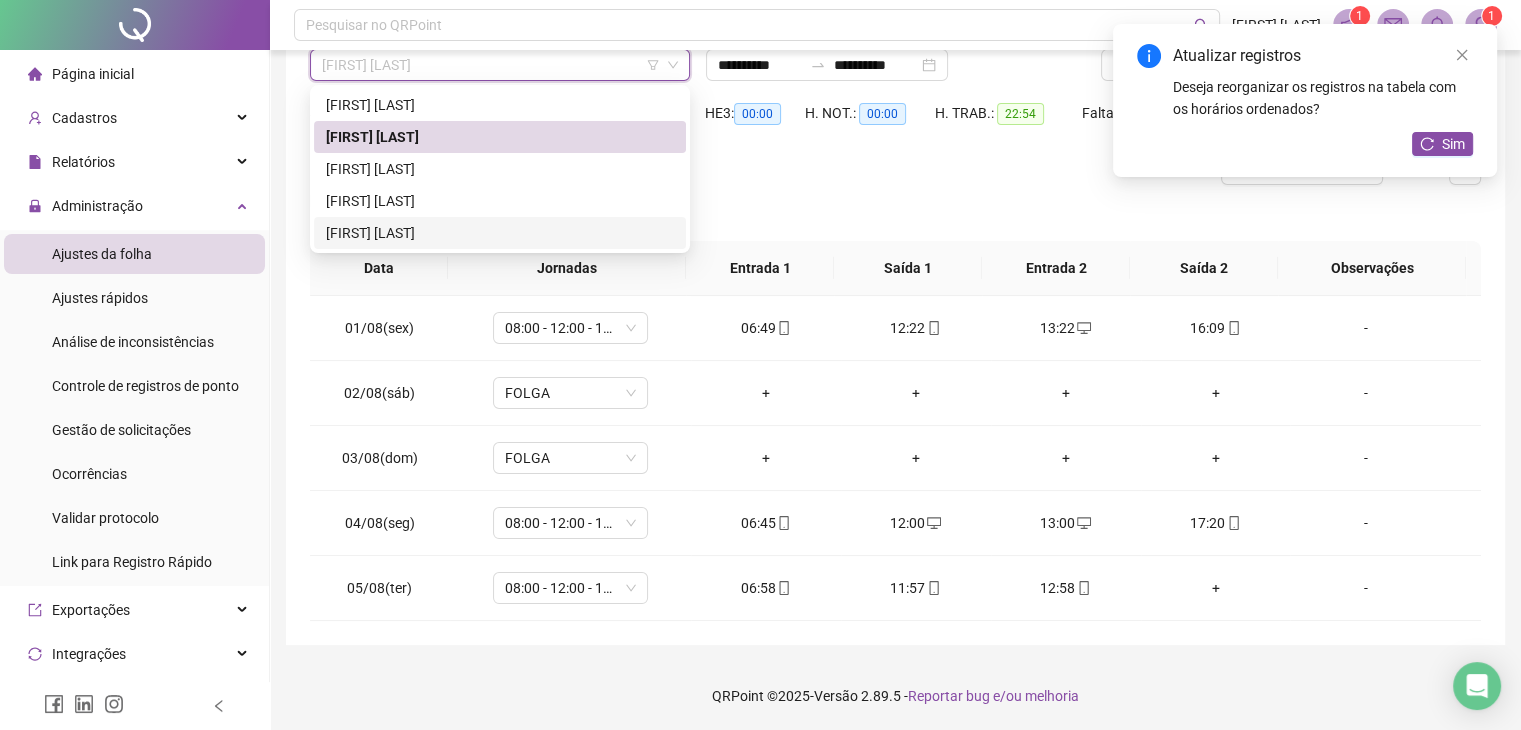 click on "[FIRST] [LAST]" at bounding box center (500, 233) 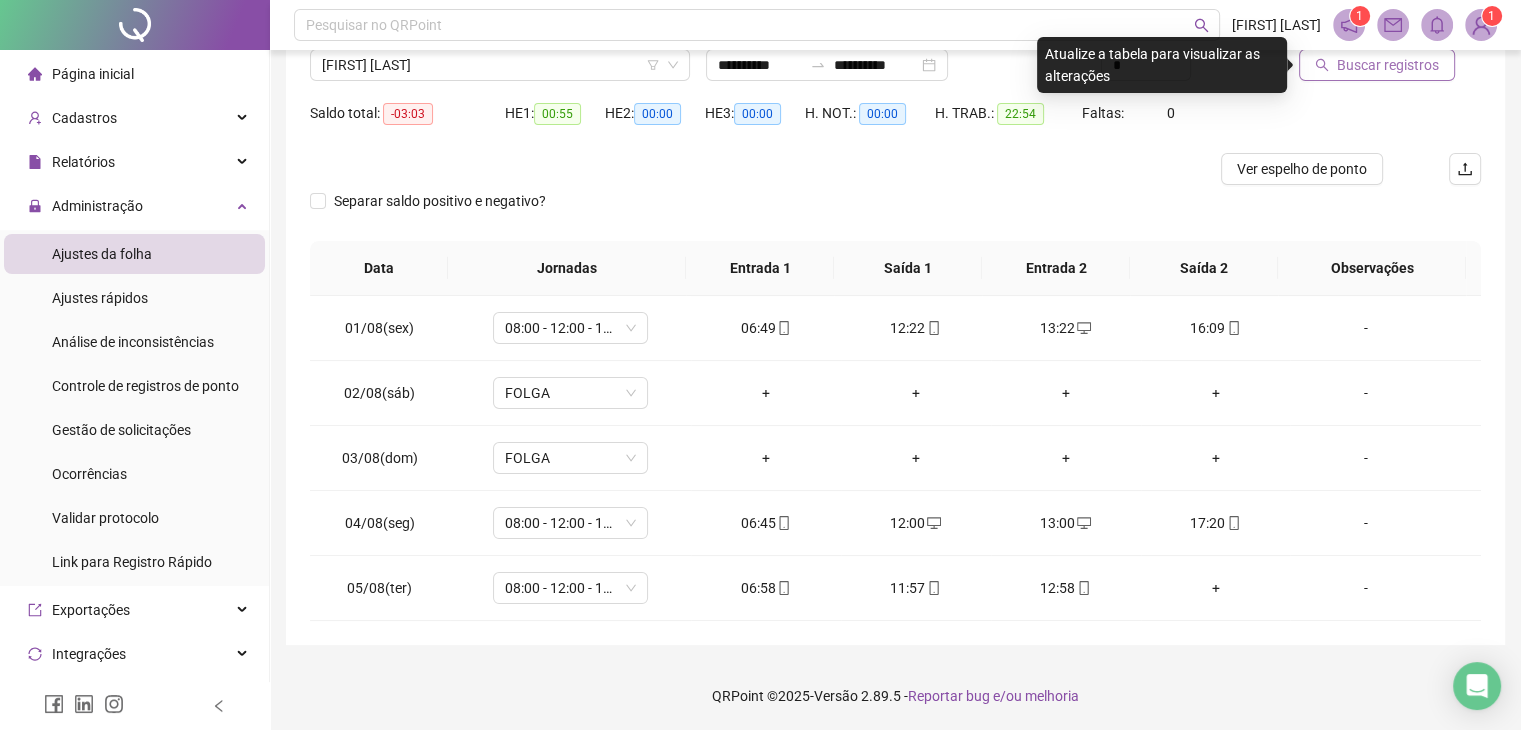 click on "Buscar registros" at bounding box center (1388, 65) 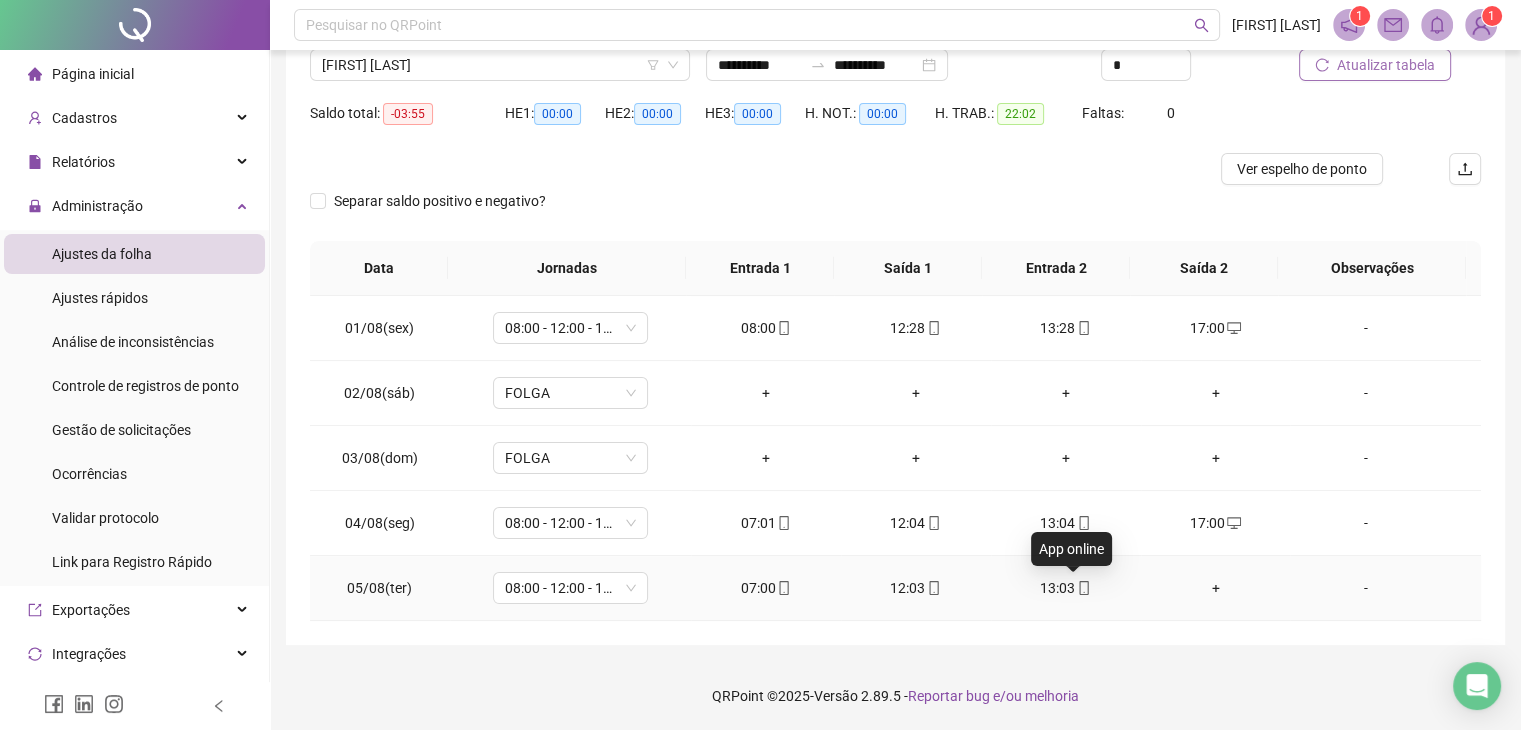 click 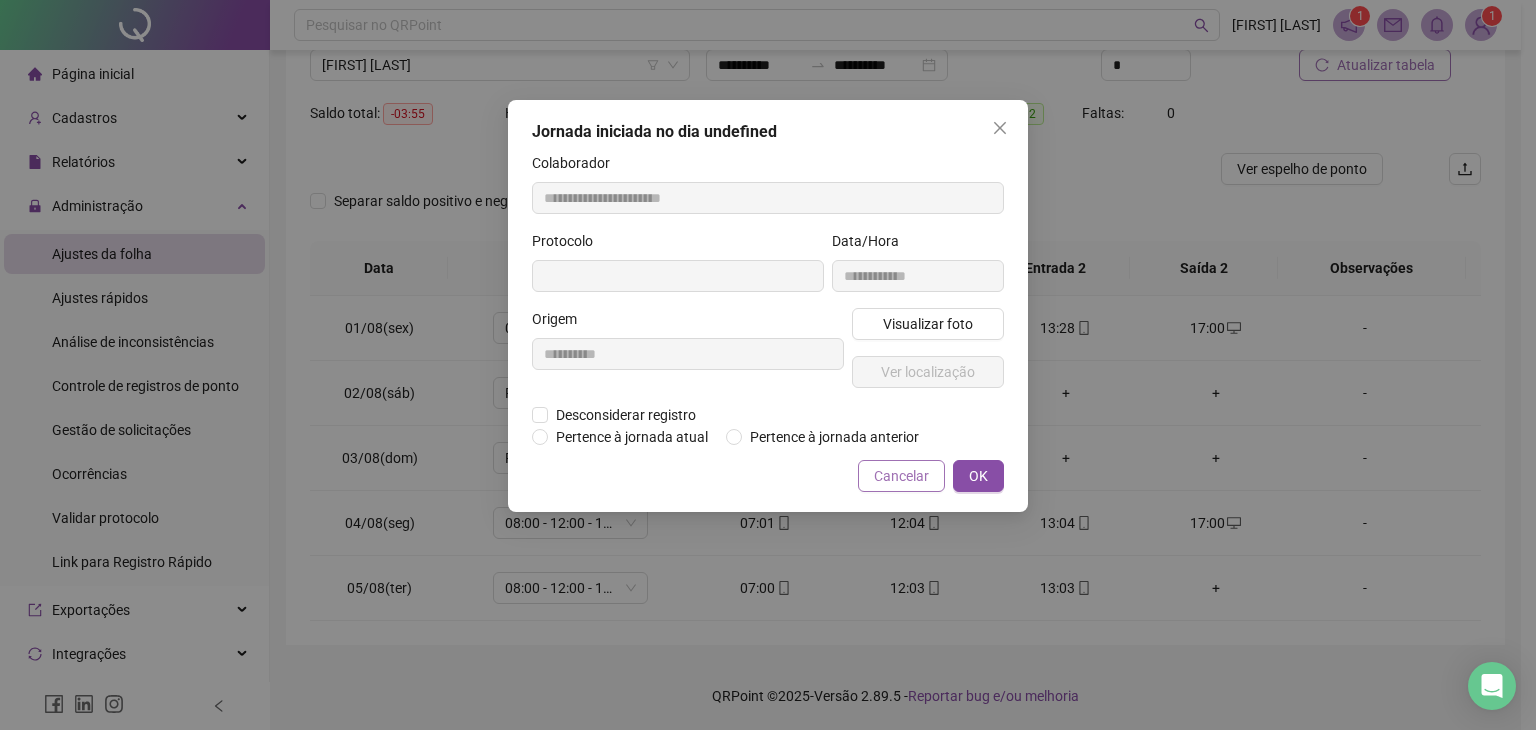 type on "**********" 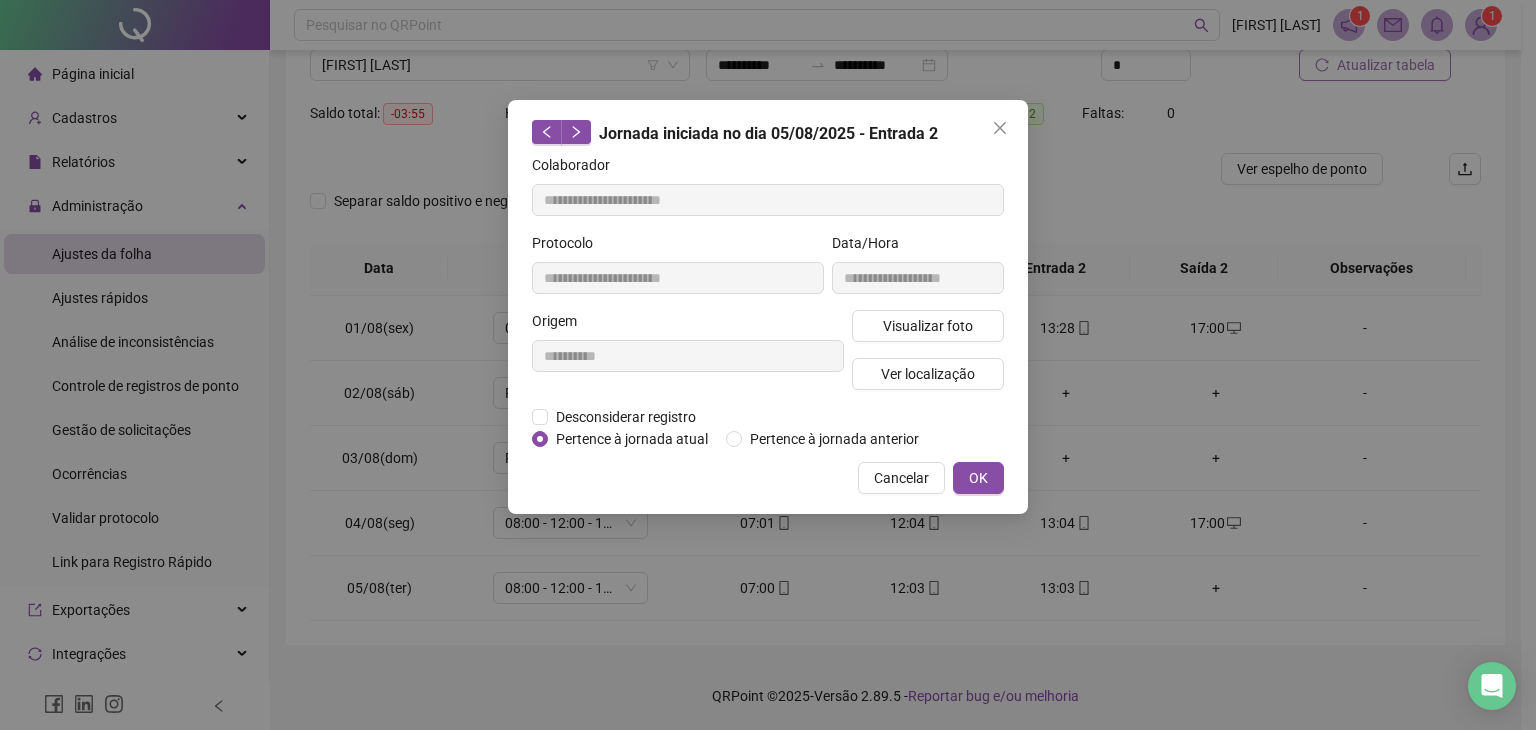 click on "**********" at bounding box center [918, 271] 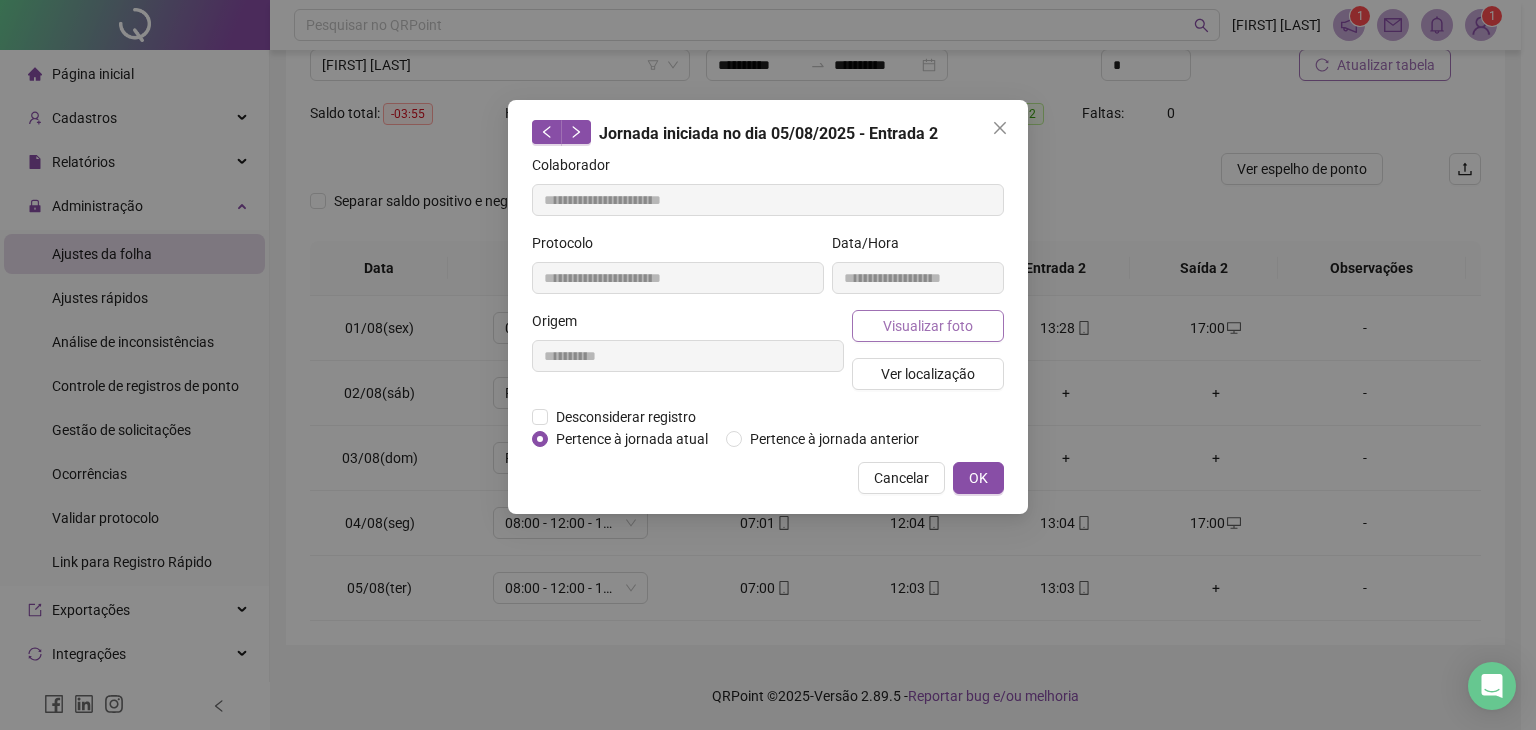 click on "Visualizar foto" at bounding box center [928, 326] 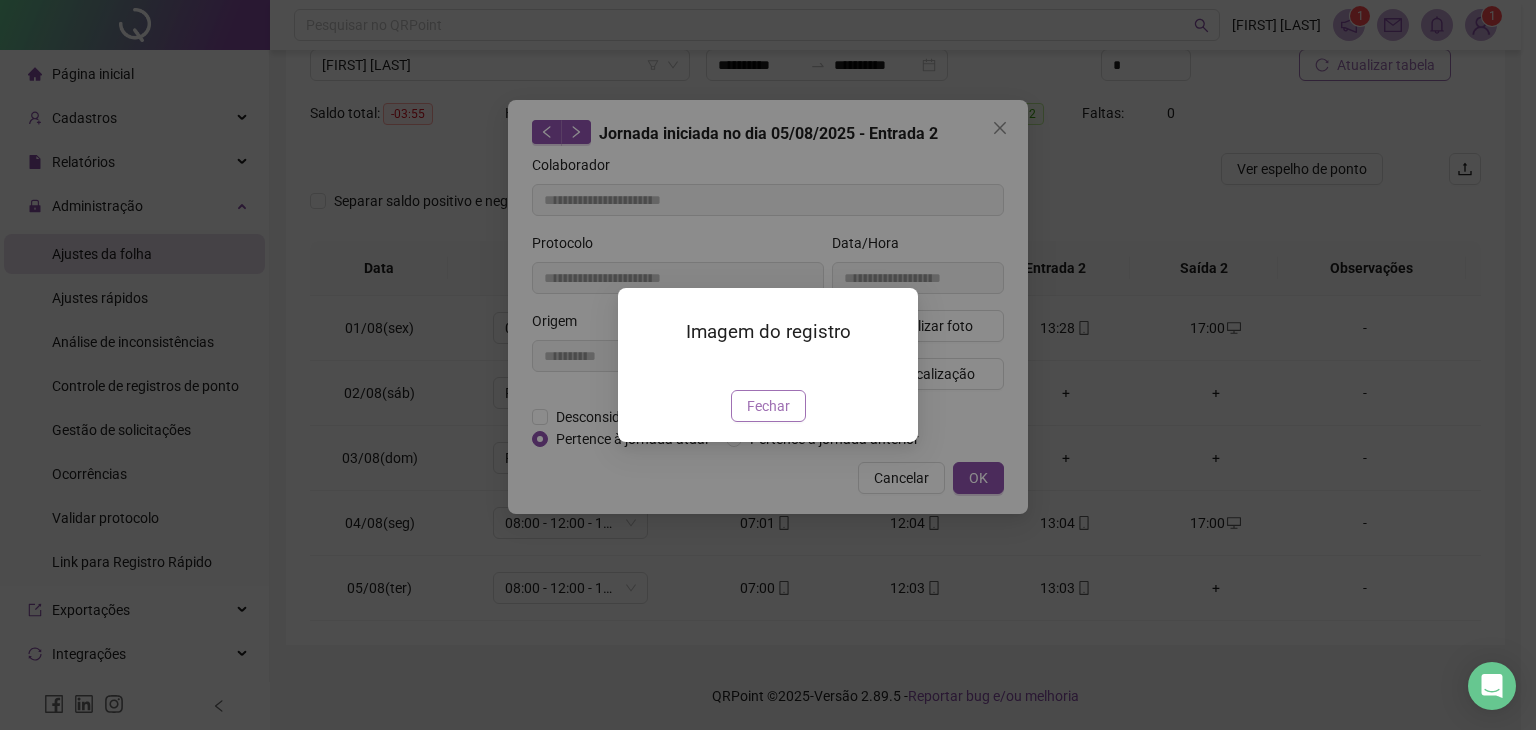 click on "Fechar" at bounding box center (768, 406) 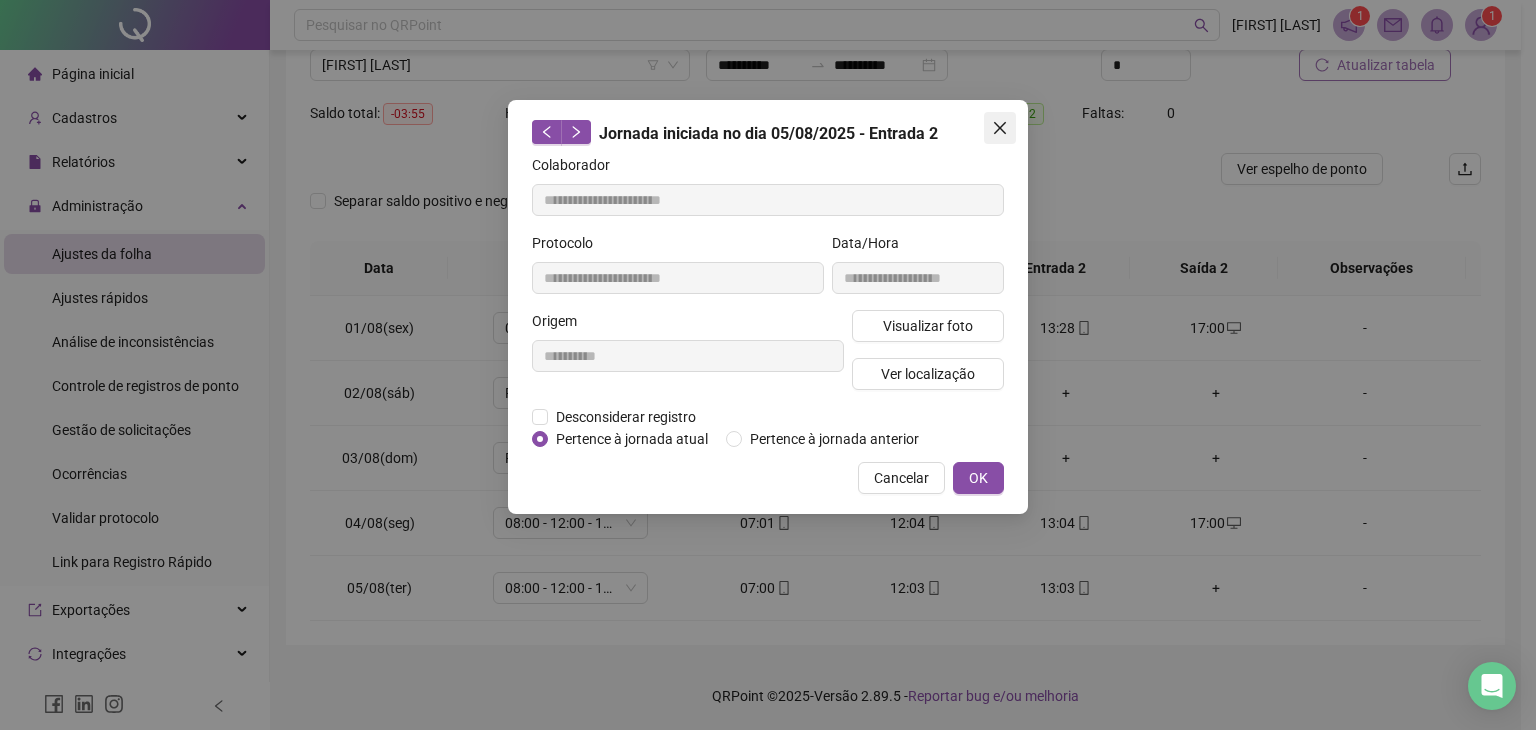 click at bounding box center [1000, 128] 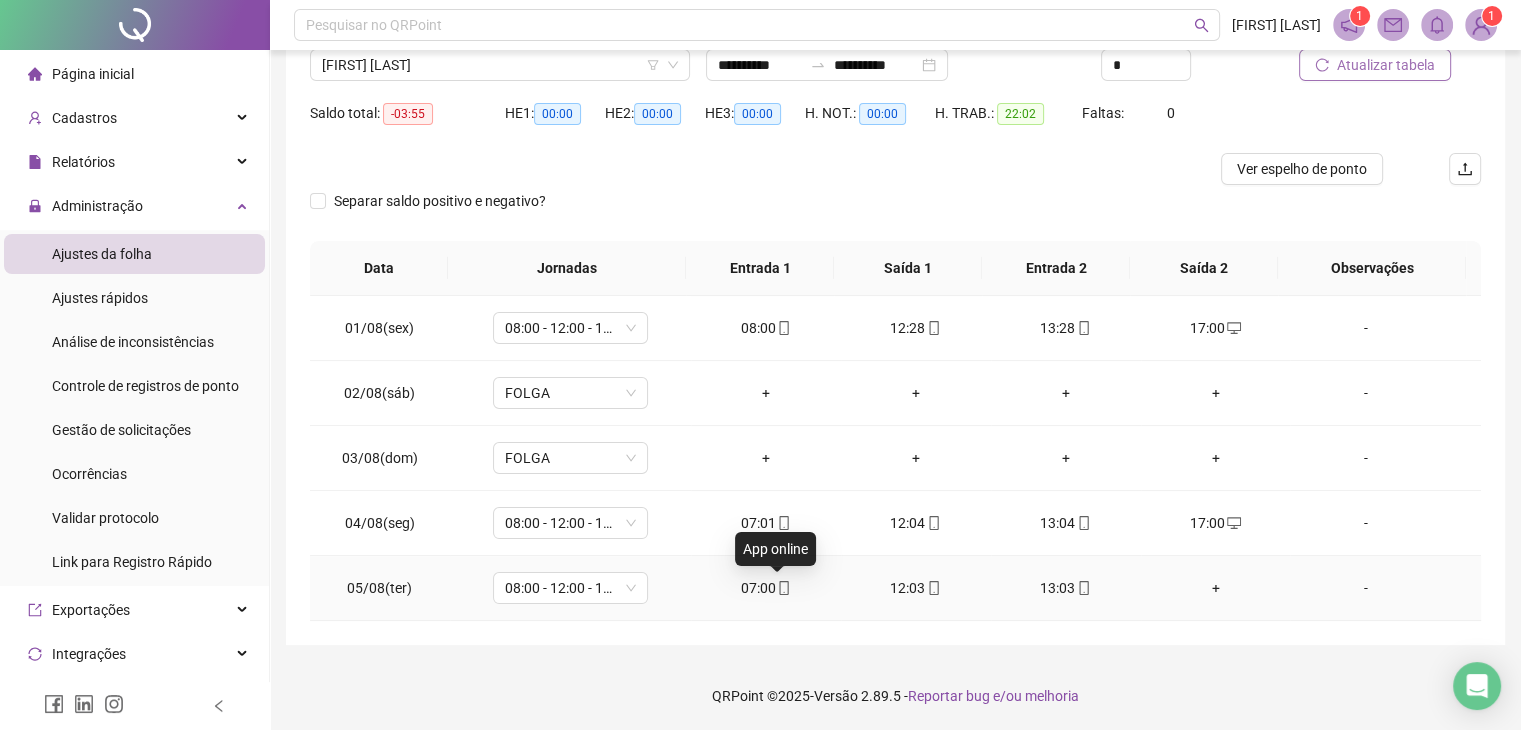 click 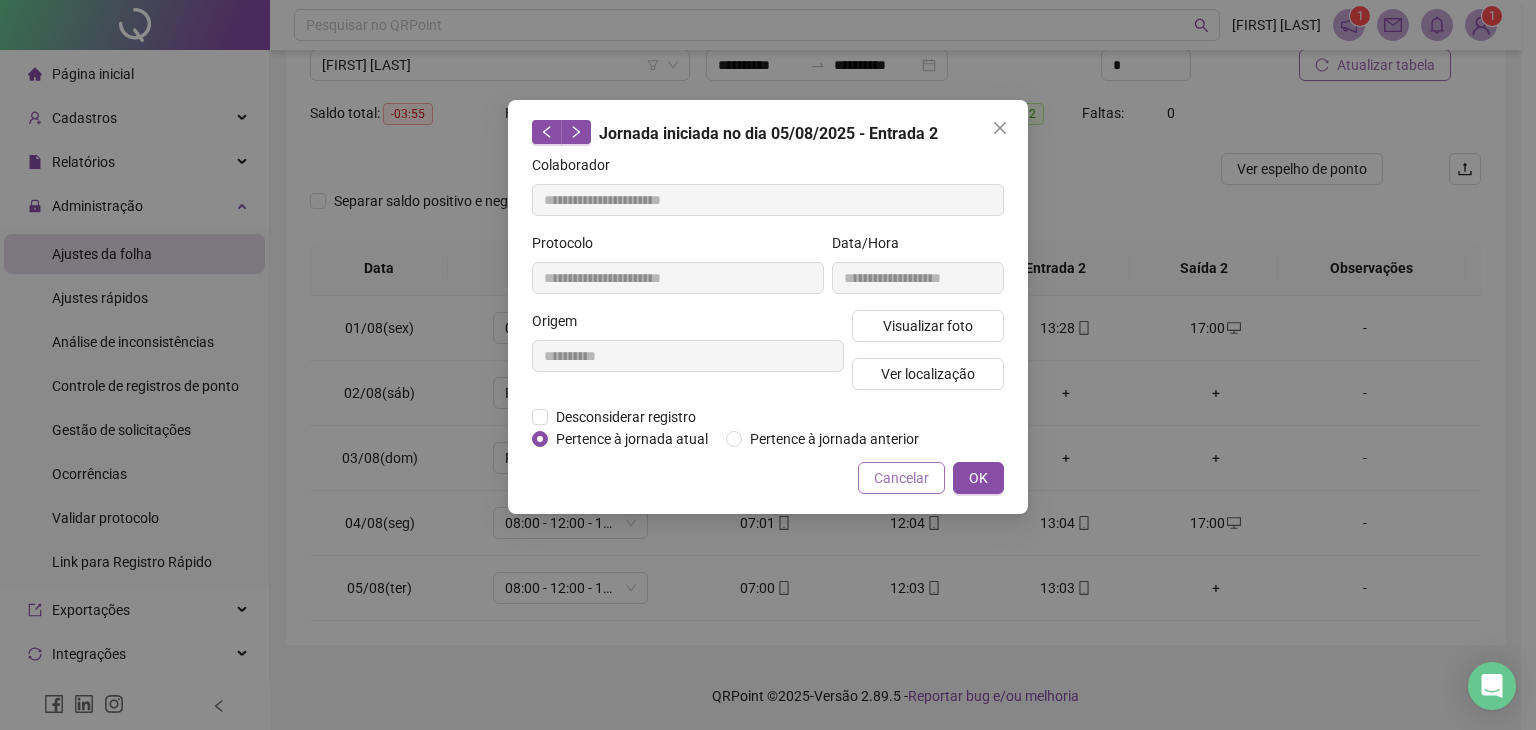 type on "**********" 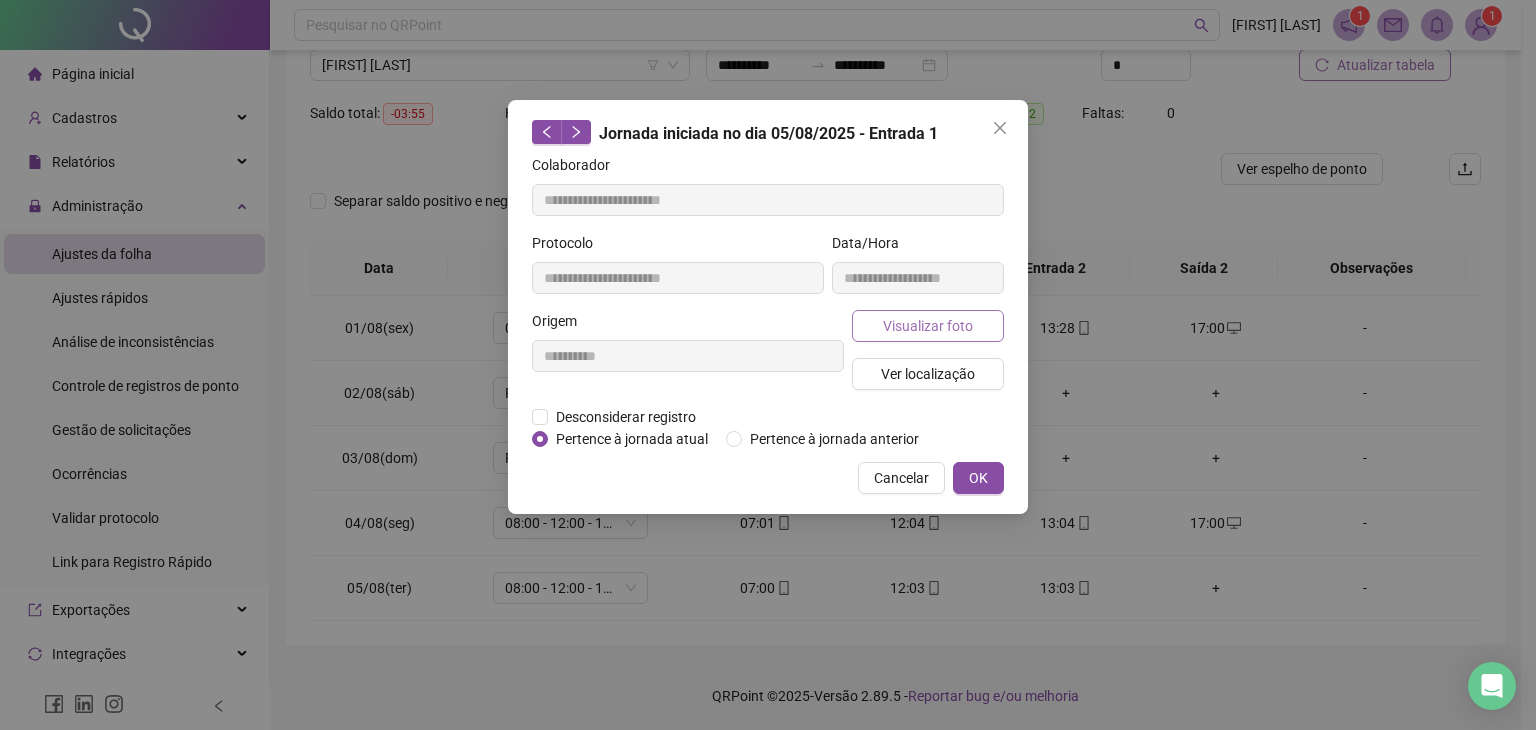 click on "Visualizar foto" at bounding box center (928, 326) 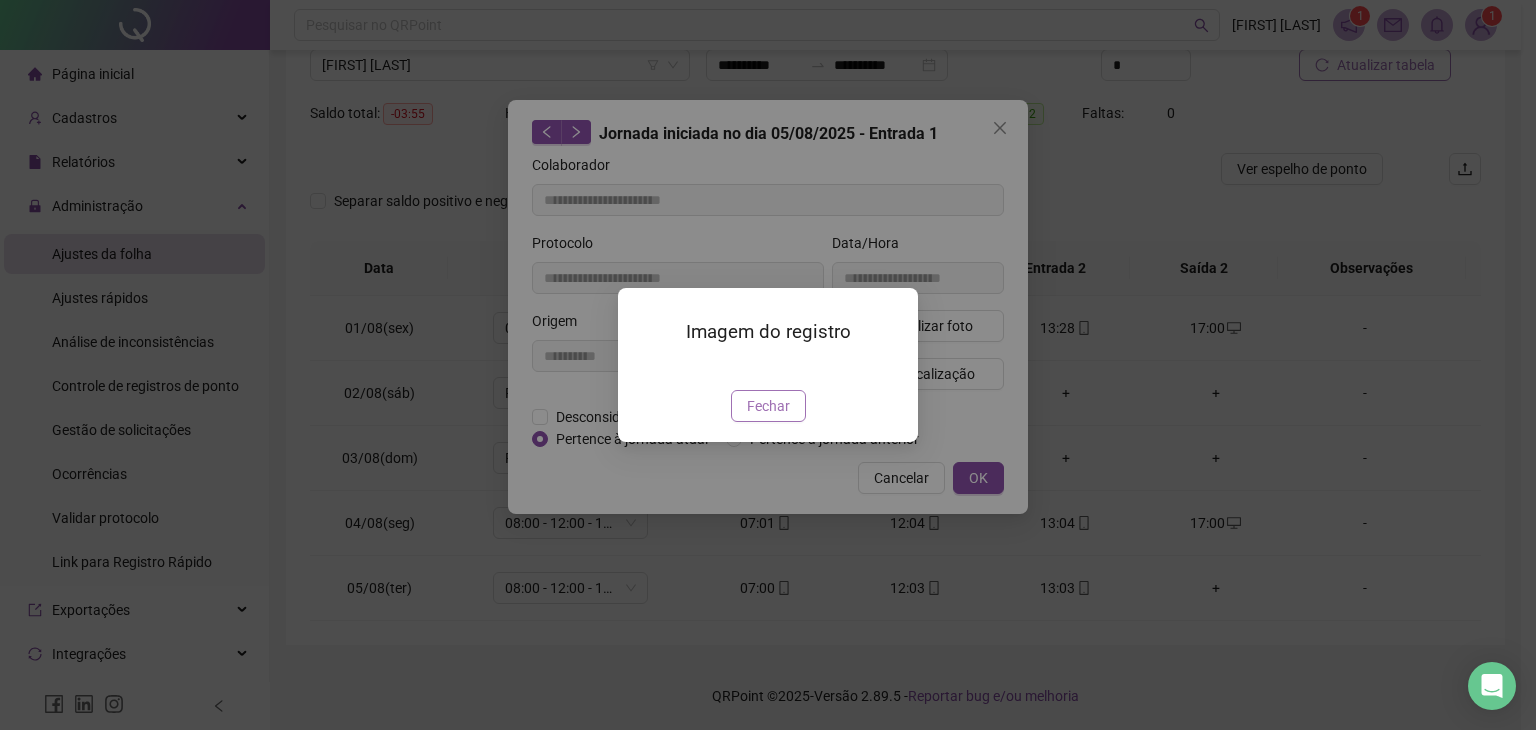click on "Fechar" at bounding box center (768, 406) 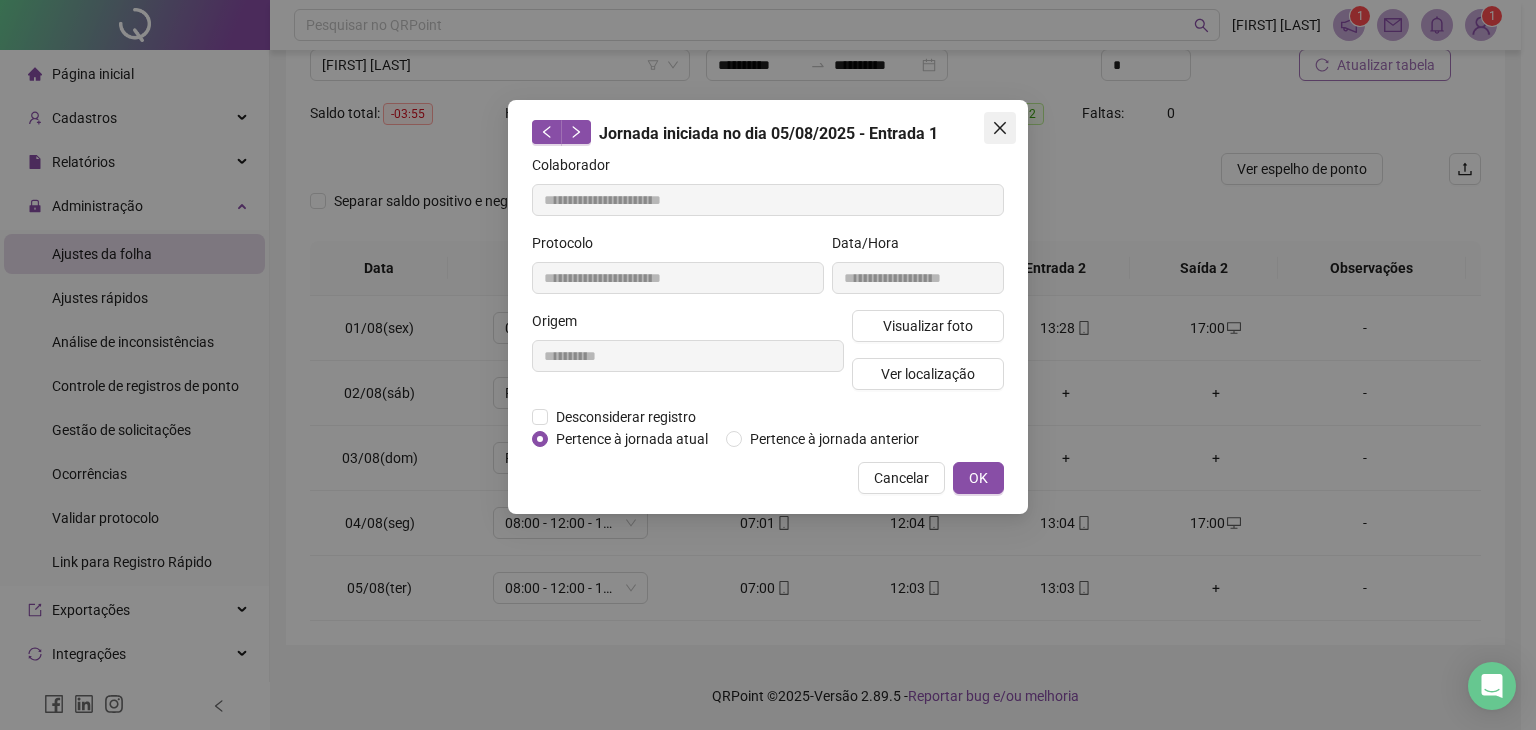 click at bounding box center (1000, 128) 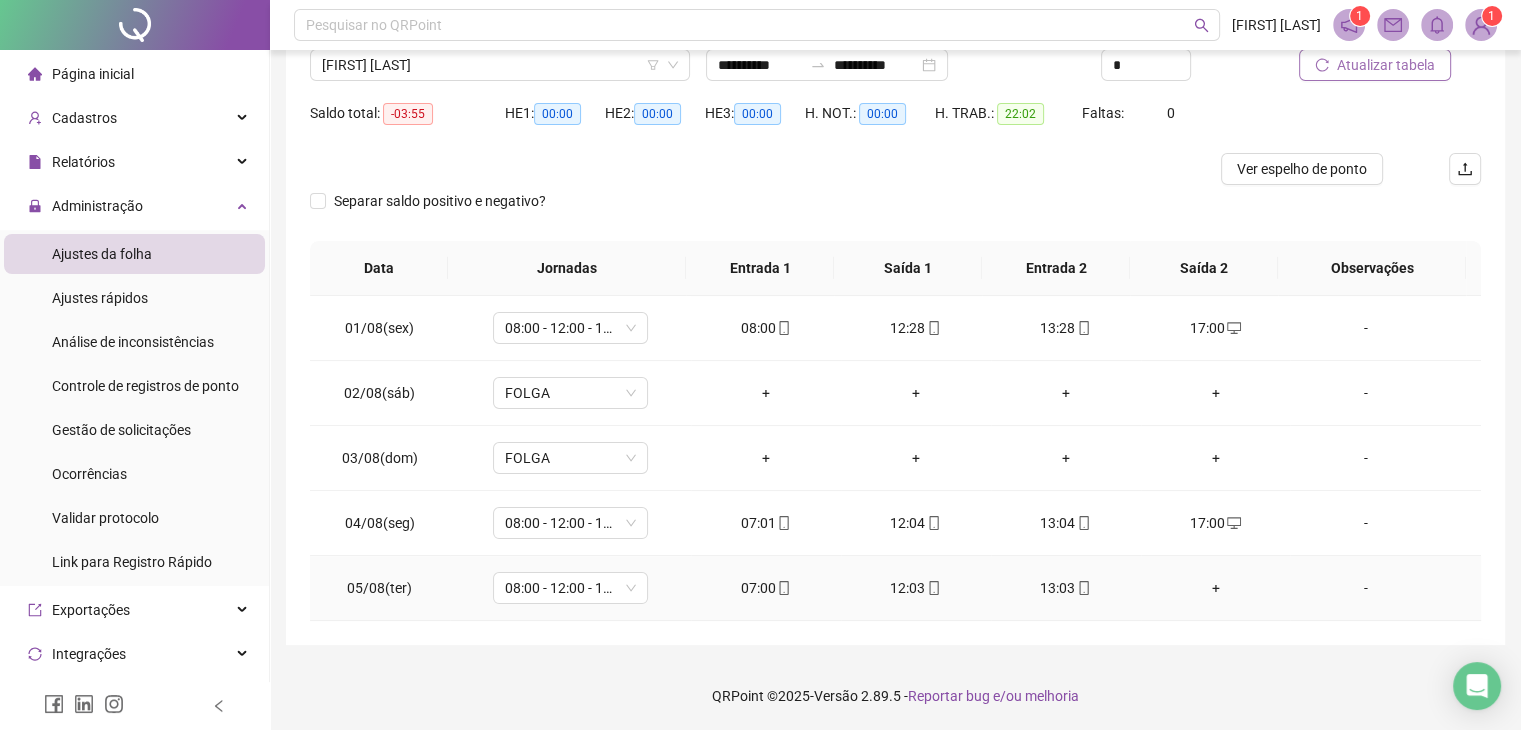 click 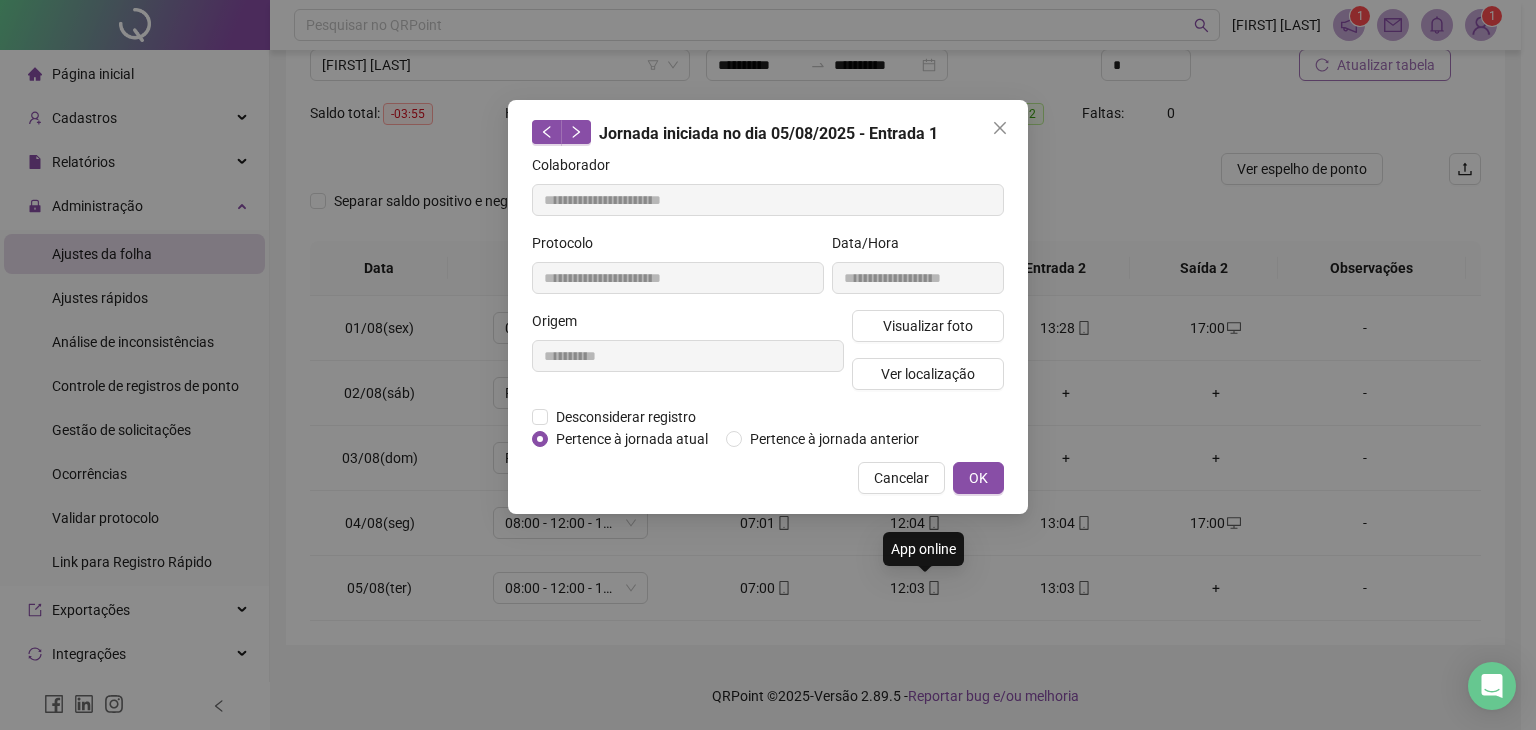 type on "**********" 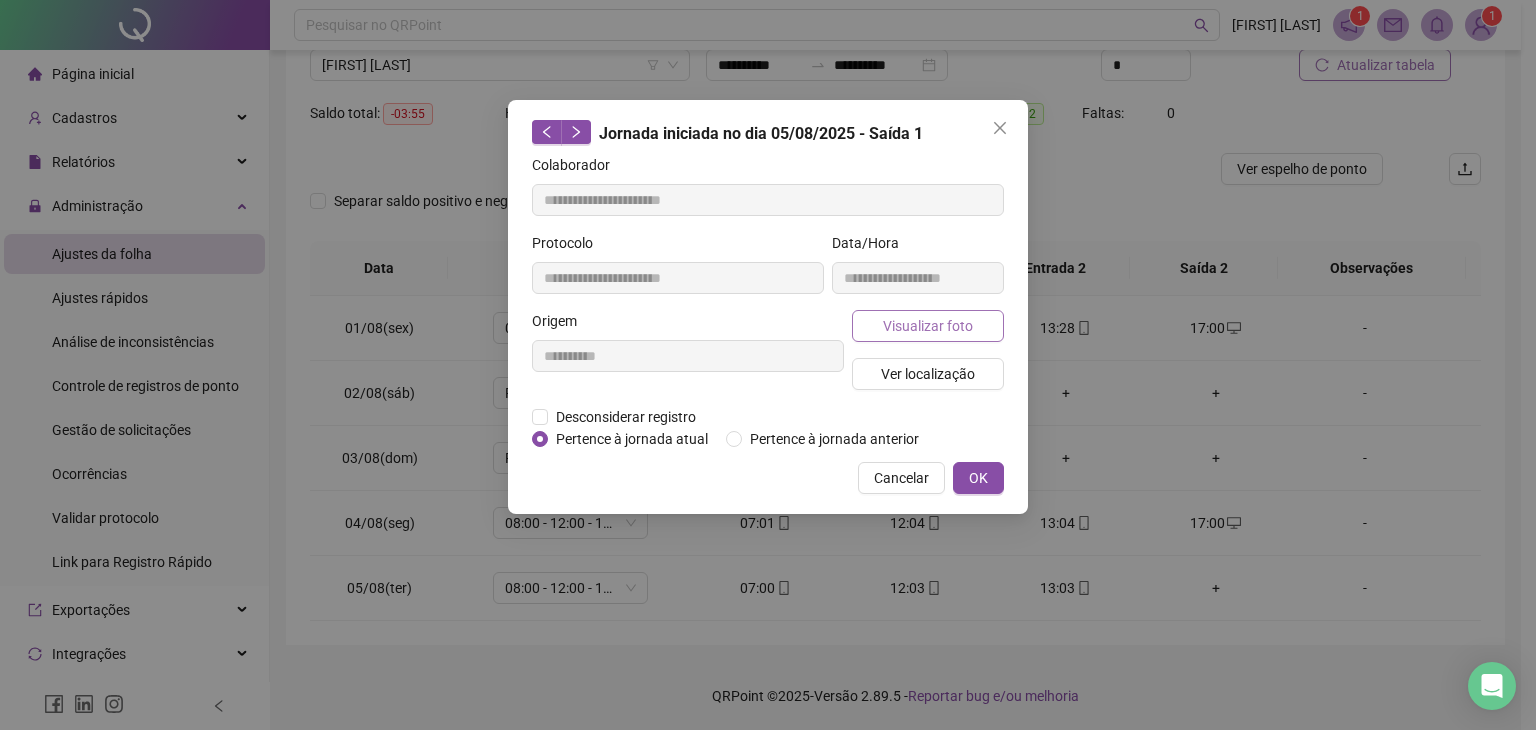 click on "Visualizar foto" at bounding box center (928, 326) 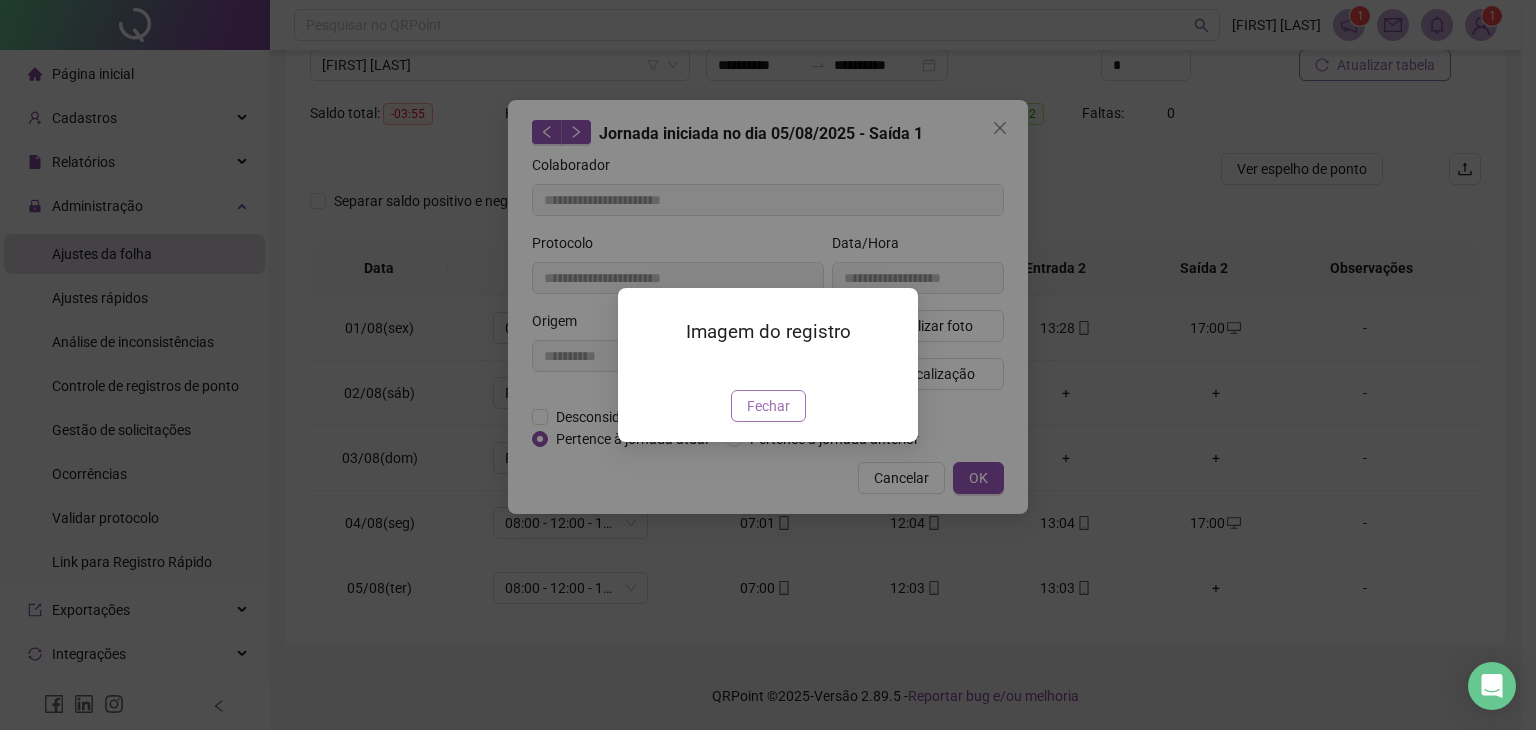 drag, startPoint x: 779, startPoint y: 533, endPoint x: 745, endPoint y: 543, distance: 35.44009 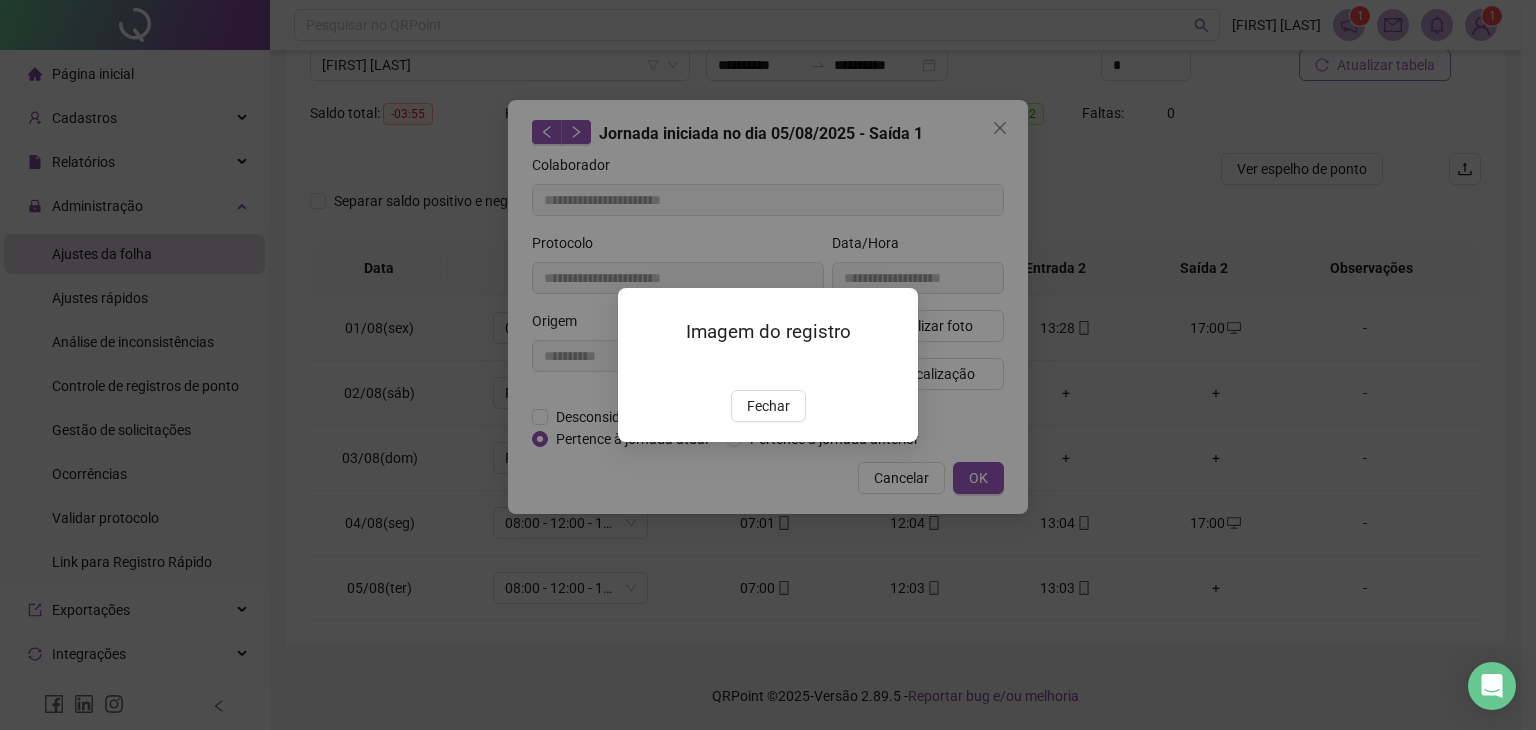 click on "Fechar" at bounding box center (768, 406) 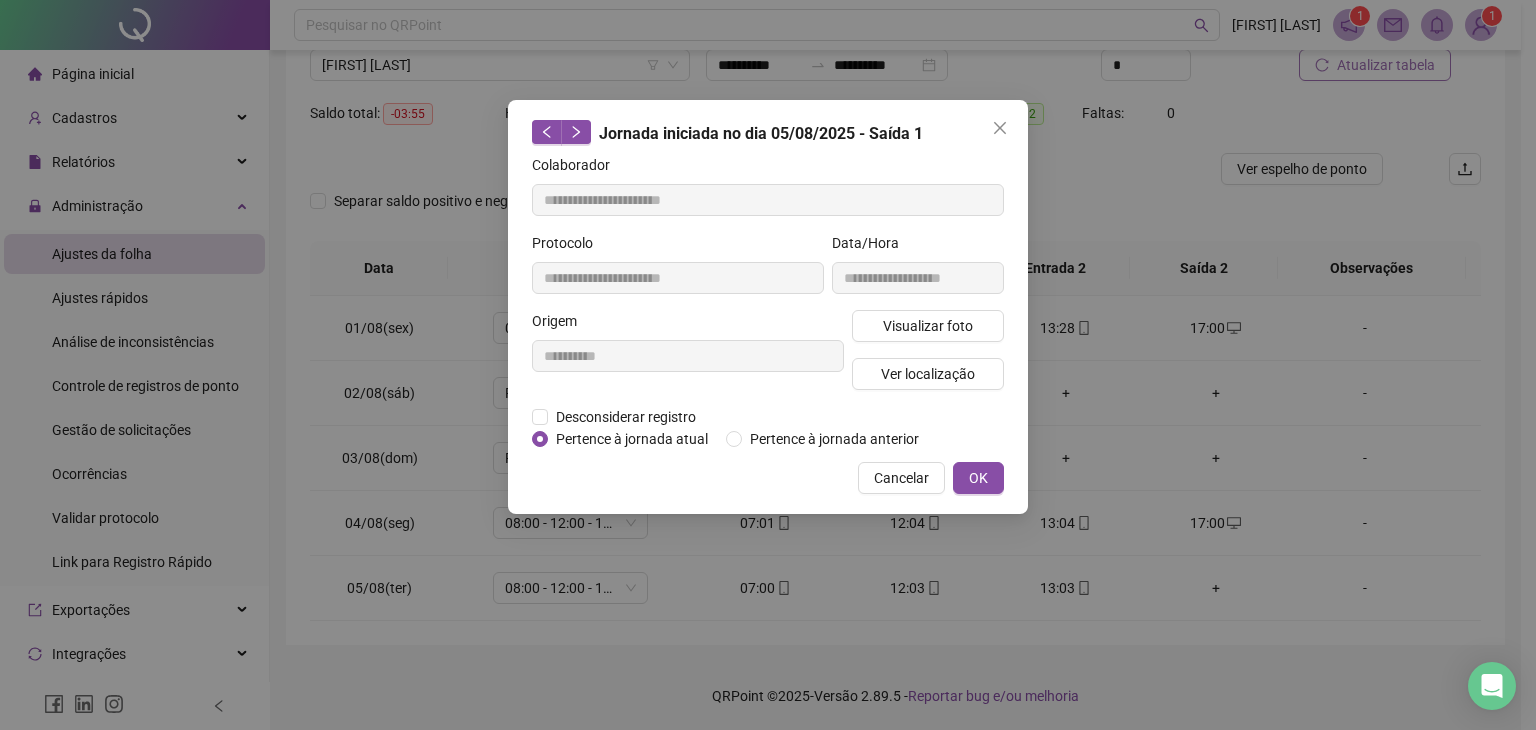 click 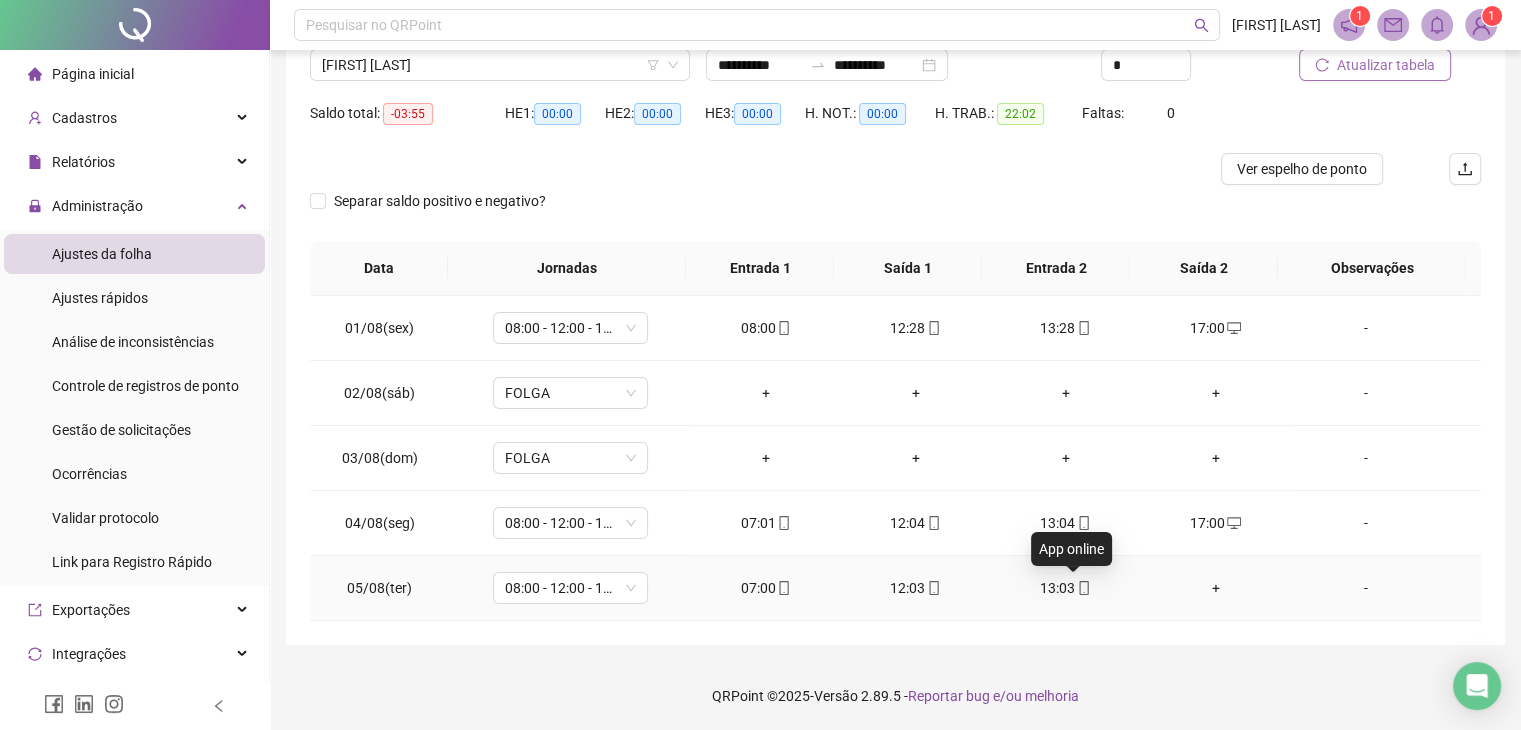 click 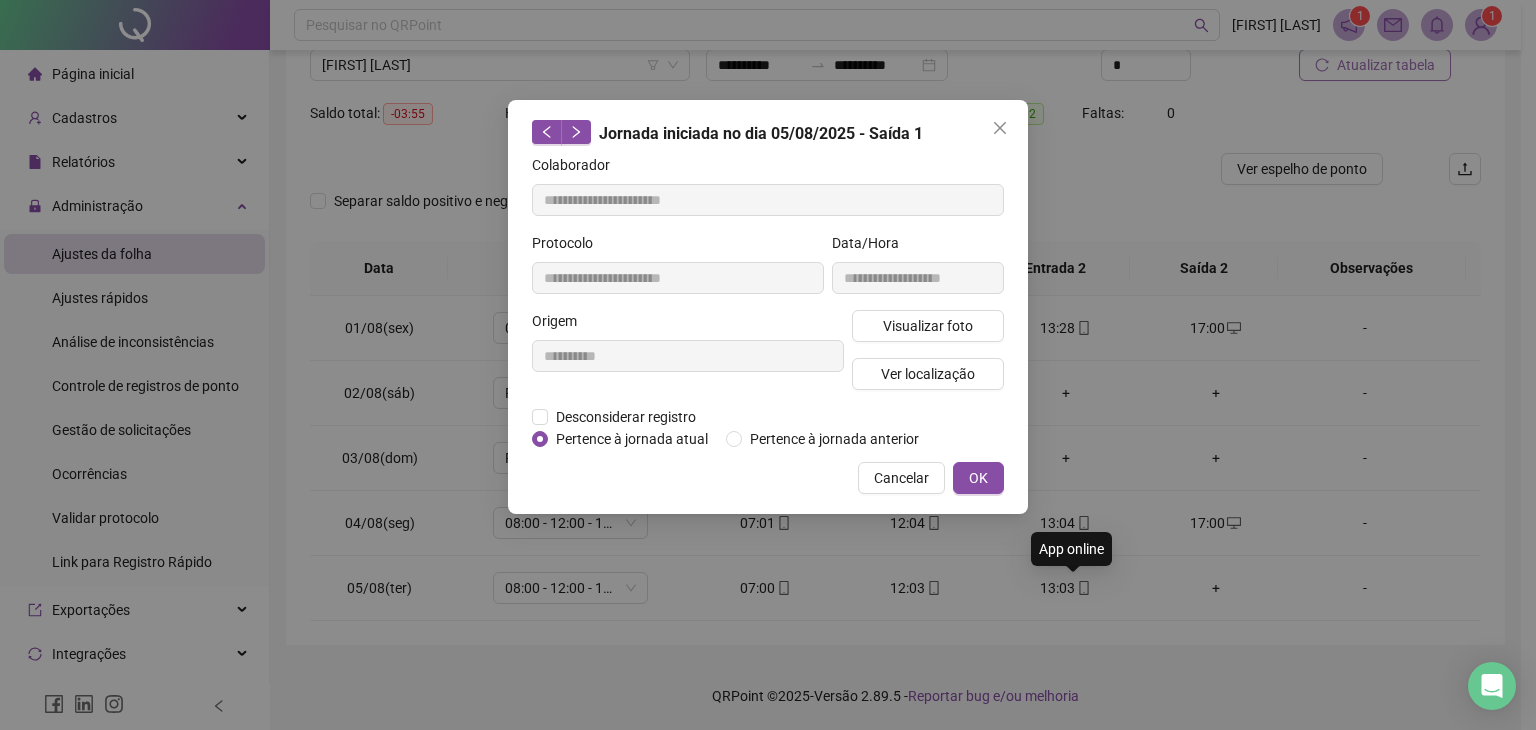 type on "**********" 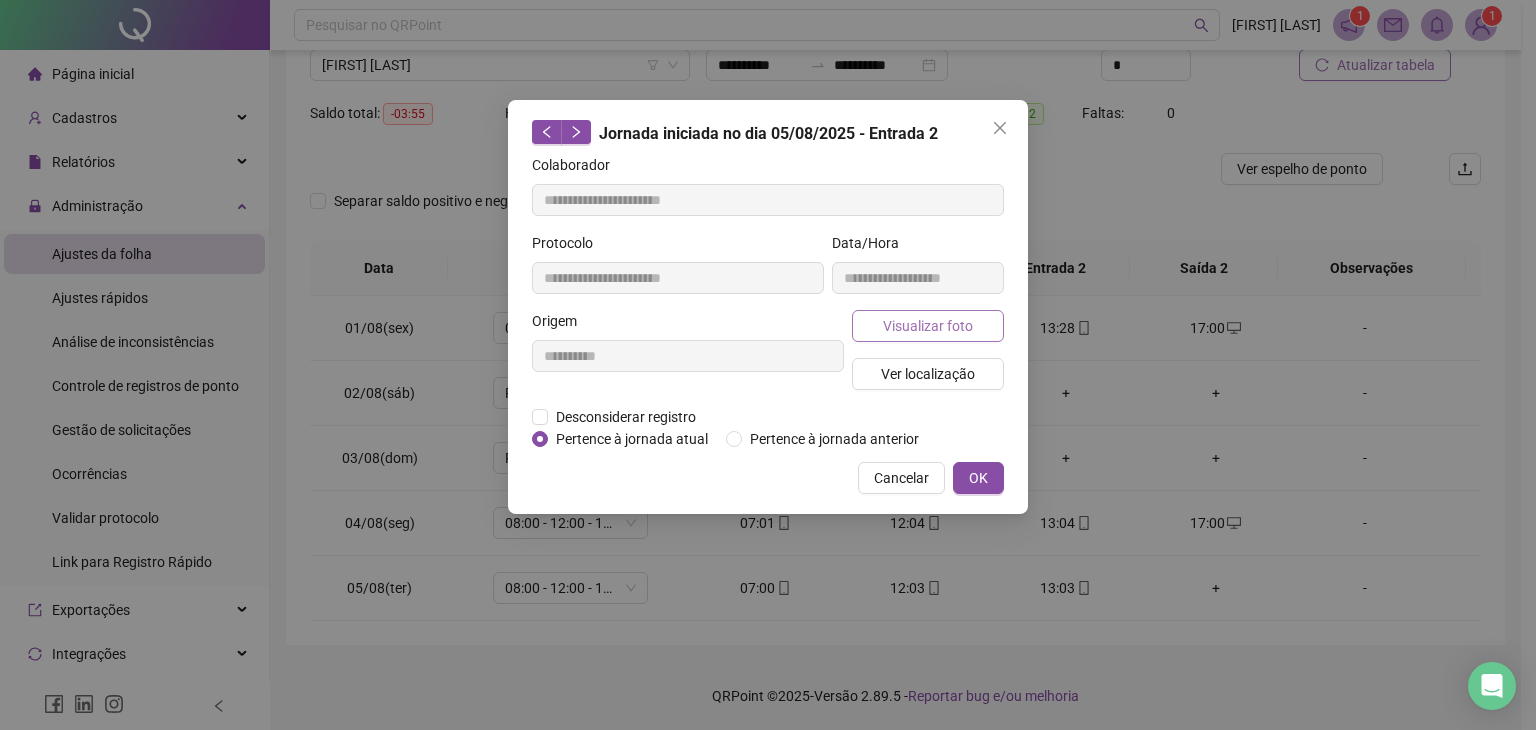 click on "Visualizar foto" at bounding box center [928, 326] 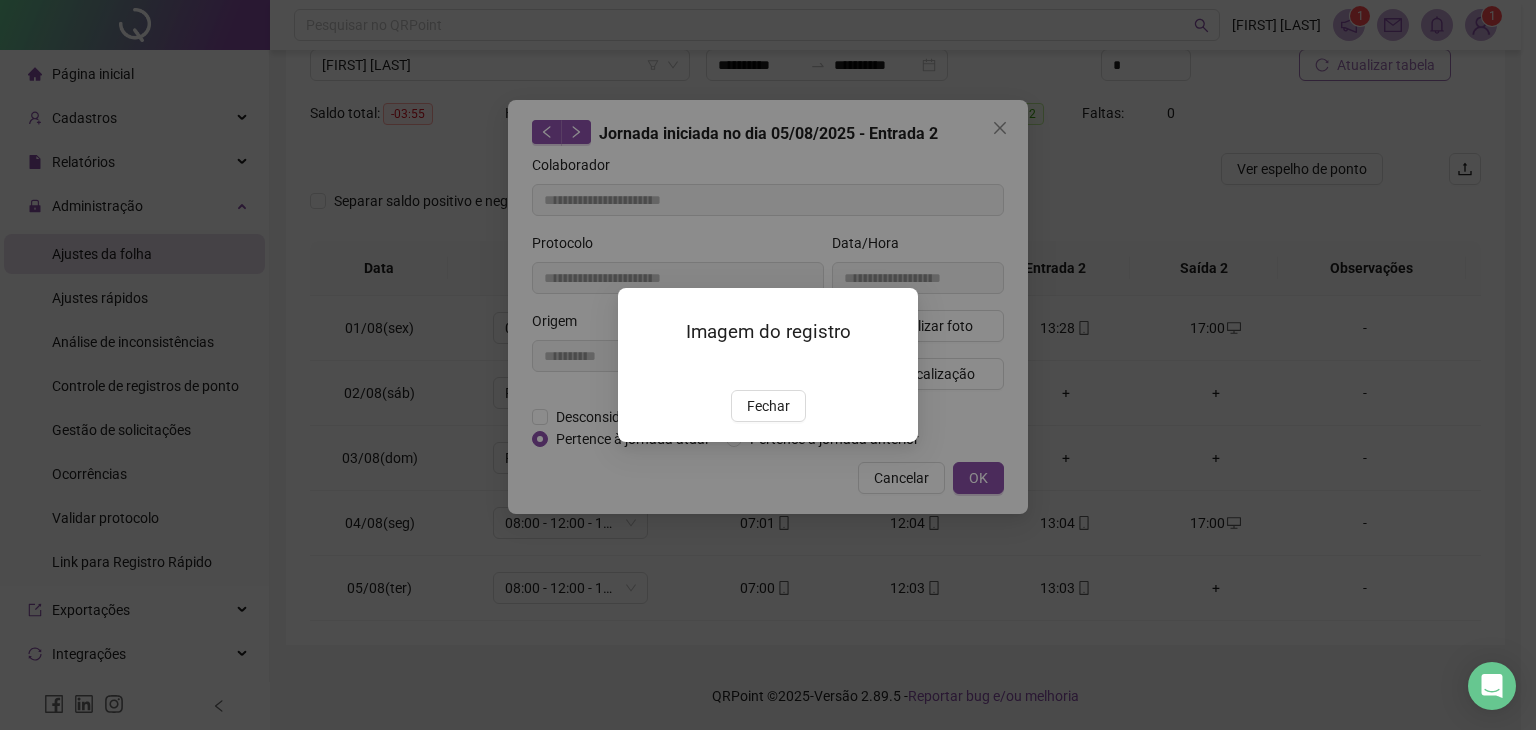 click on "Imagem do registro Fechar" at bounding box center [768, 364] 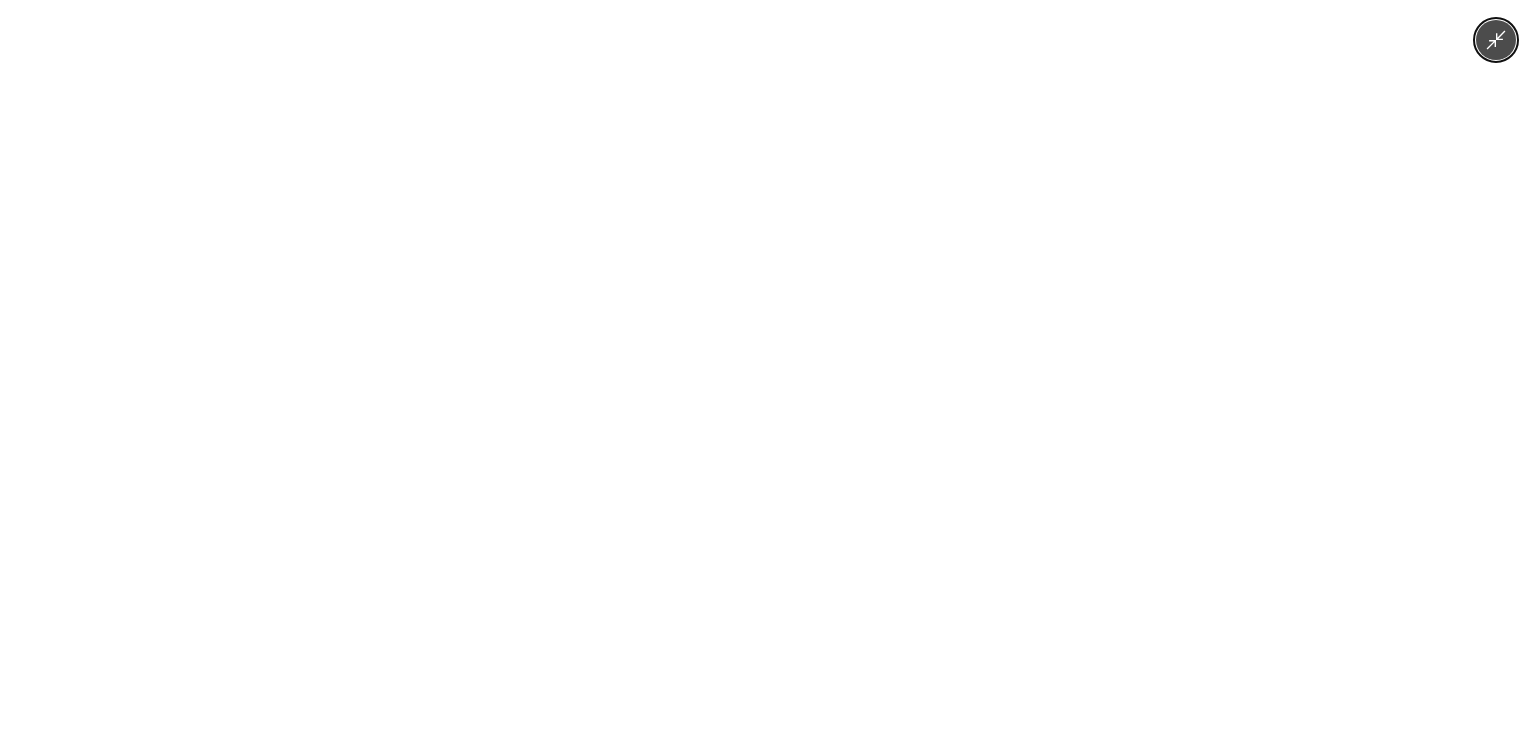 click at bounding box center [768, 365] 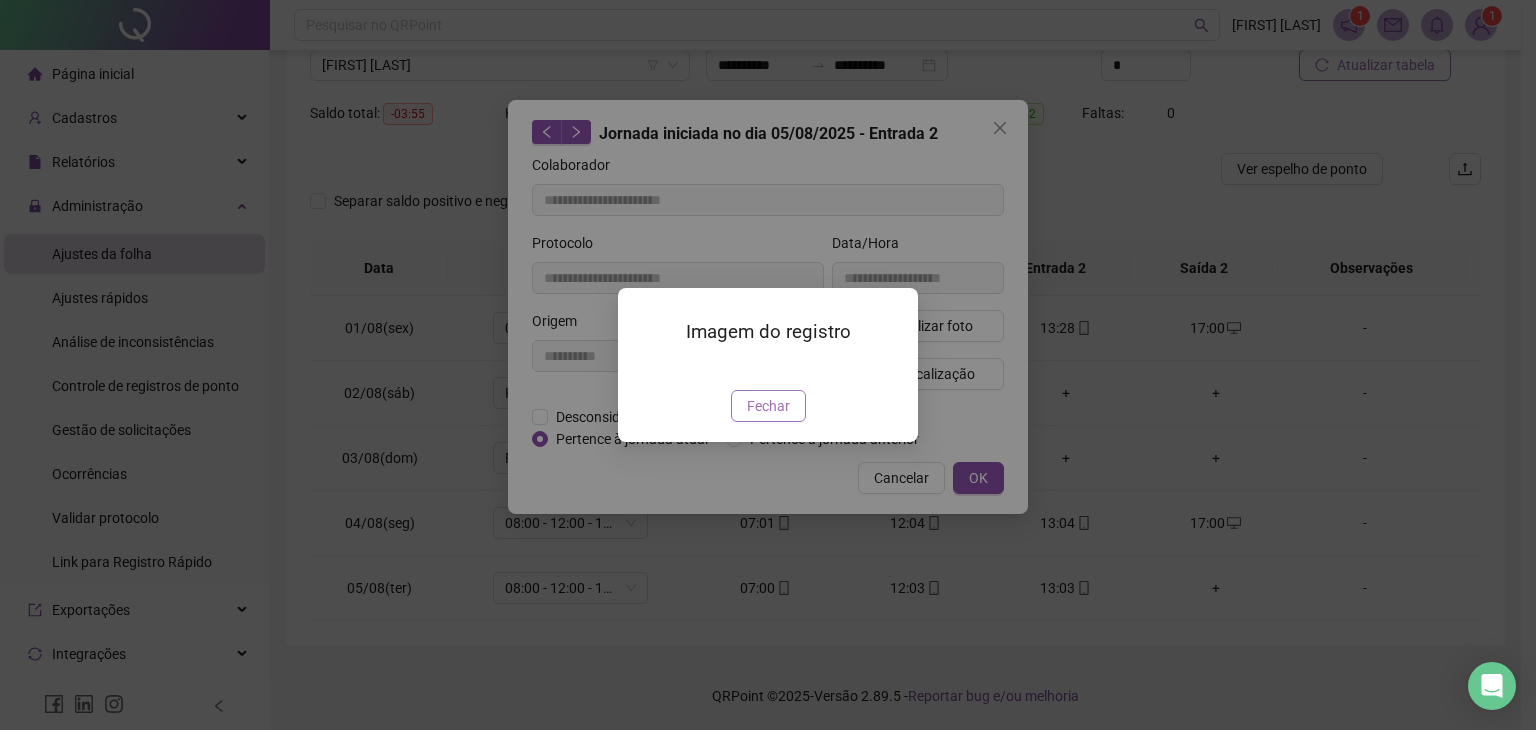 click on "Fechar" at bounding box center (768, 406) 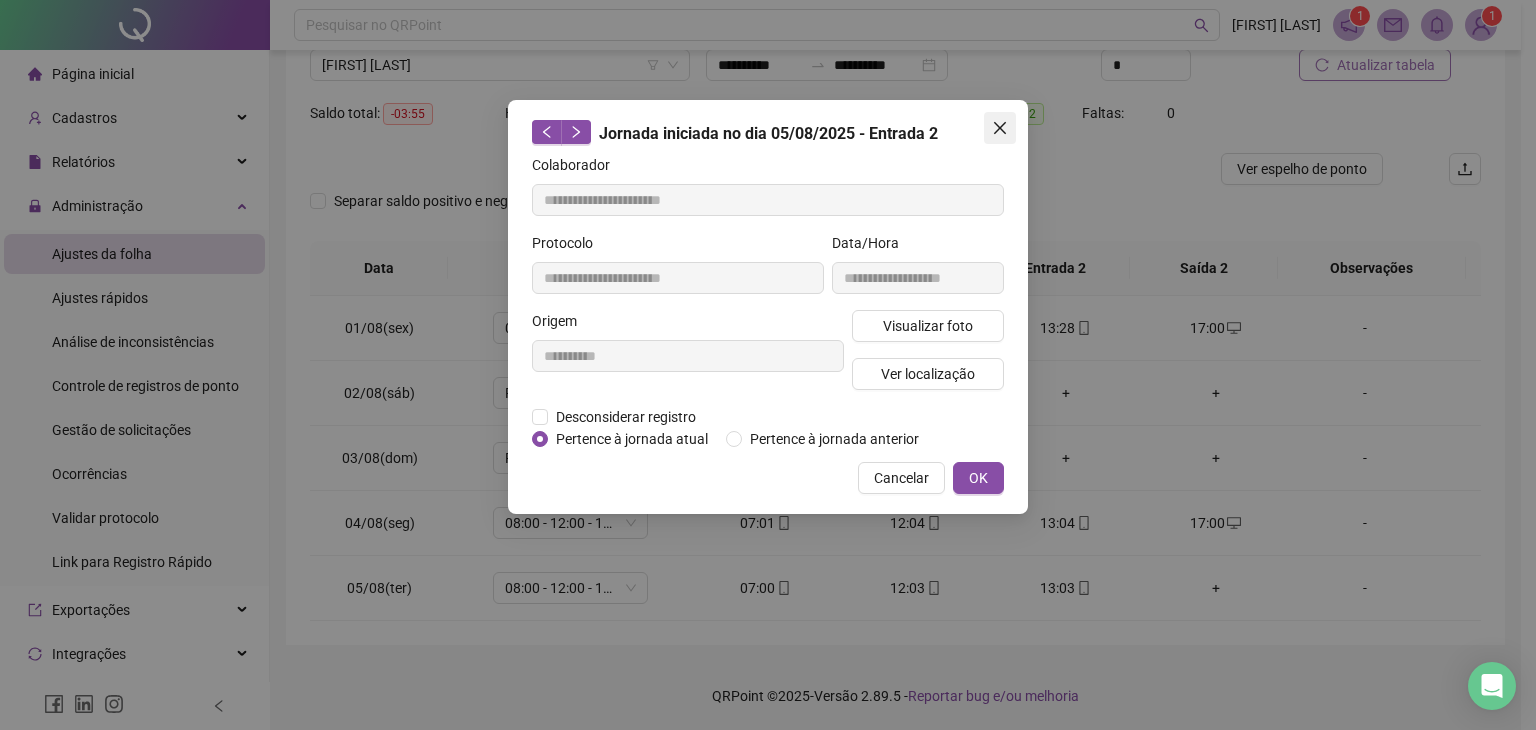 click 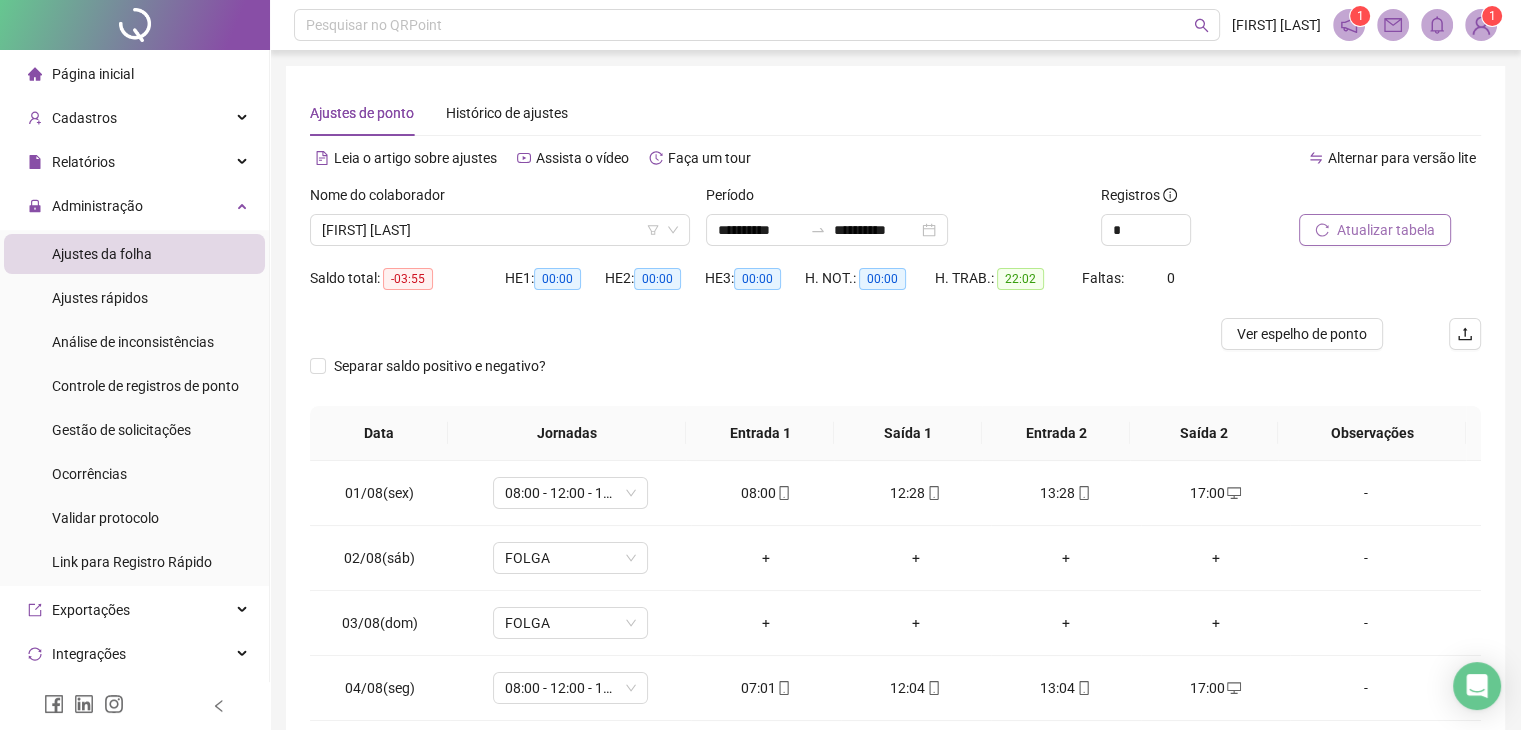 scroll, scrollTop: 165, scrollLeft: 0, axis: vertical 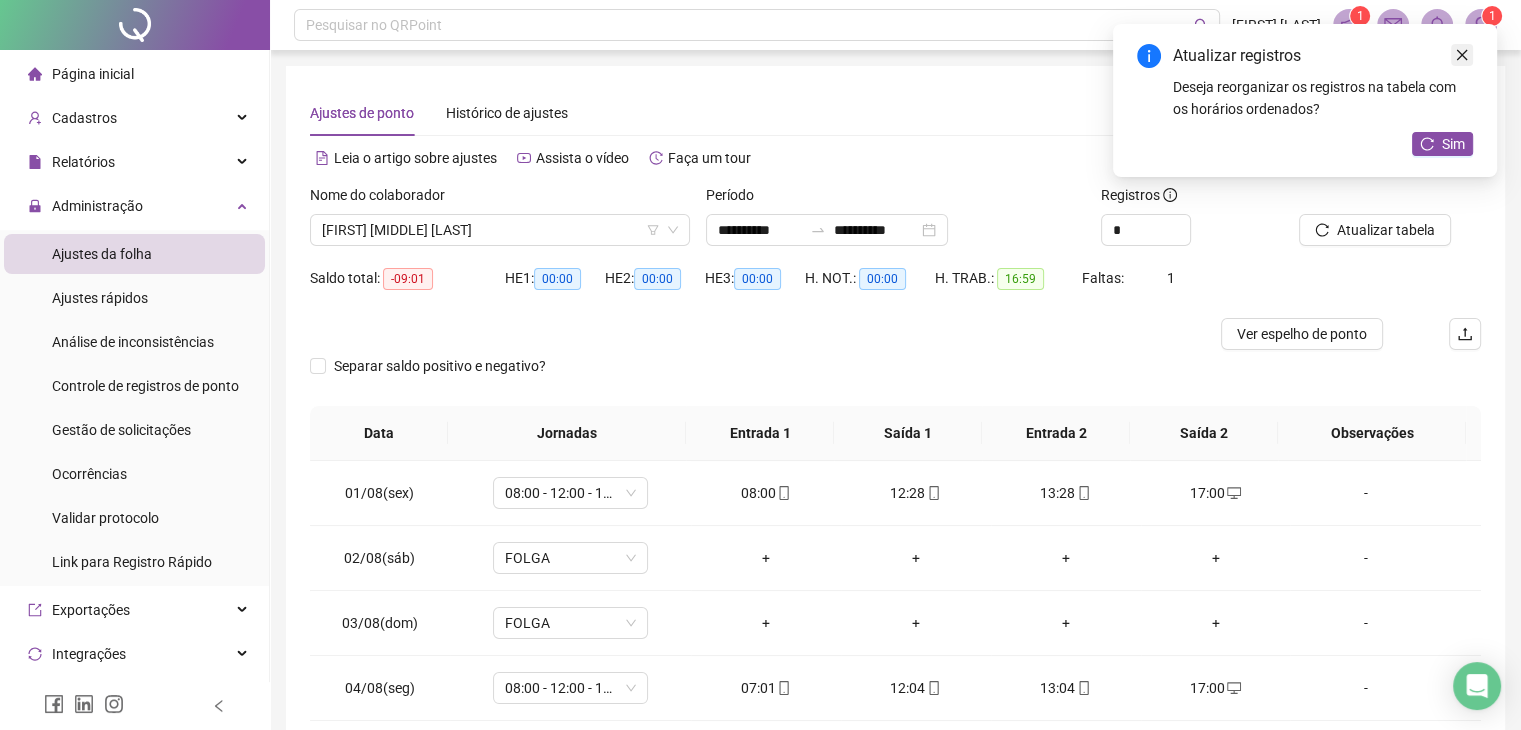 click at bounding box center (1462, 55) 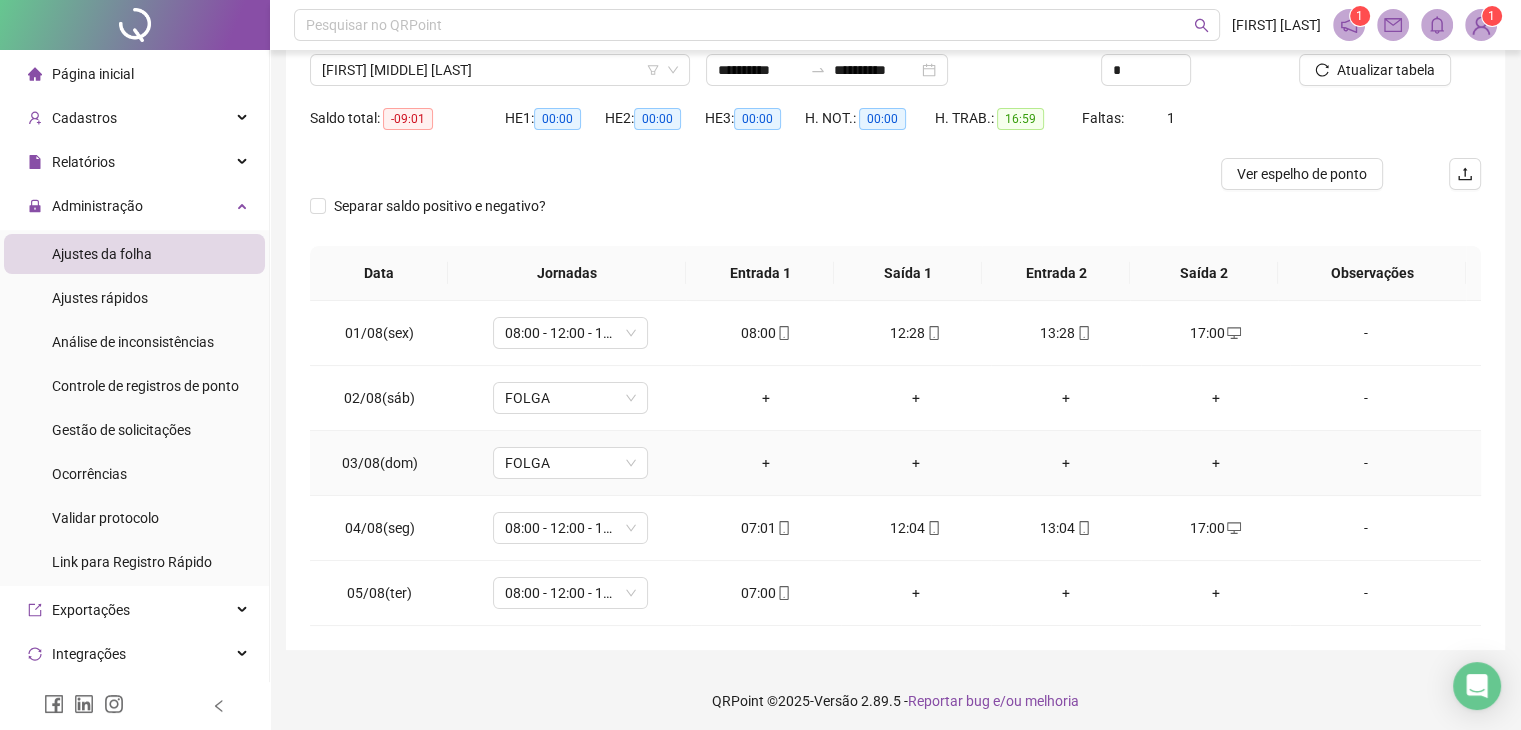 scroll, scrollTop: 165, scrollLeft: 0, axis: vertical 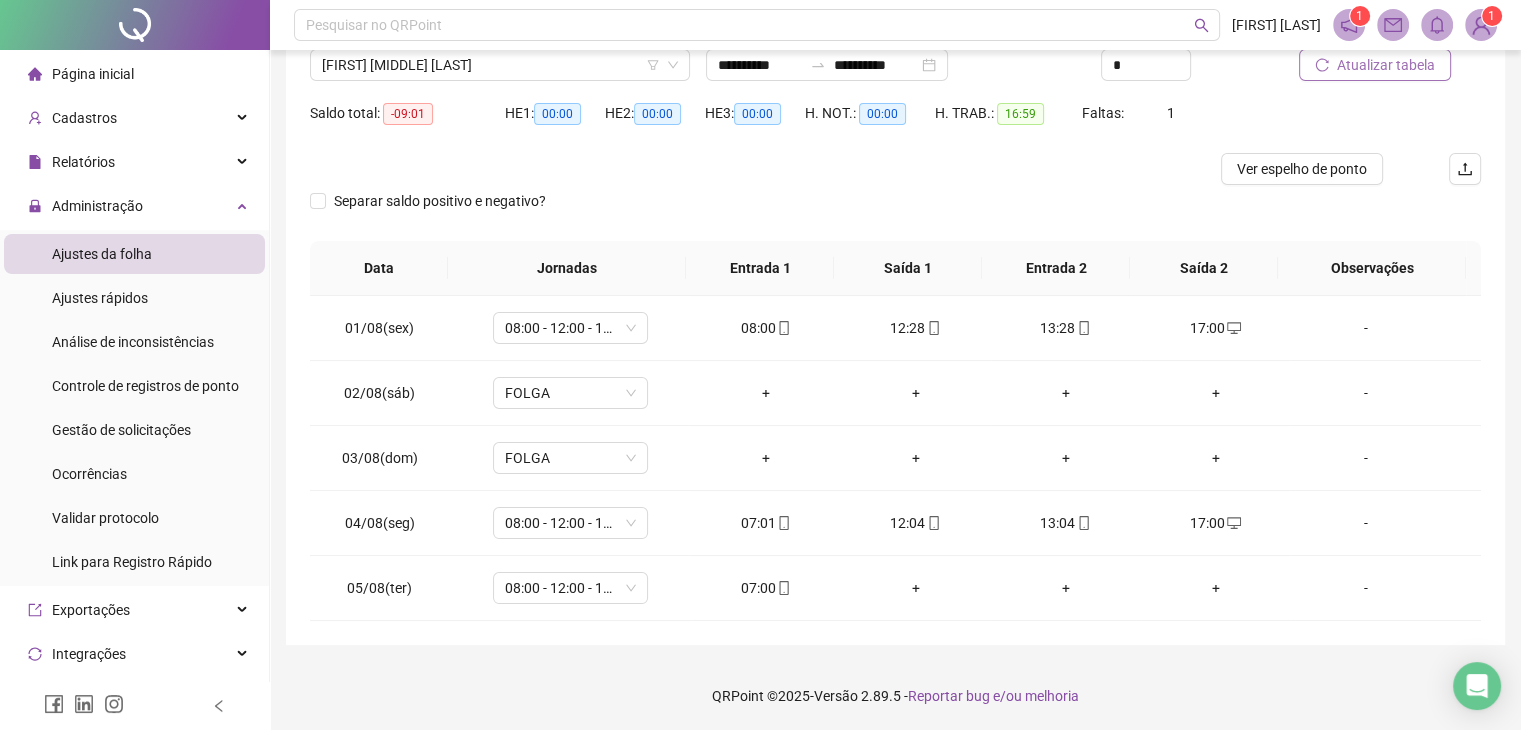 click on "Atualizar tabela" at bounding box center [1386, 65] 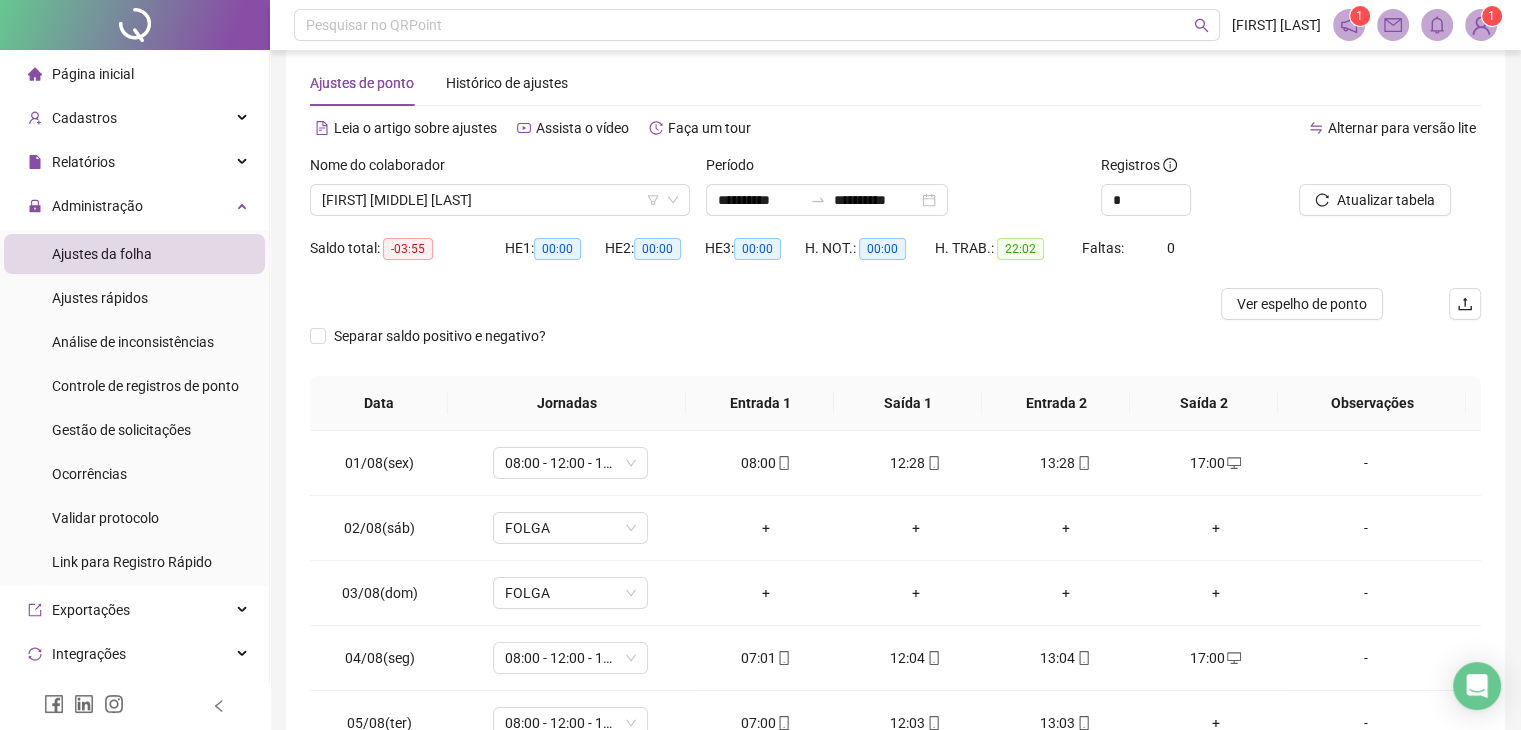 scroll, scrollTop: 165, scrollLeft: 0, axis: vertical 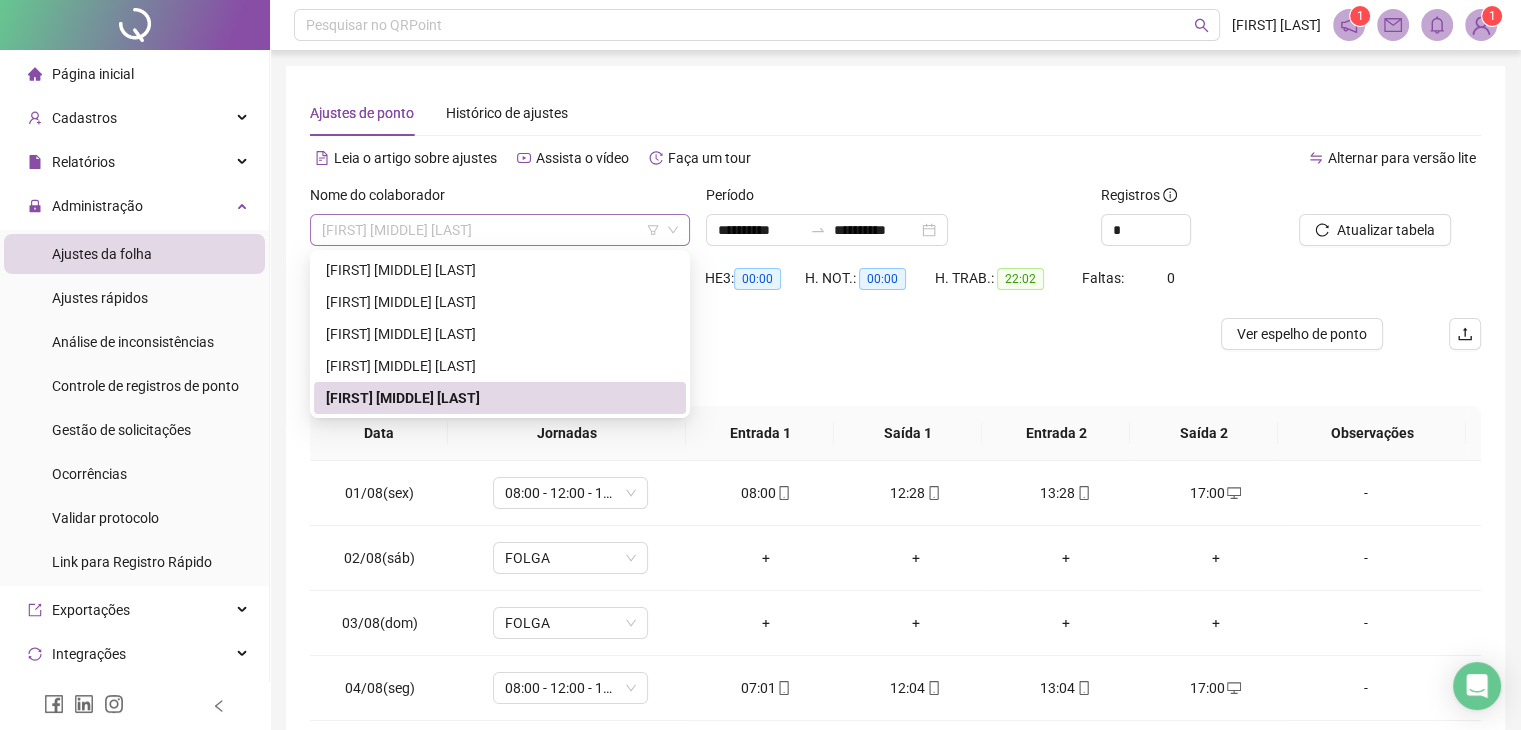 click on "[FIRST] [LAST]" at bounding box center [500, 230] 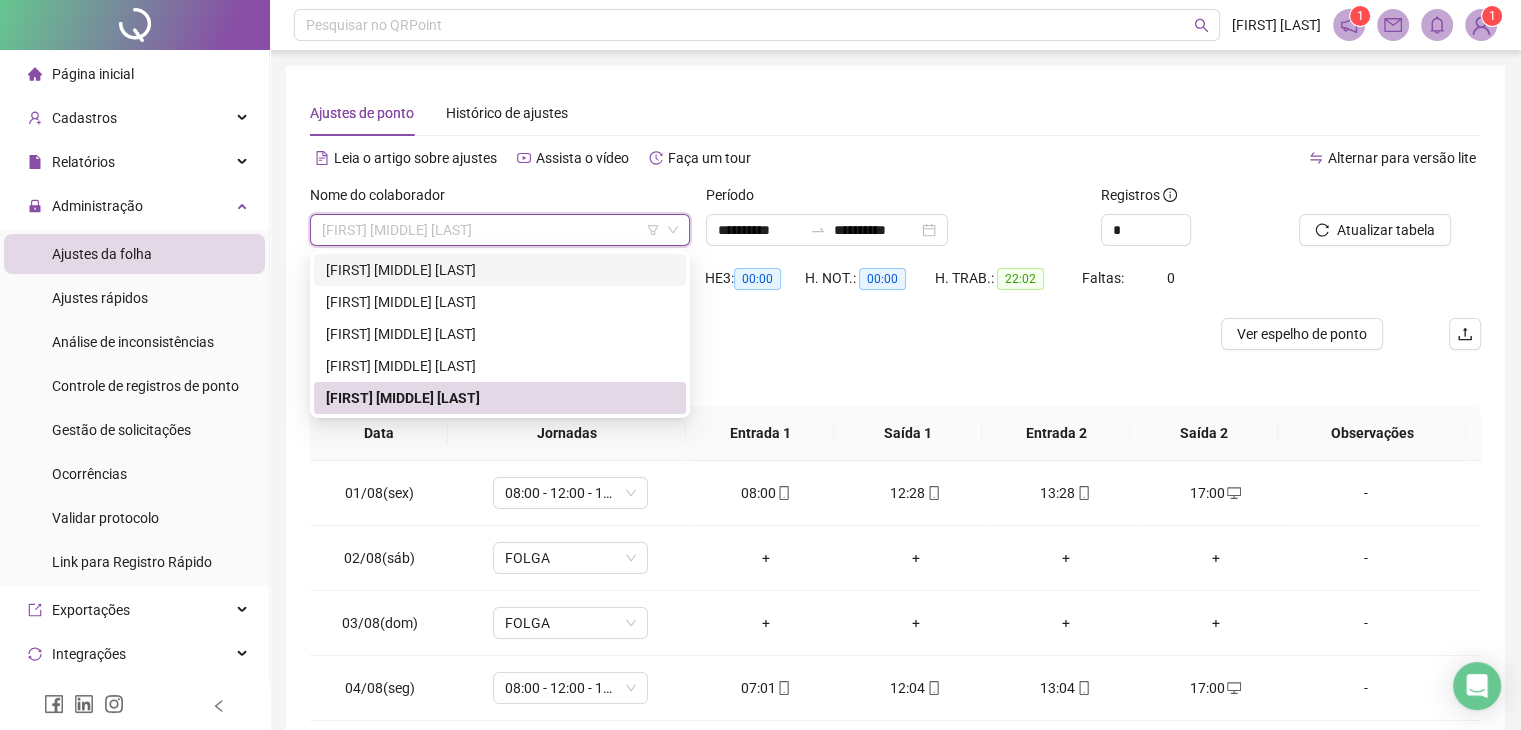 click on "[FIRST] [LAST]" at bounding box center [500, 270] 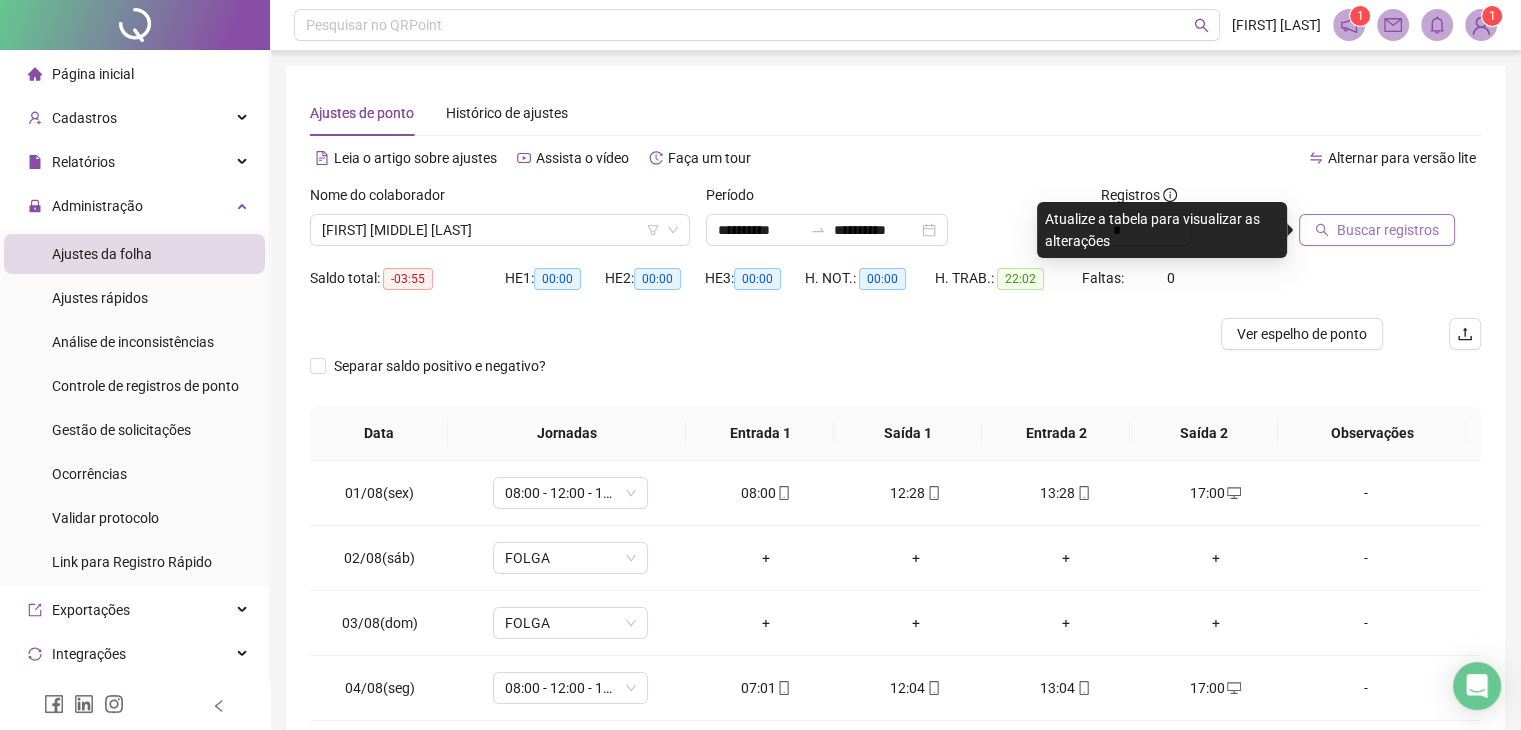 click on "Buscar registros" at bounding box center (1377, 230) 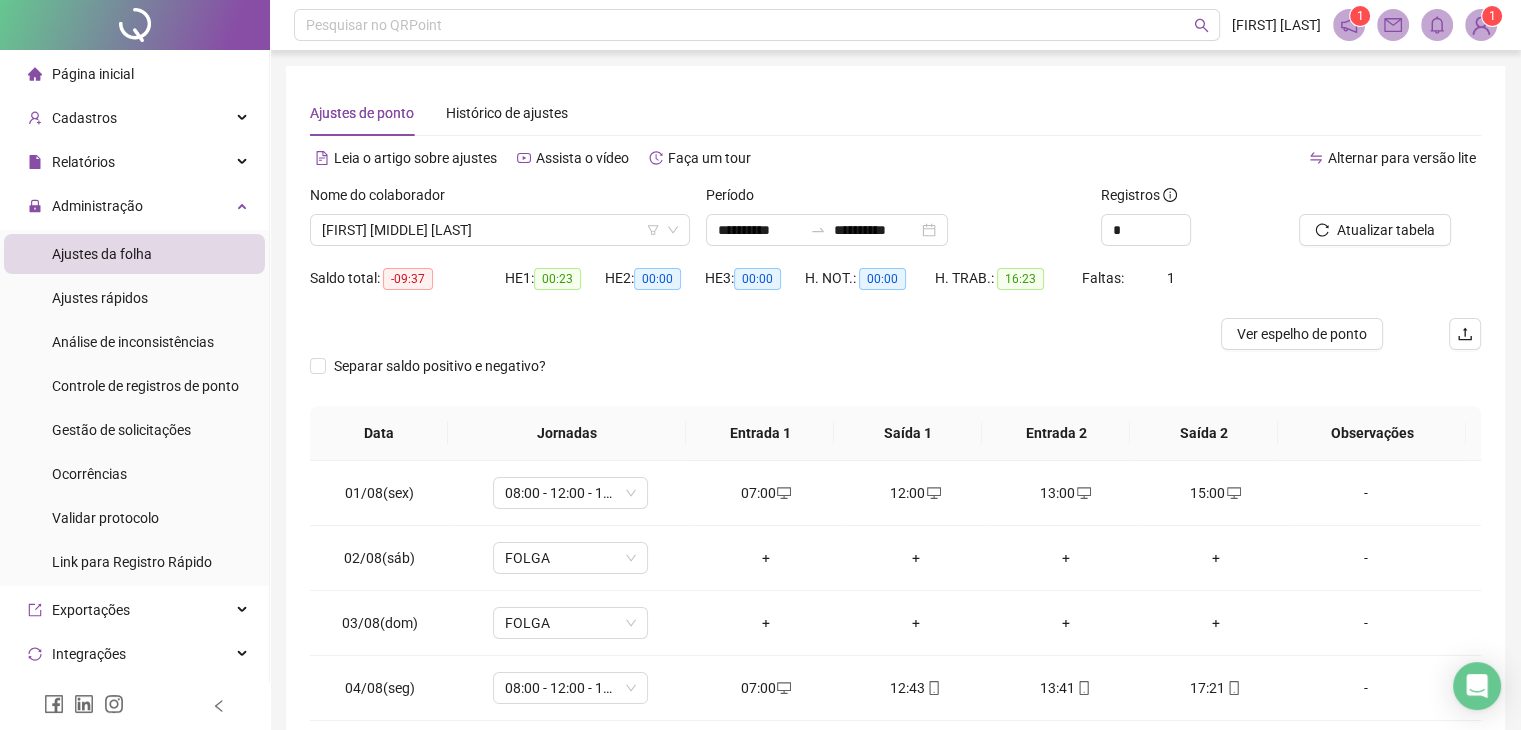 scroll, scrollTop: 165, scrollLeft: 0, axis: vertical 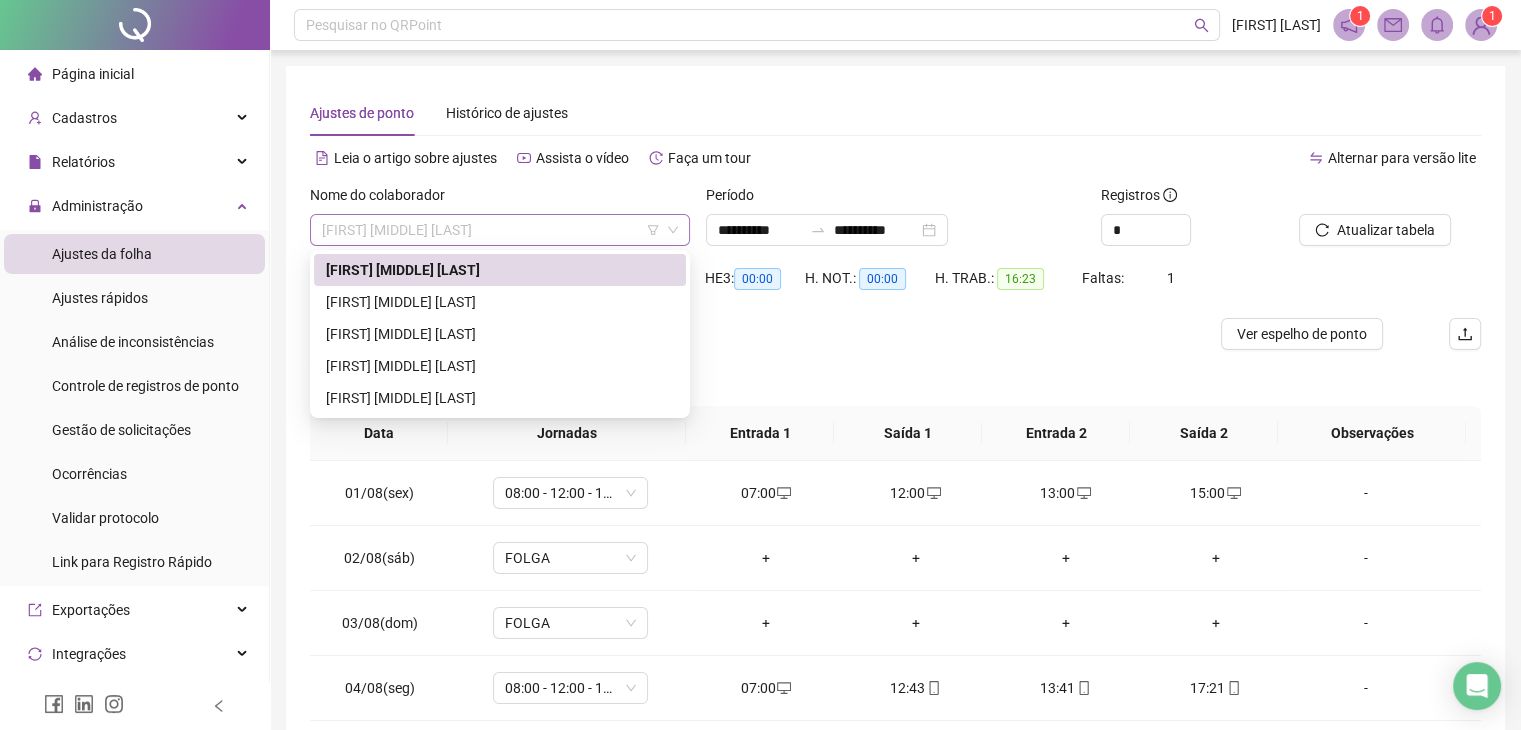 click on "[FIRST] [LAST]" at bounding box center [500, 230] 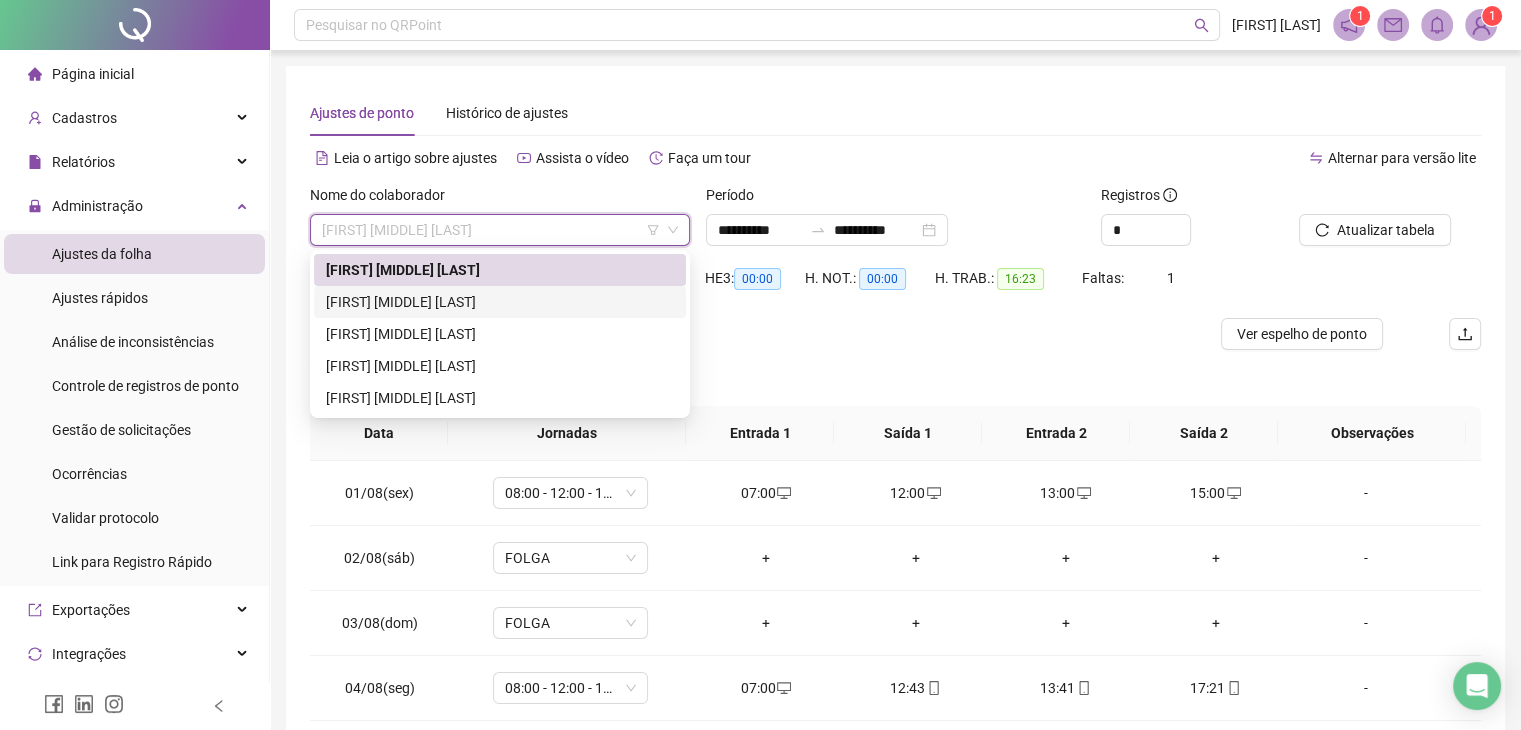 click on "[FIRST] [LAST]" at bounding box center [500, 302] 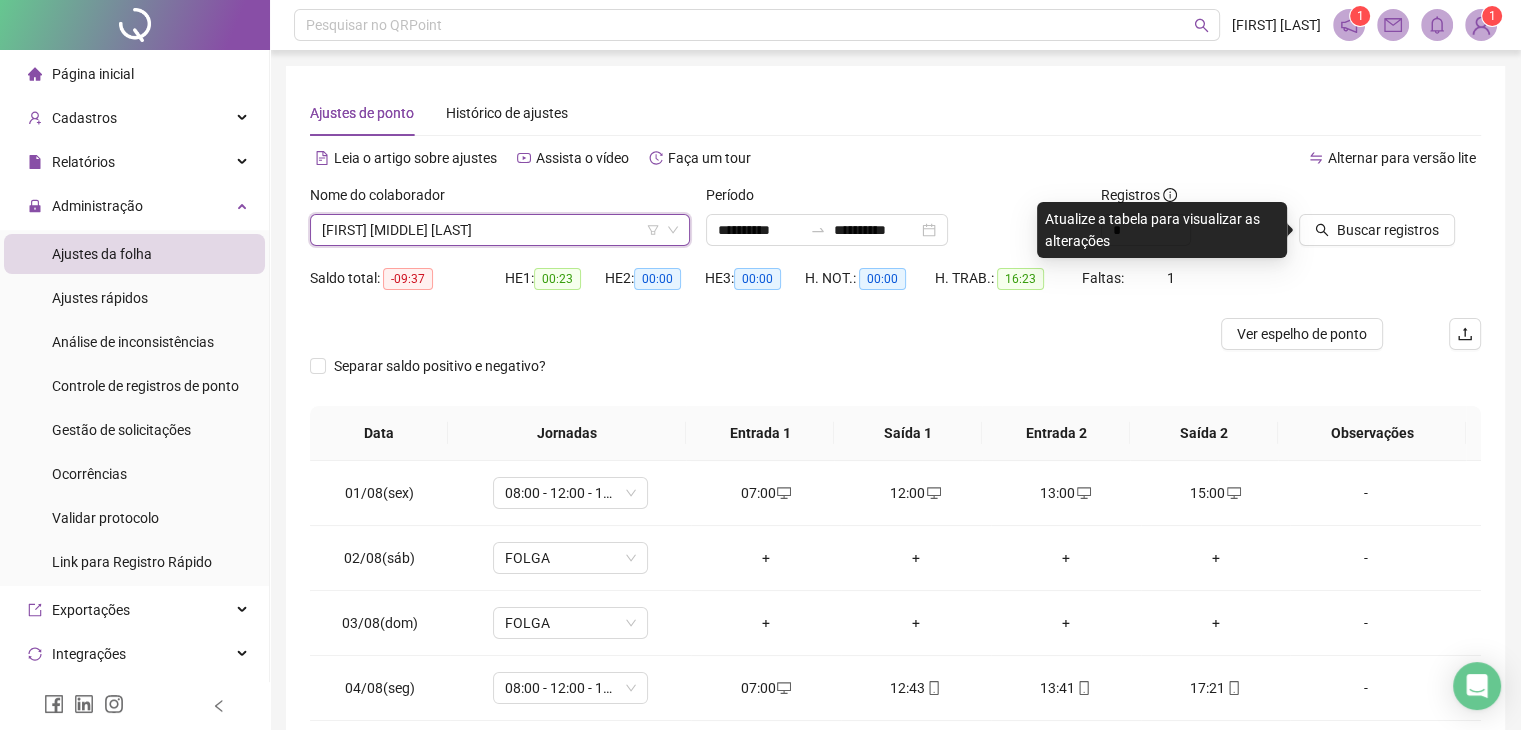 click on "HE 1:   00:23" at bounding box center [555, 290] 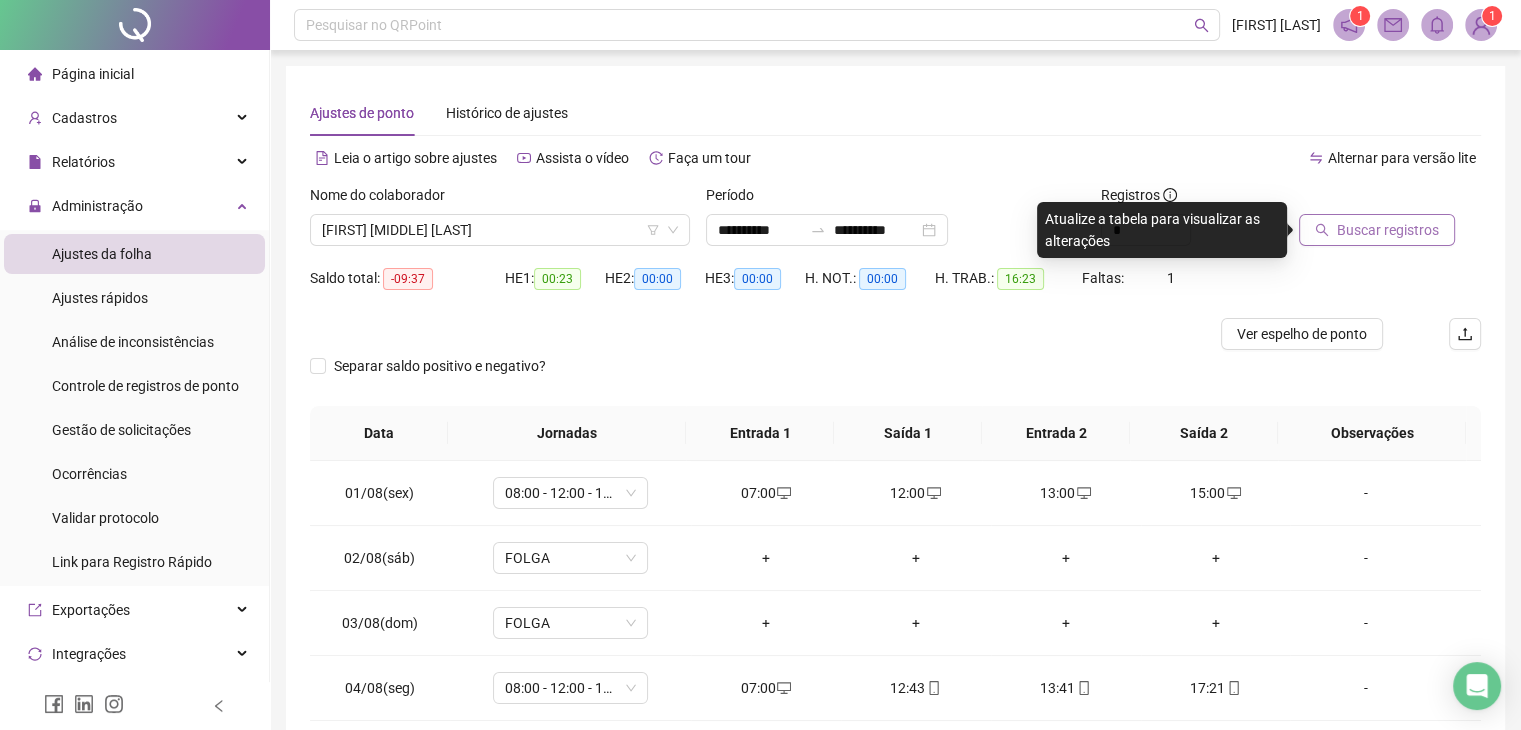 click on "Buscar registros" at bounding box center (1377, 230) 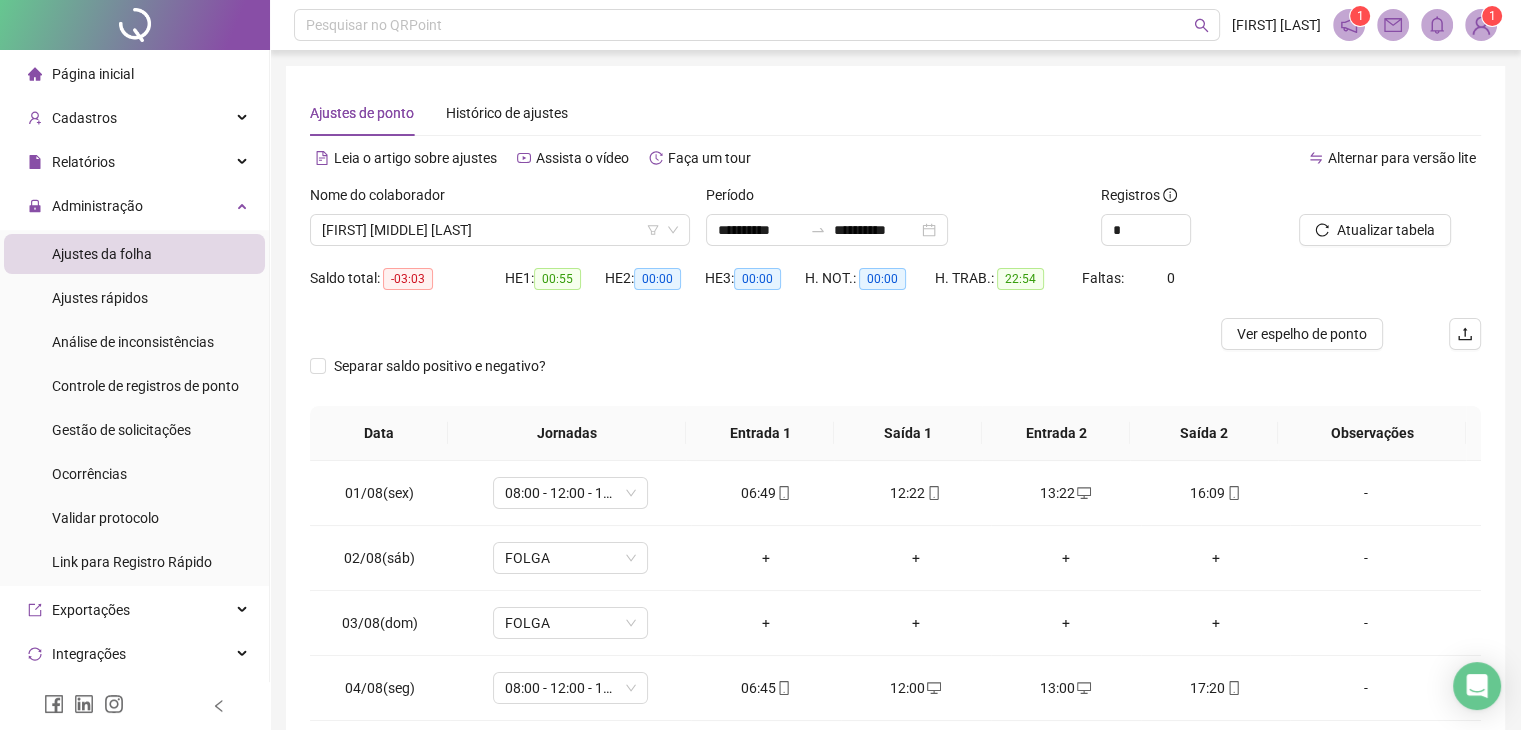 click on "Ajustes de ponto Histórico de ajustes" at bounding box center (895, 113) 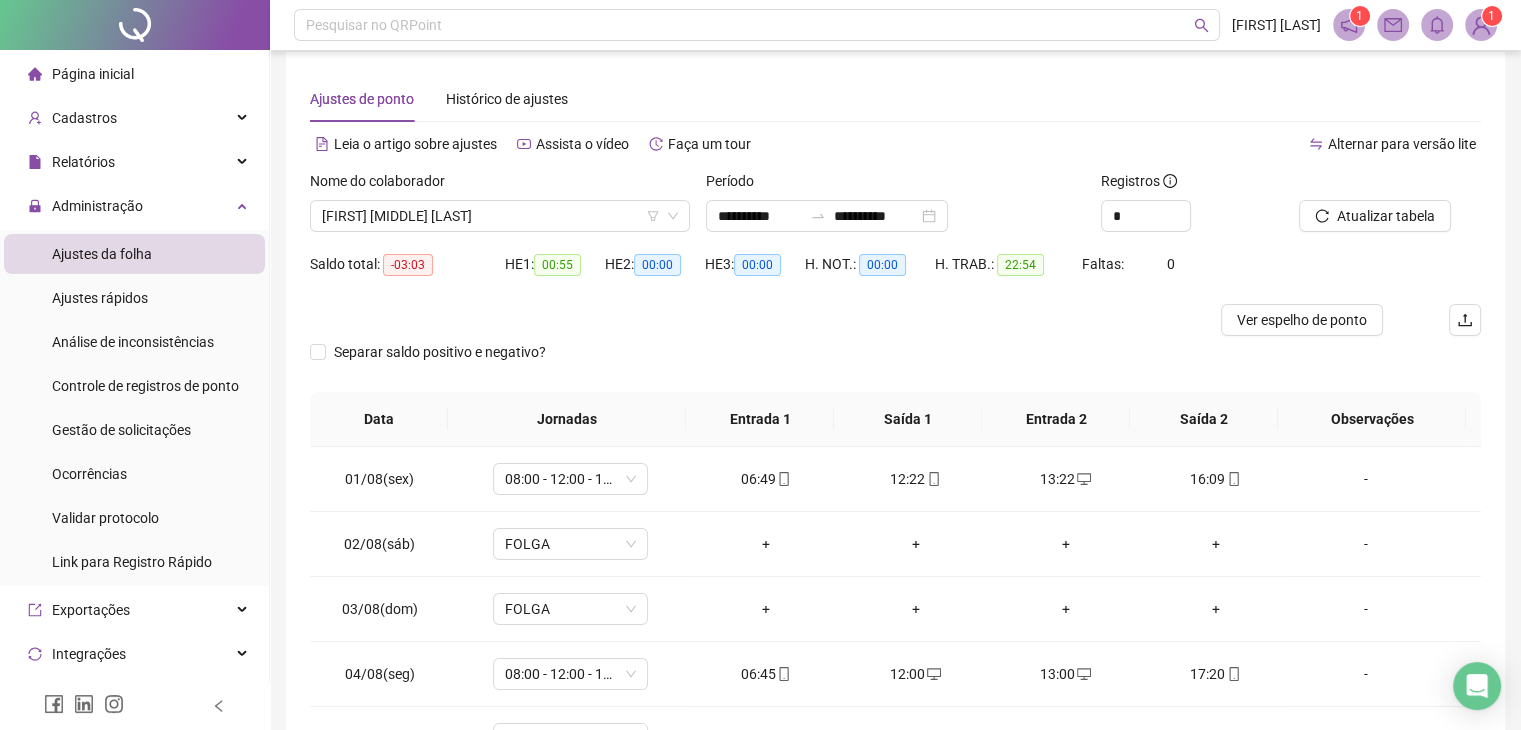 scroll, scrollTop: 0, scrollLeft: 0, axis: both 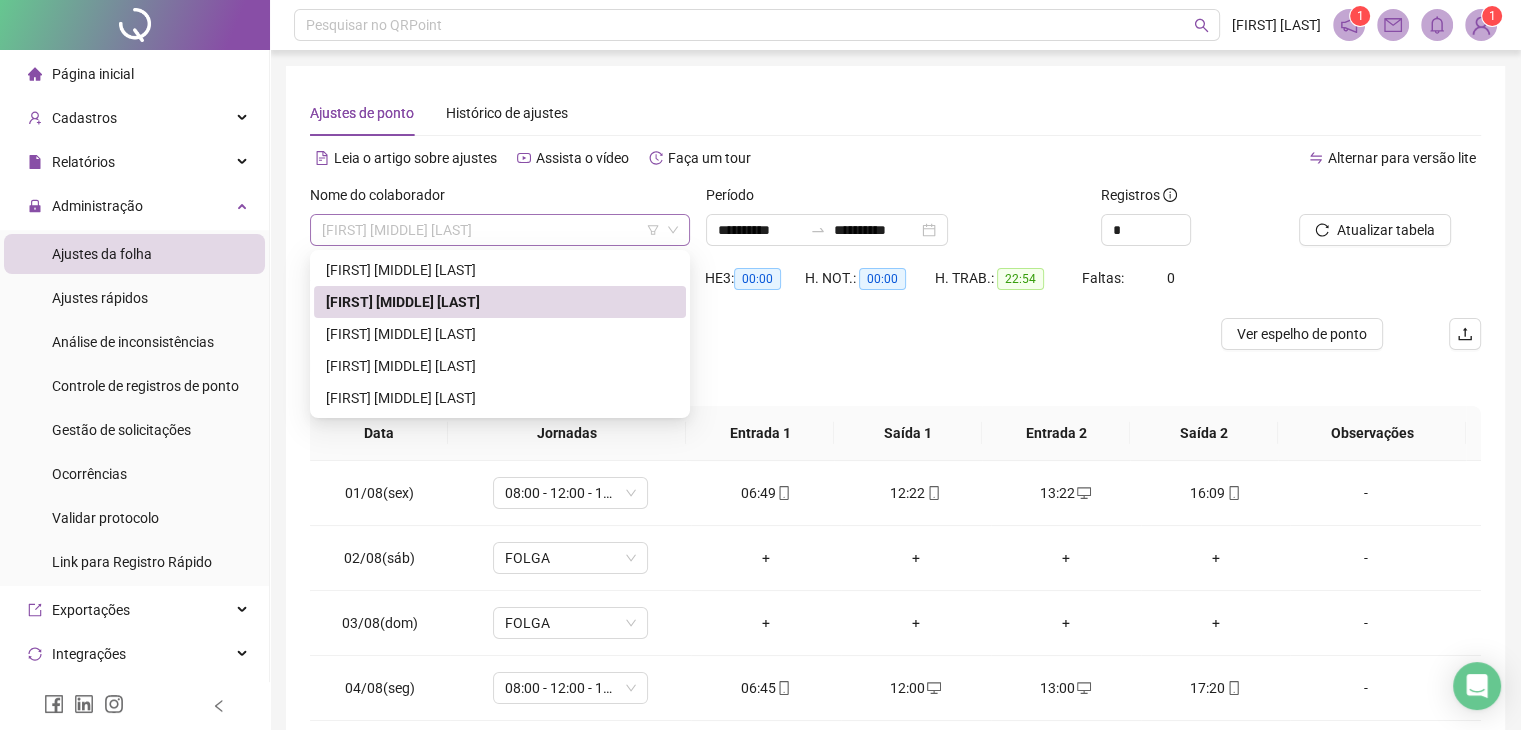 click on "[FIRST] [LAST]" at bounding box center [500, 230] 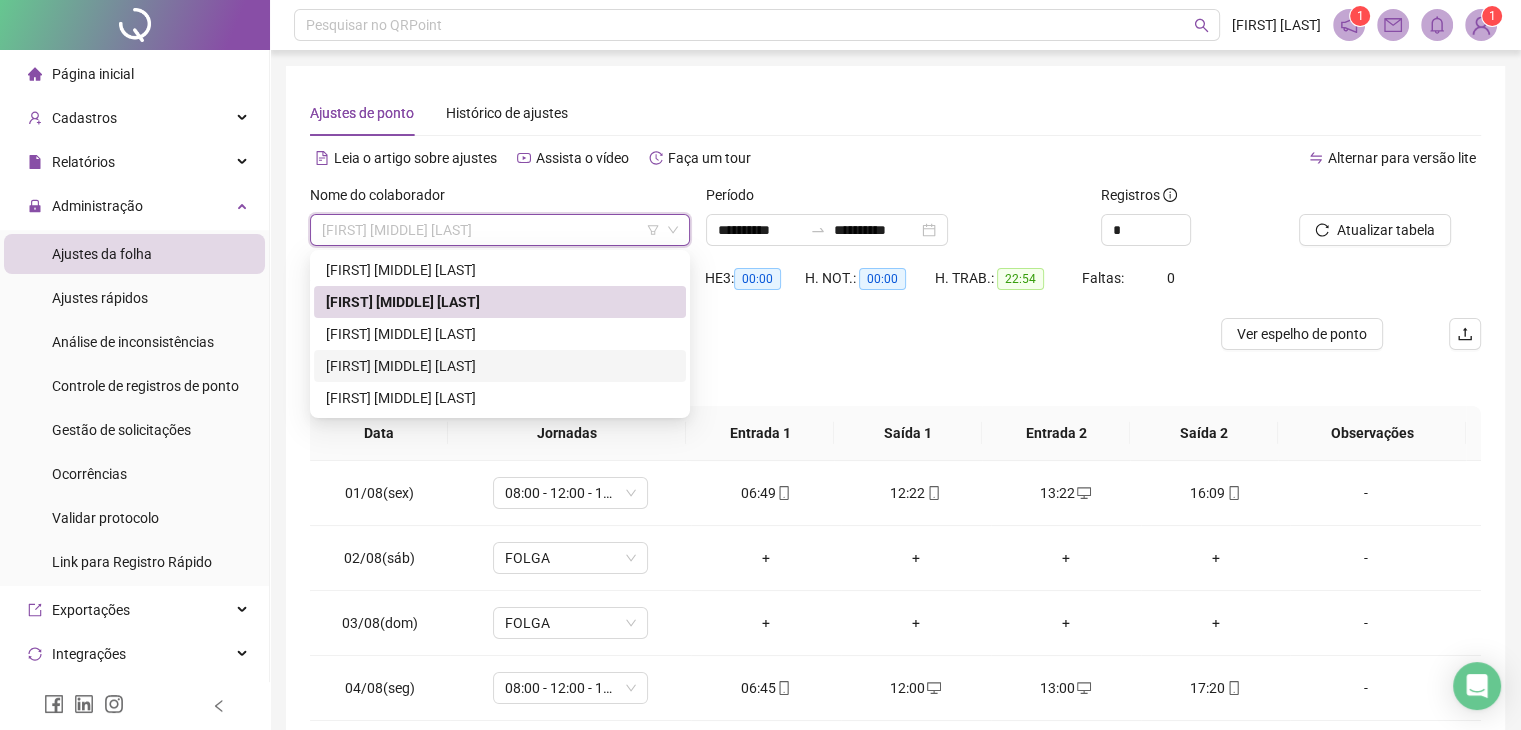 click on "[FIRST] [LAST]" at bounding box center (500, 366) 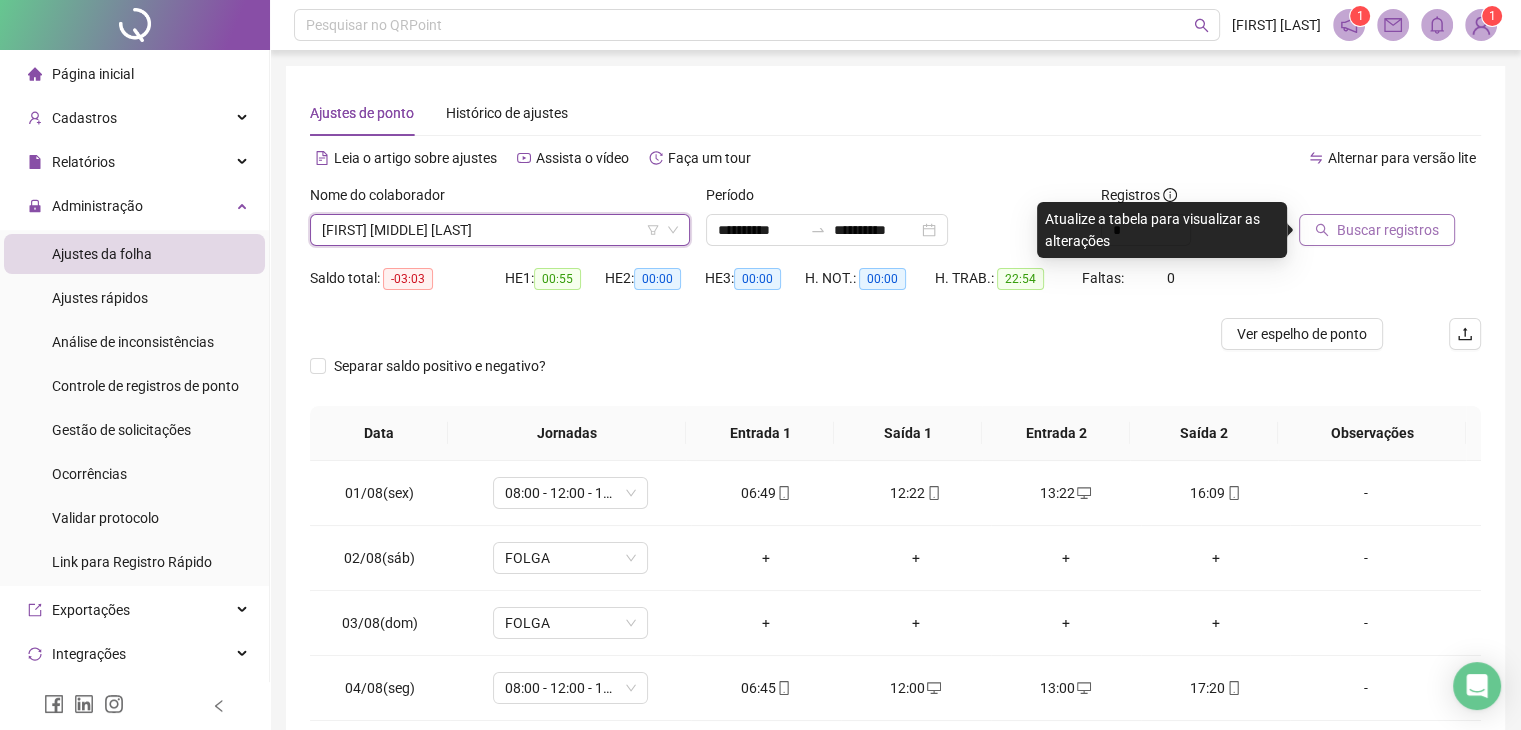 click on "Buscar registros" at bounding box center [1388, 230] 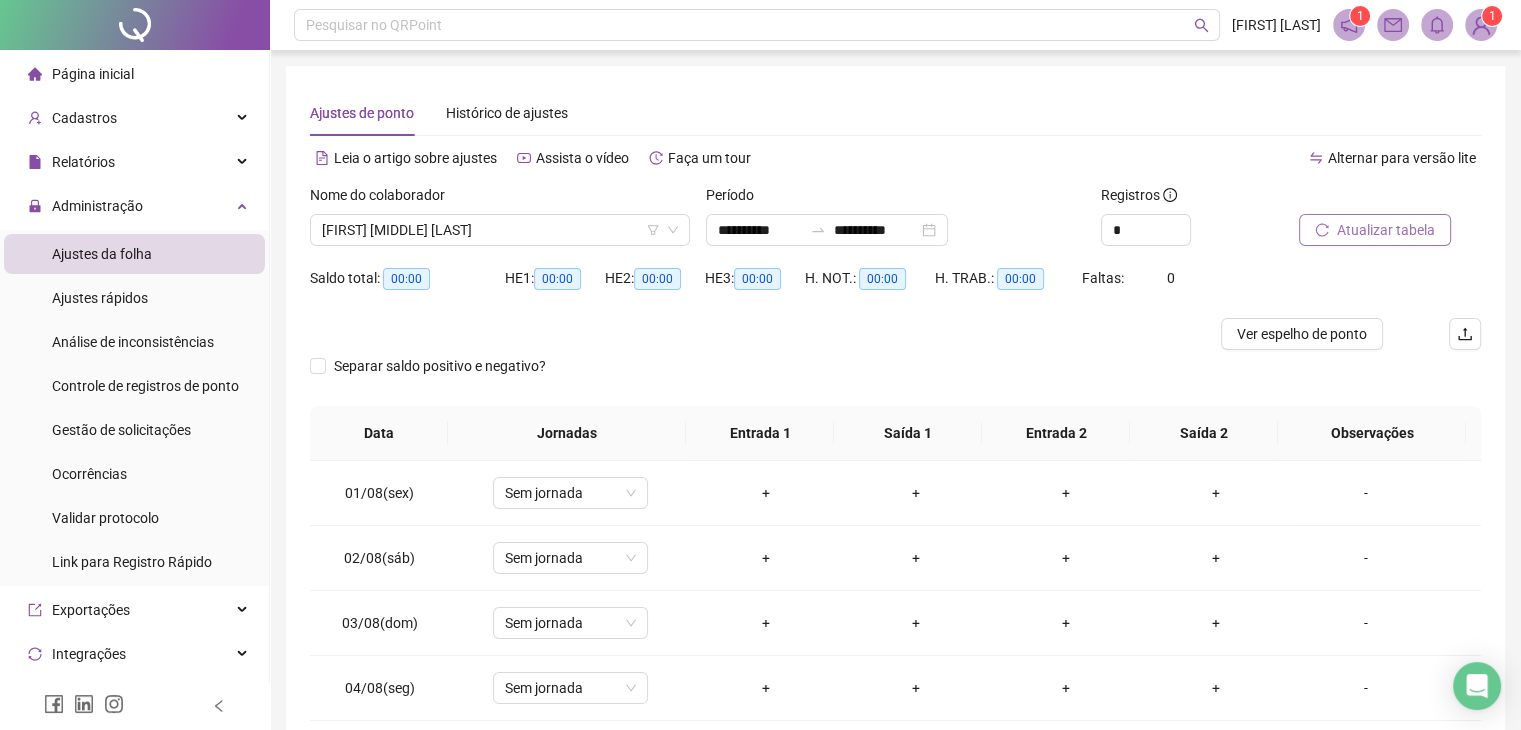 click on "Atualizar tabela" at bounding box center [1386, 230] 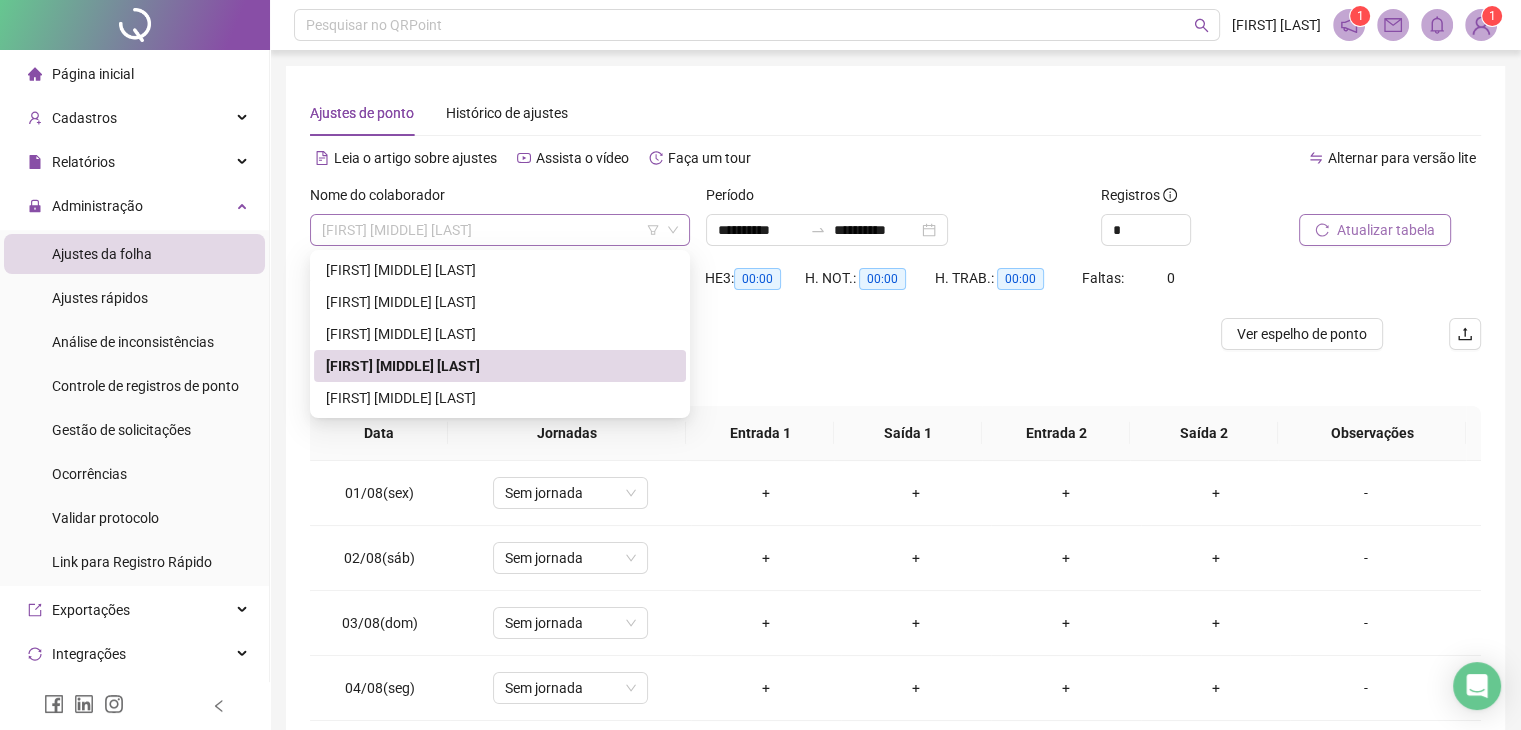 click on "[FIRST] [LAST]" at bounding box center (500, 230) 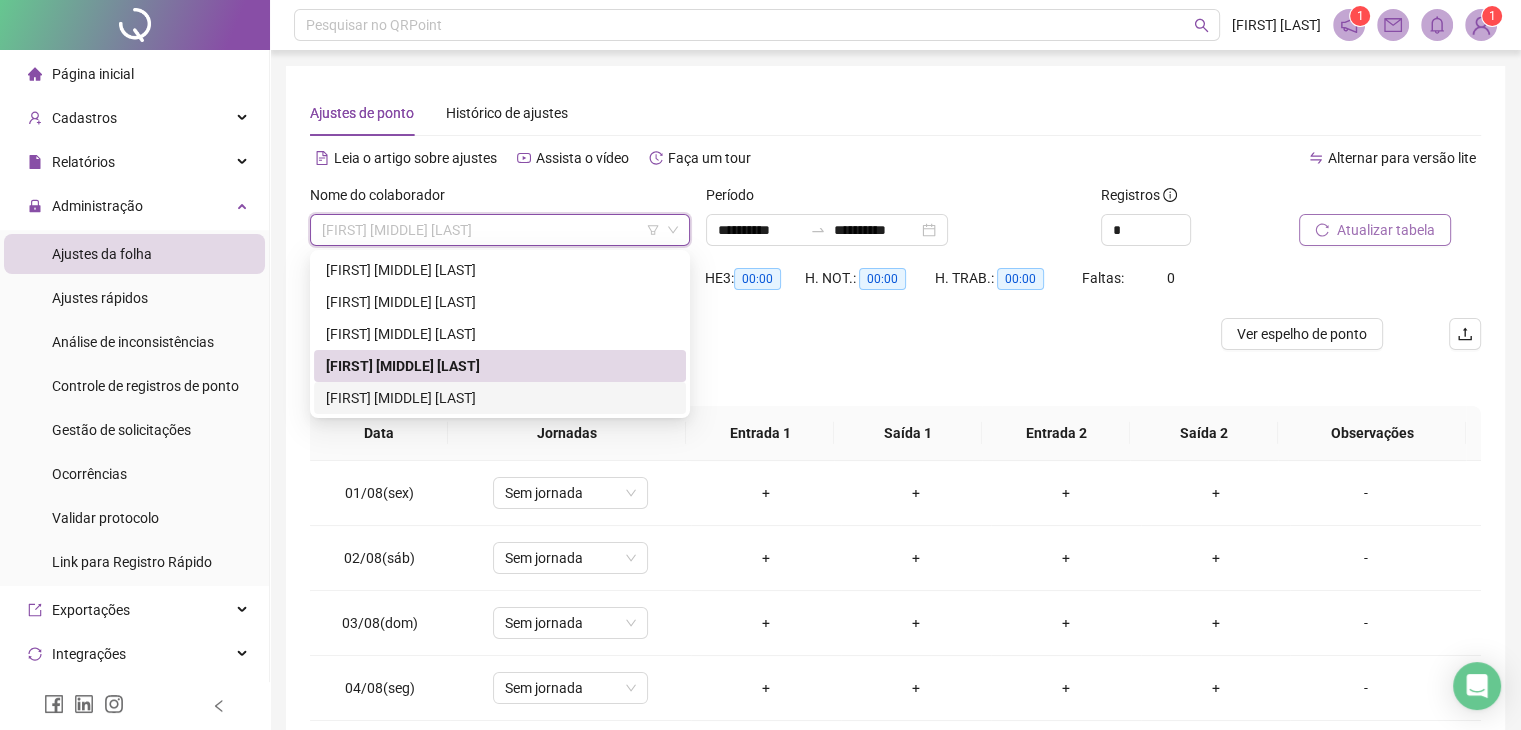 click on "[FIRST] [LAST]" at bounding box center [500, 398] 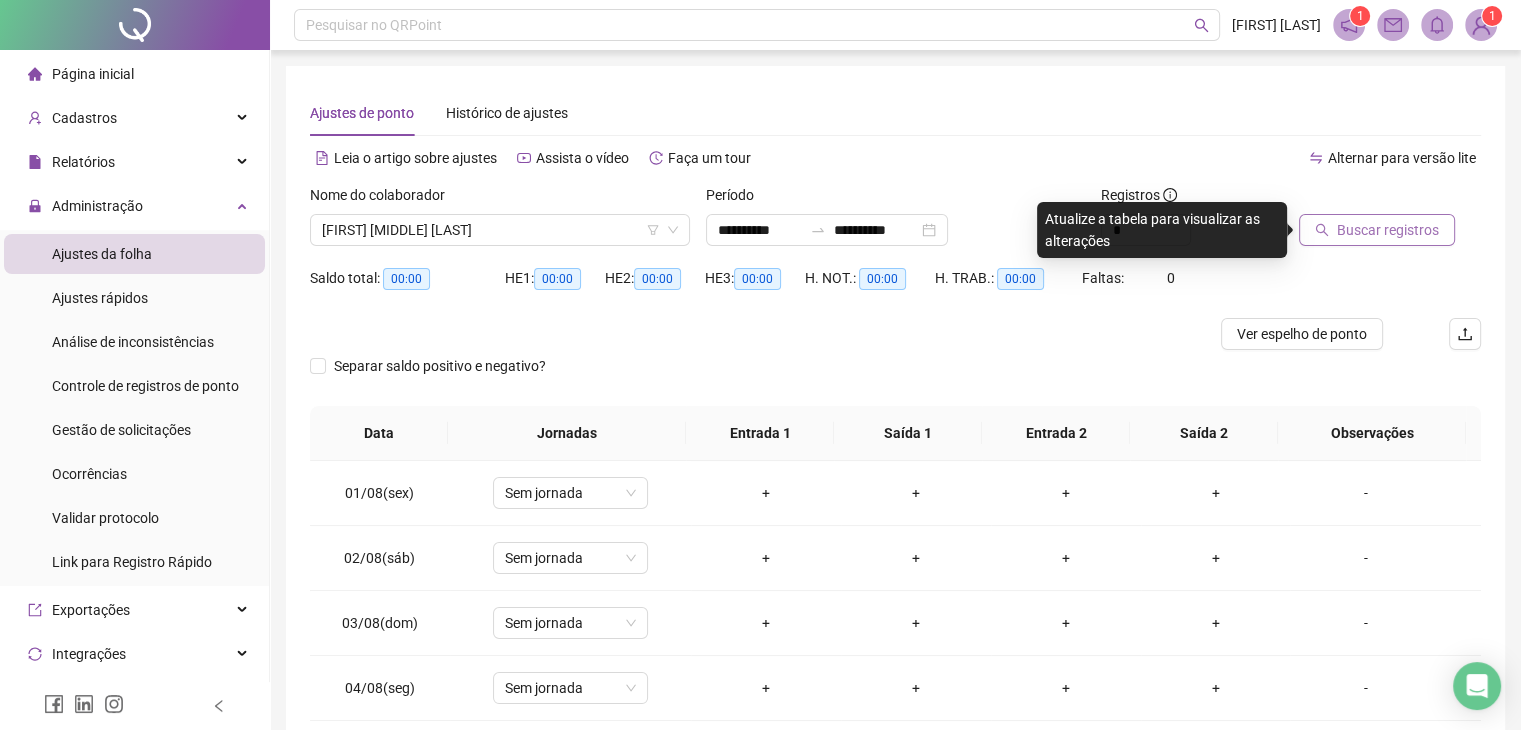 click on "Buscar registros" at bounding box center [1377, 230] 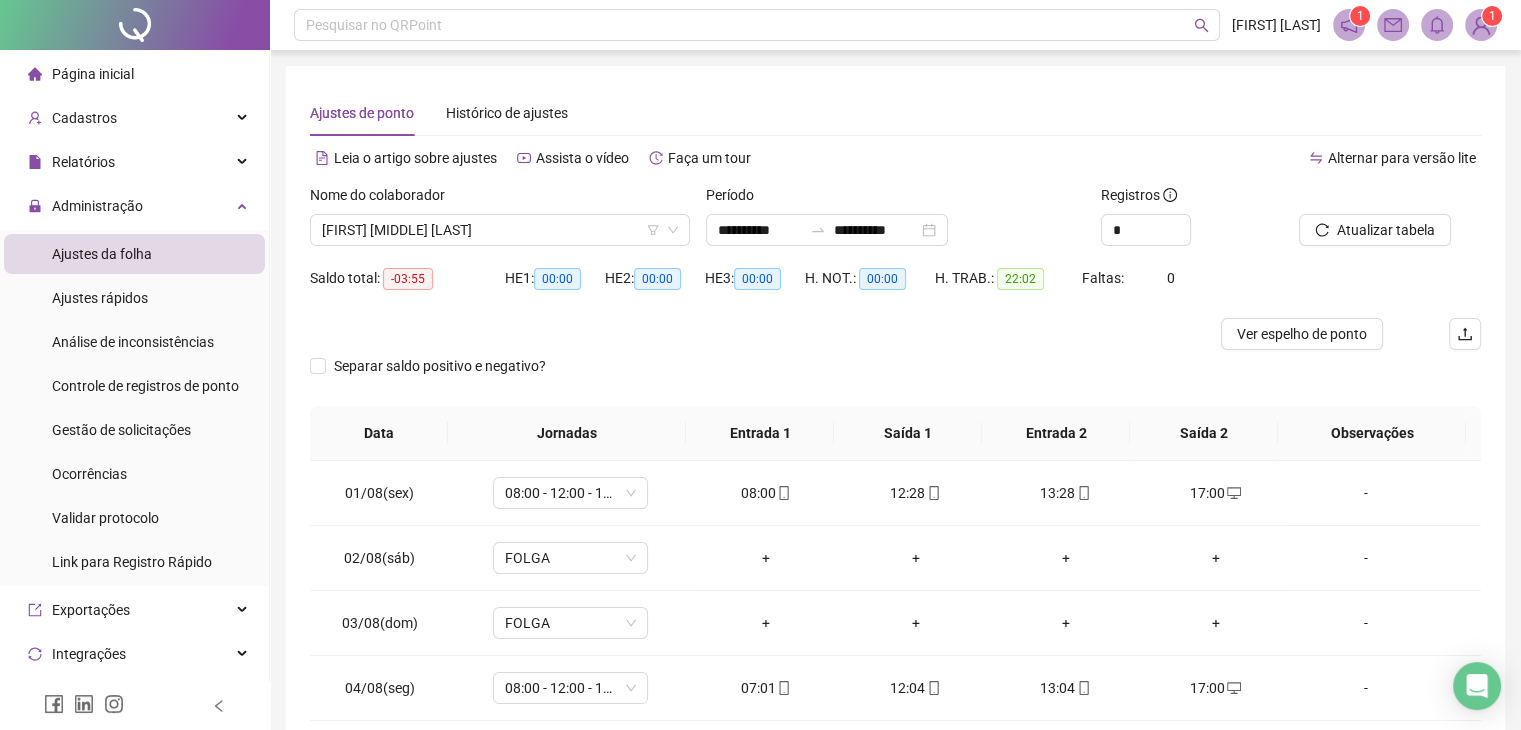 scroll, scrollTop: 165, scrollLeft: 0, axis: vertical 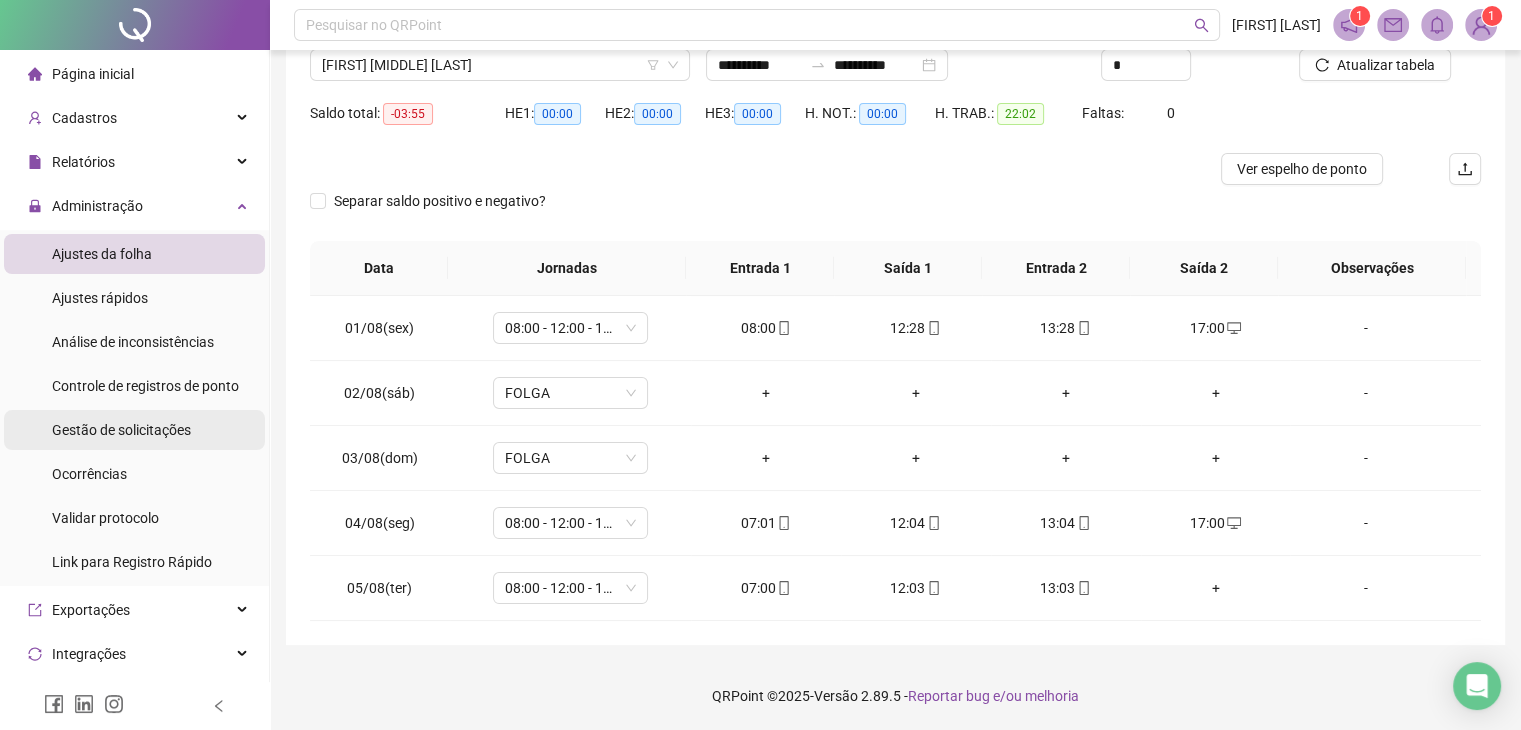 click on "Gestão de solicitações" at bounding box center (134, 430) 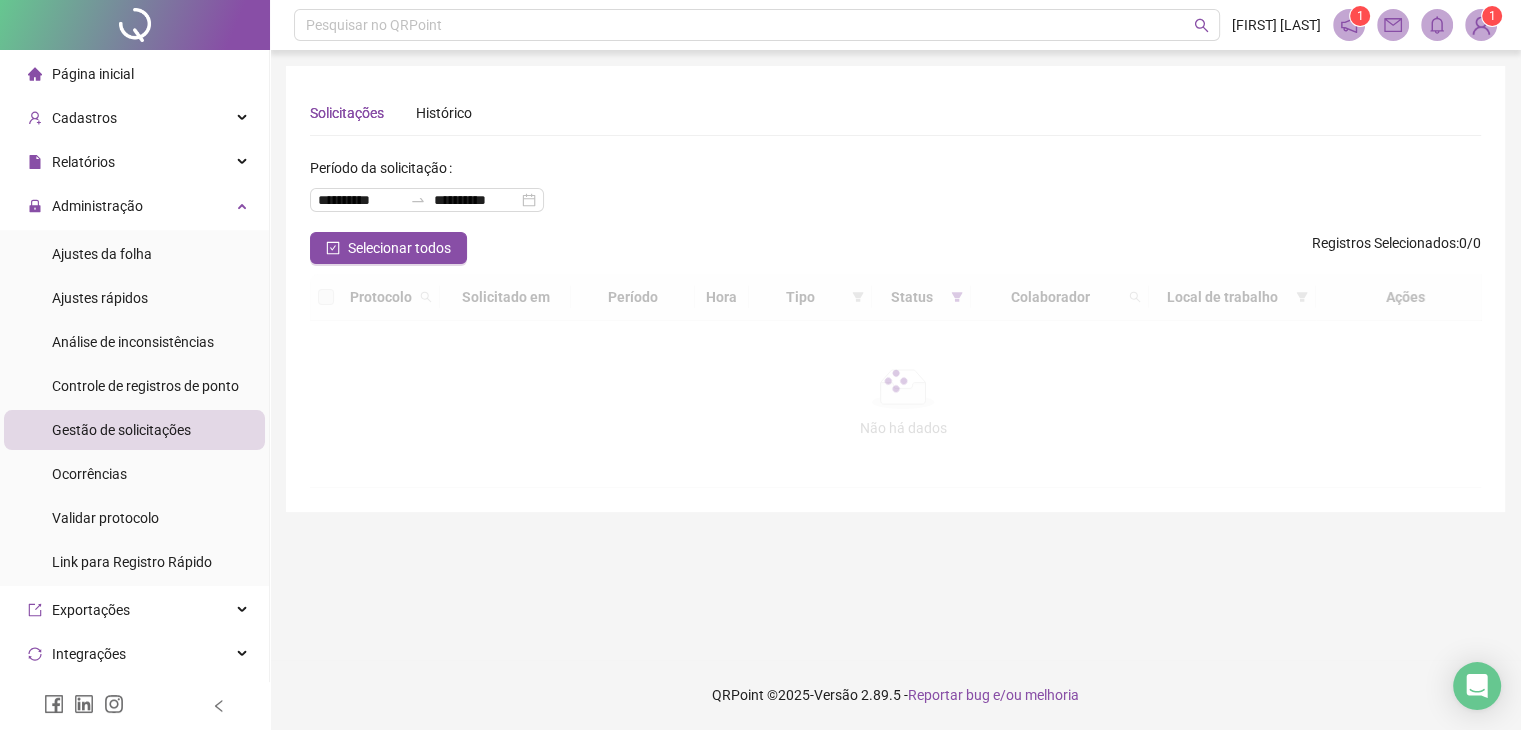 scroll, scrollTop: 0, scrollLeft: 0, axis: both 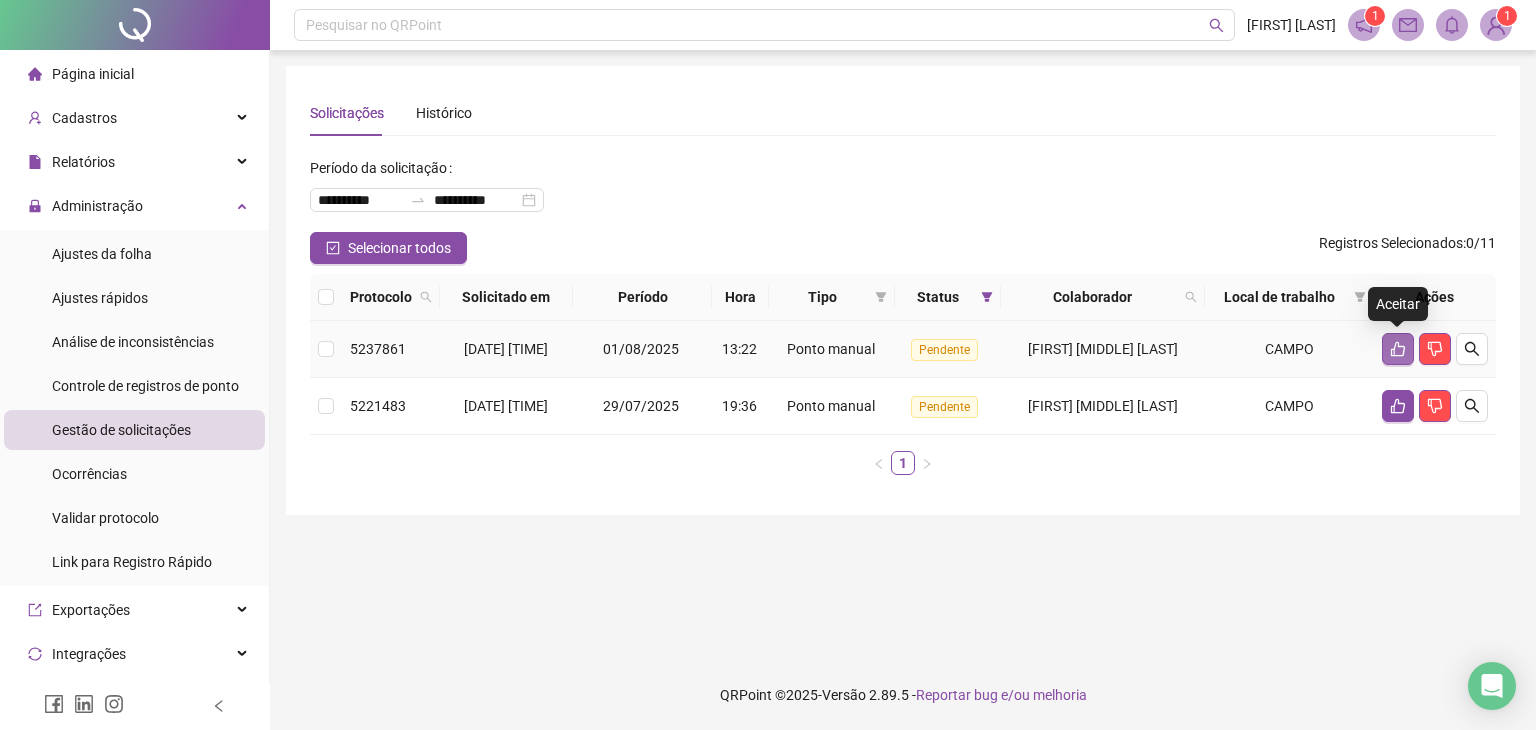 click 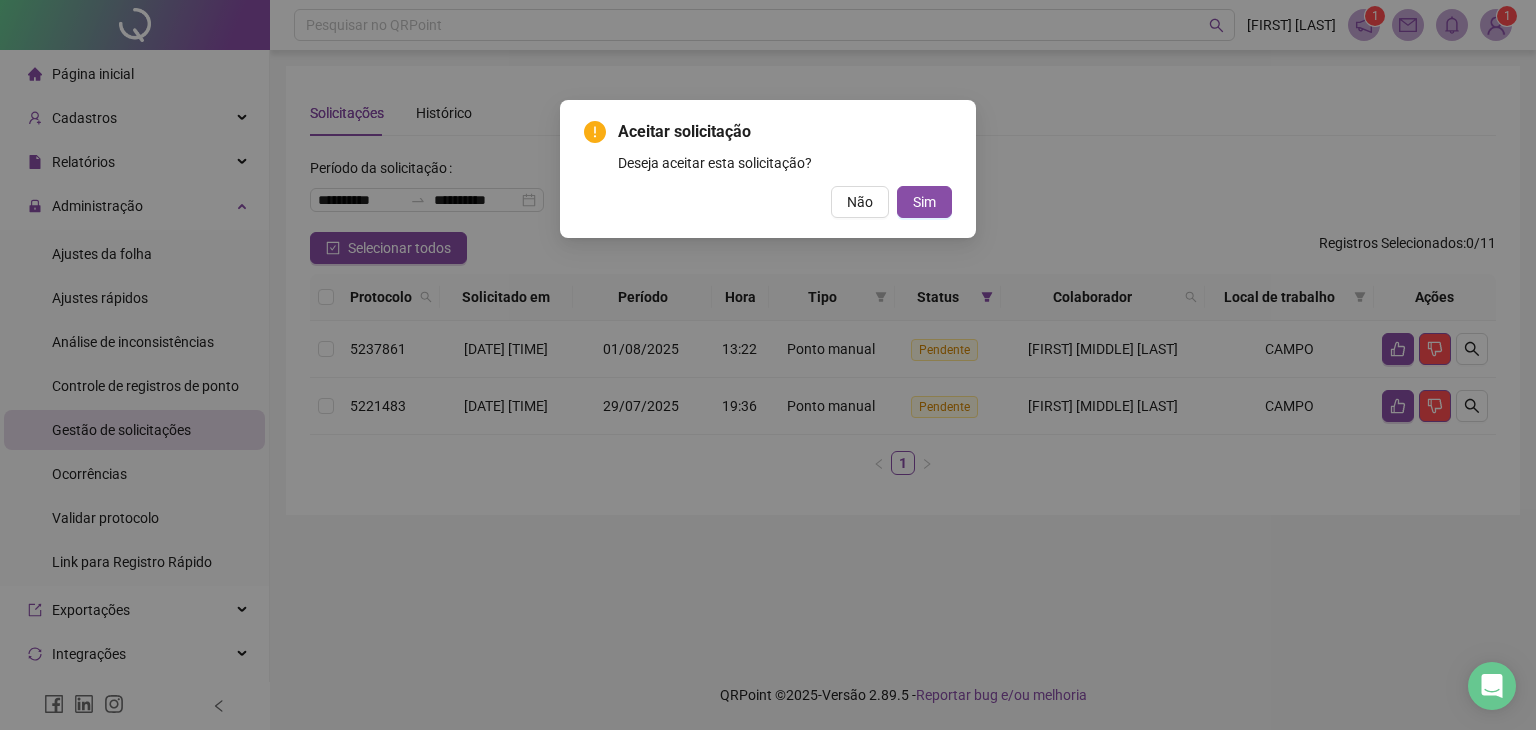 click on "Deseja aceitar esta solicitação?" at bounding box center [785, 163] 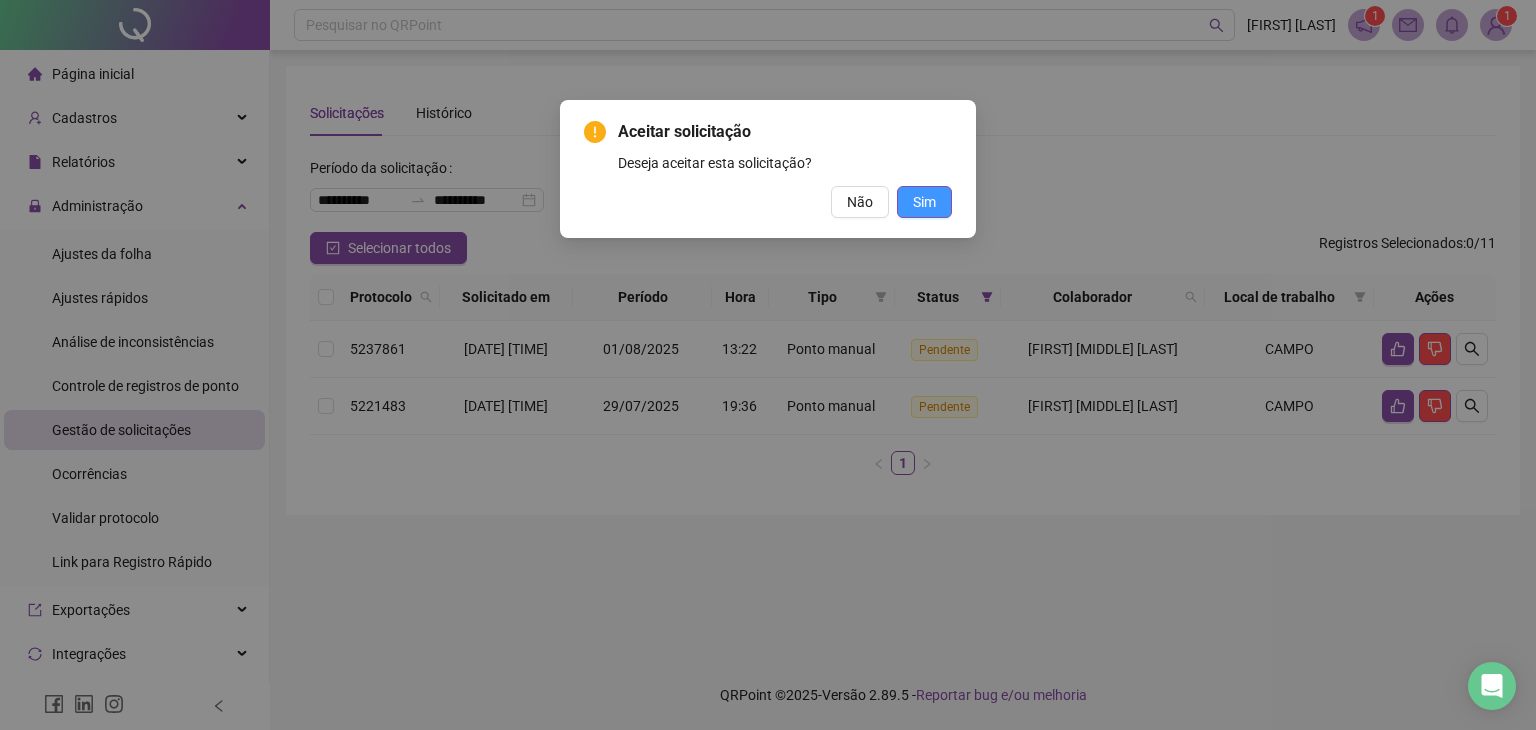 click on "Sim" at bounding box center (924, 202) 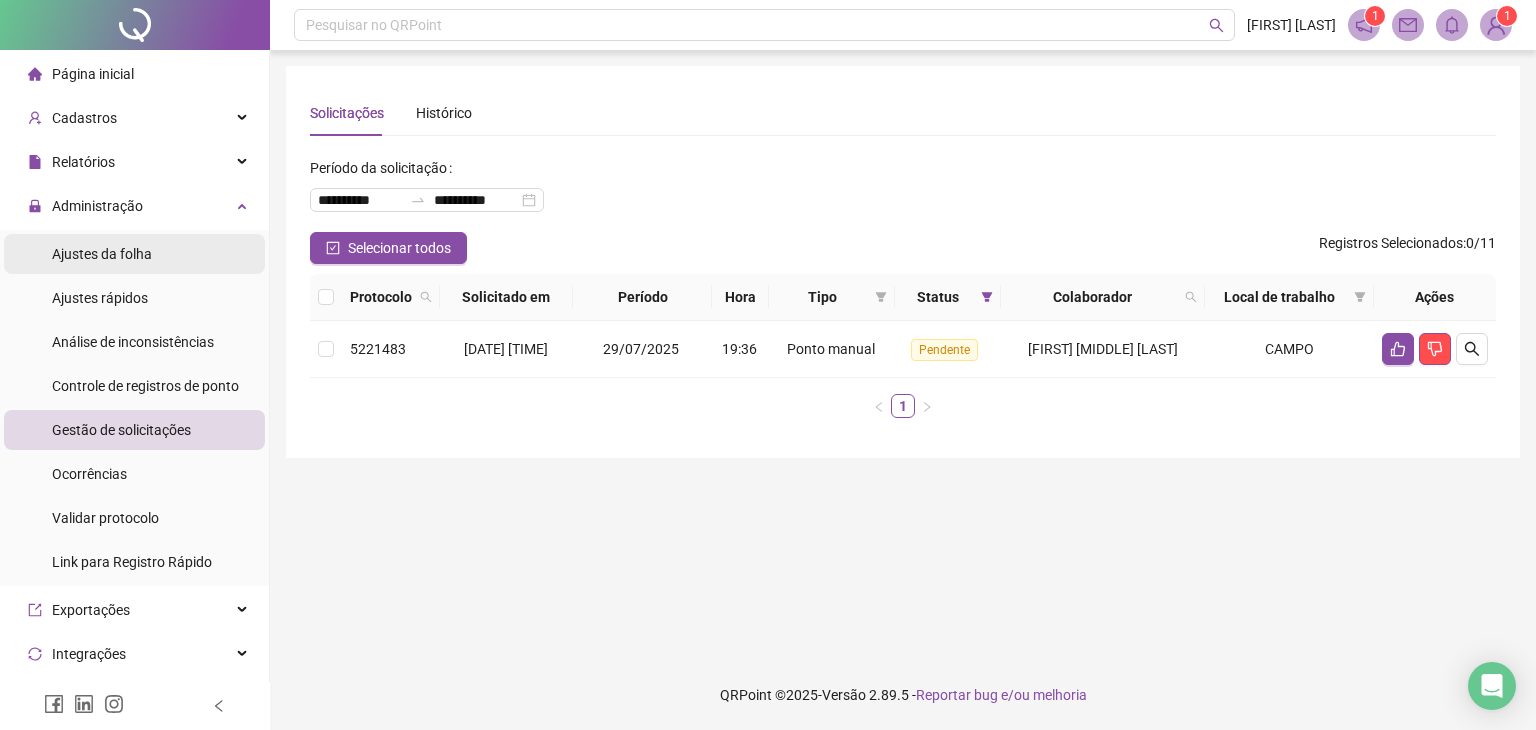 click on "Ajustes da folha" at bounding box center (134, 254) 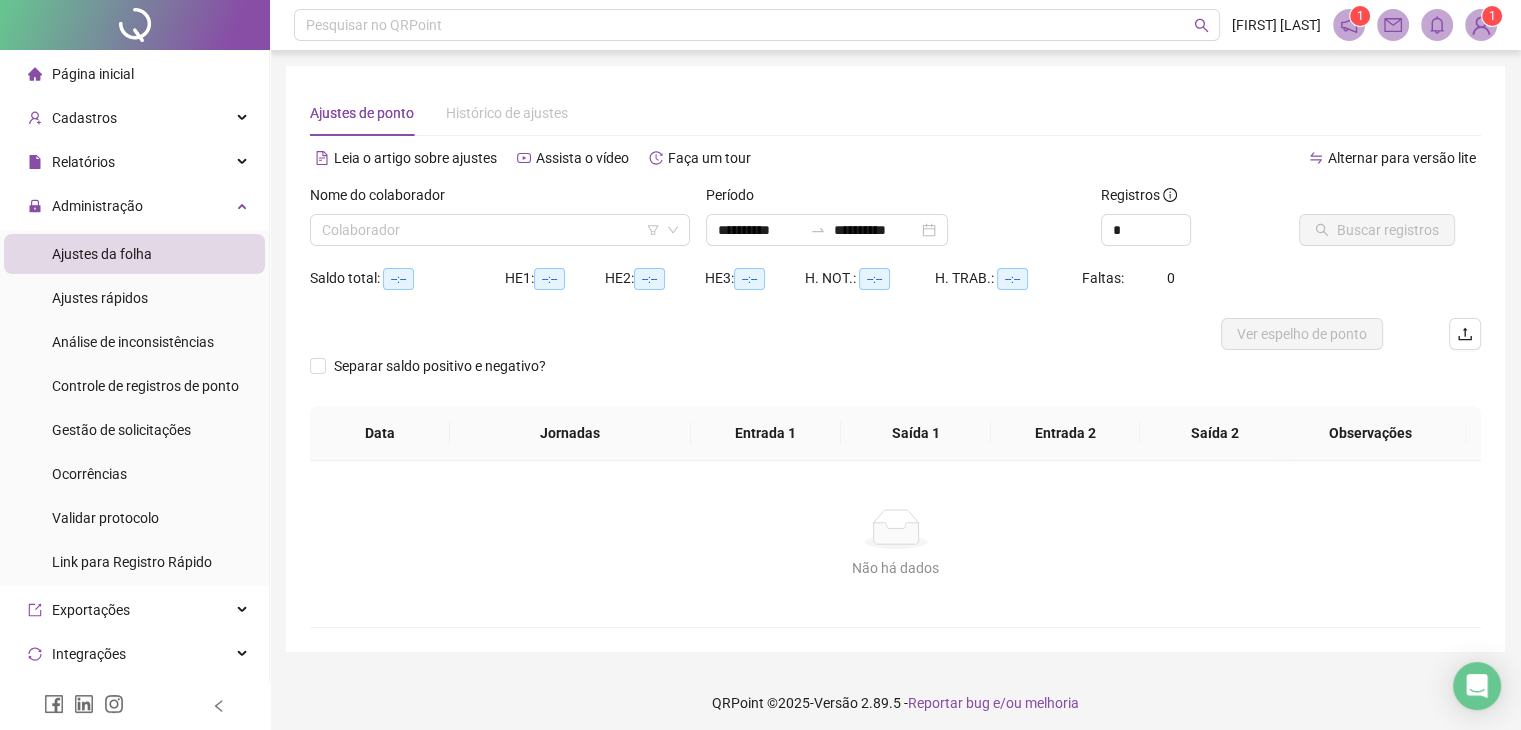 click on "Nome do colaborador" at bounding box center [500, 199] 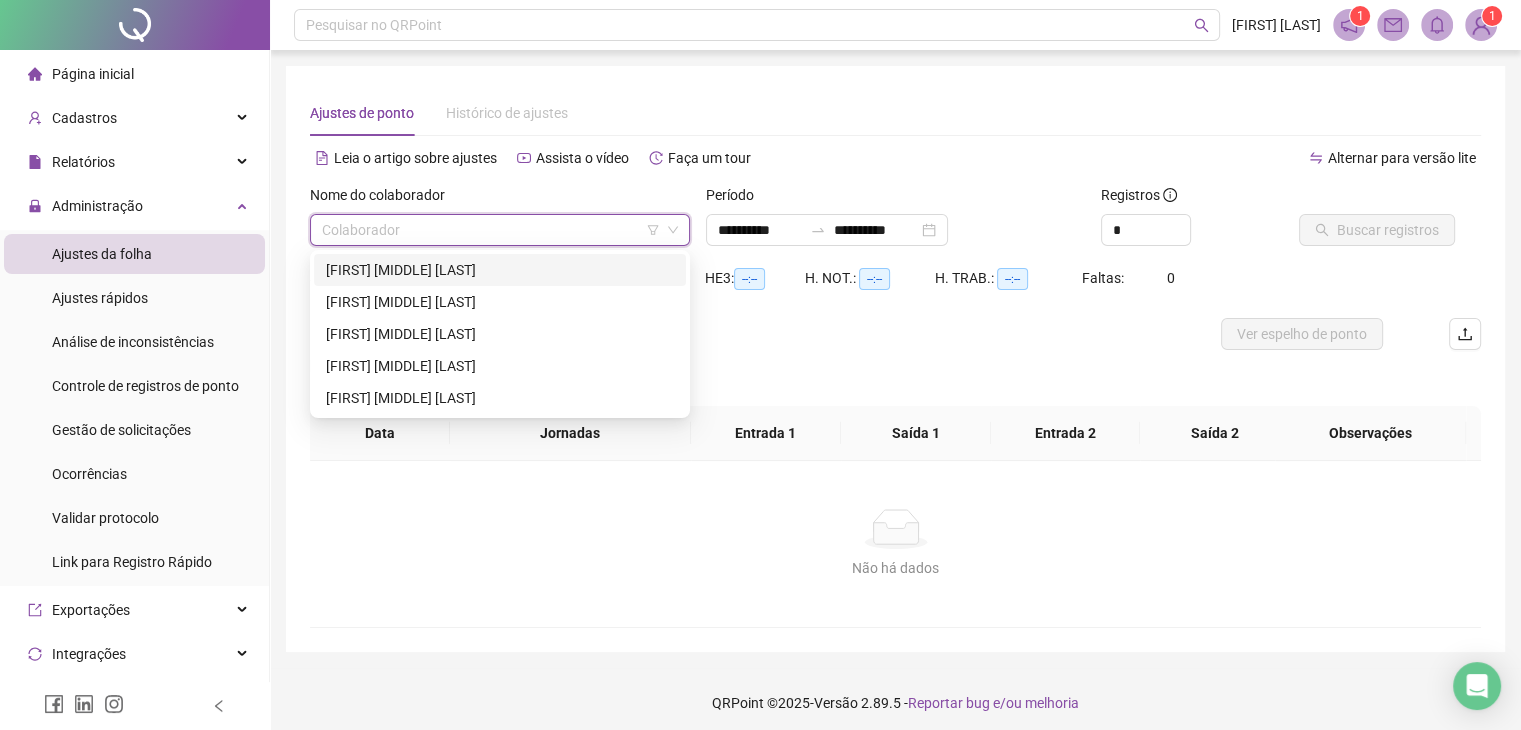 click at bounding box center (491, 230) 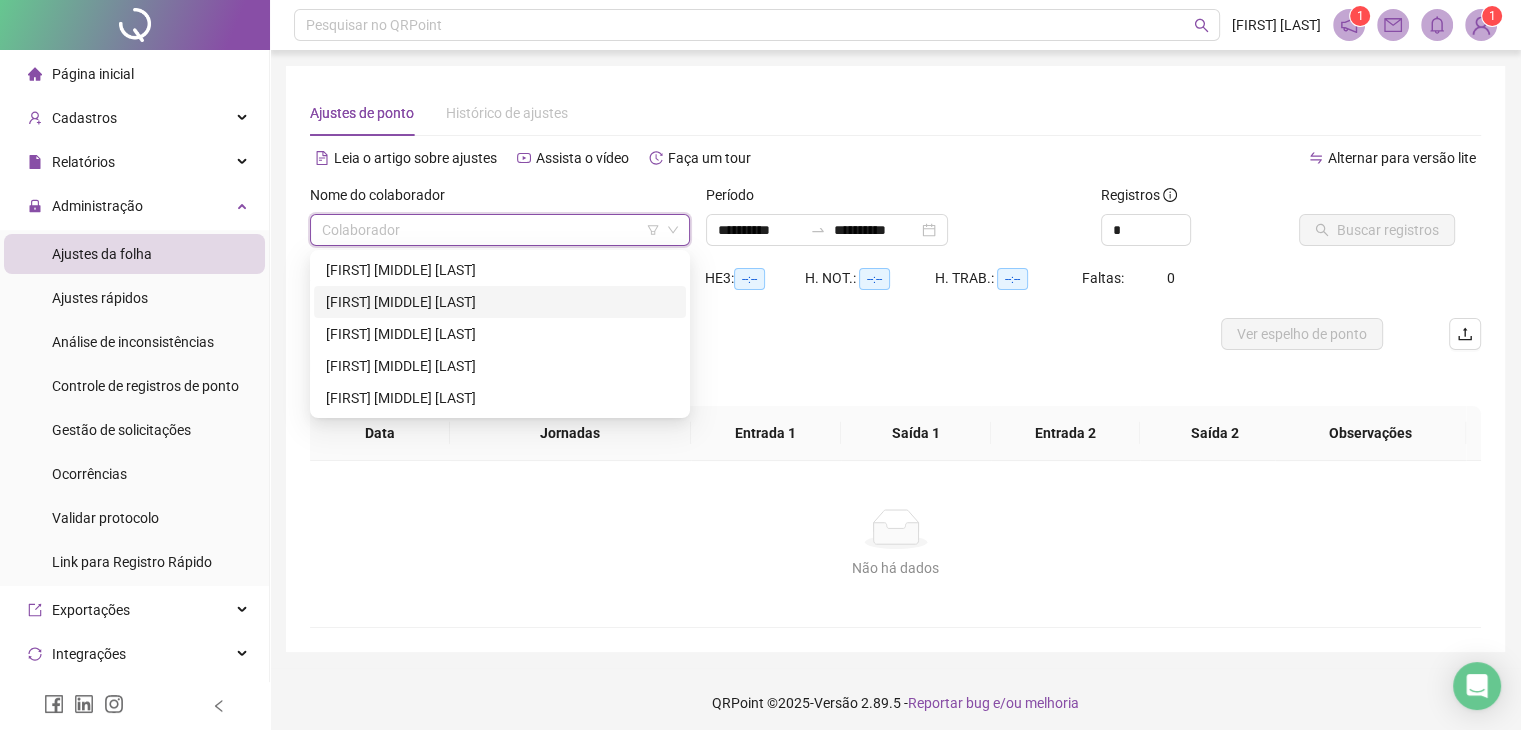 click on "[FIRST] [LAST]" at bounding box center [500, 302] 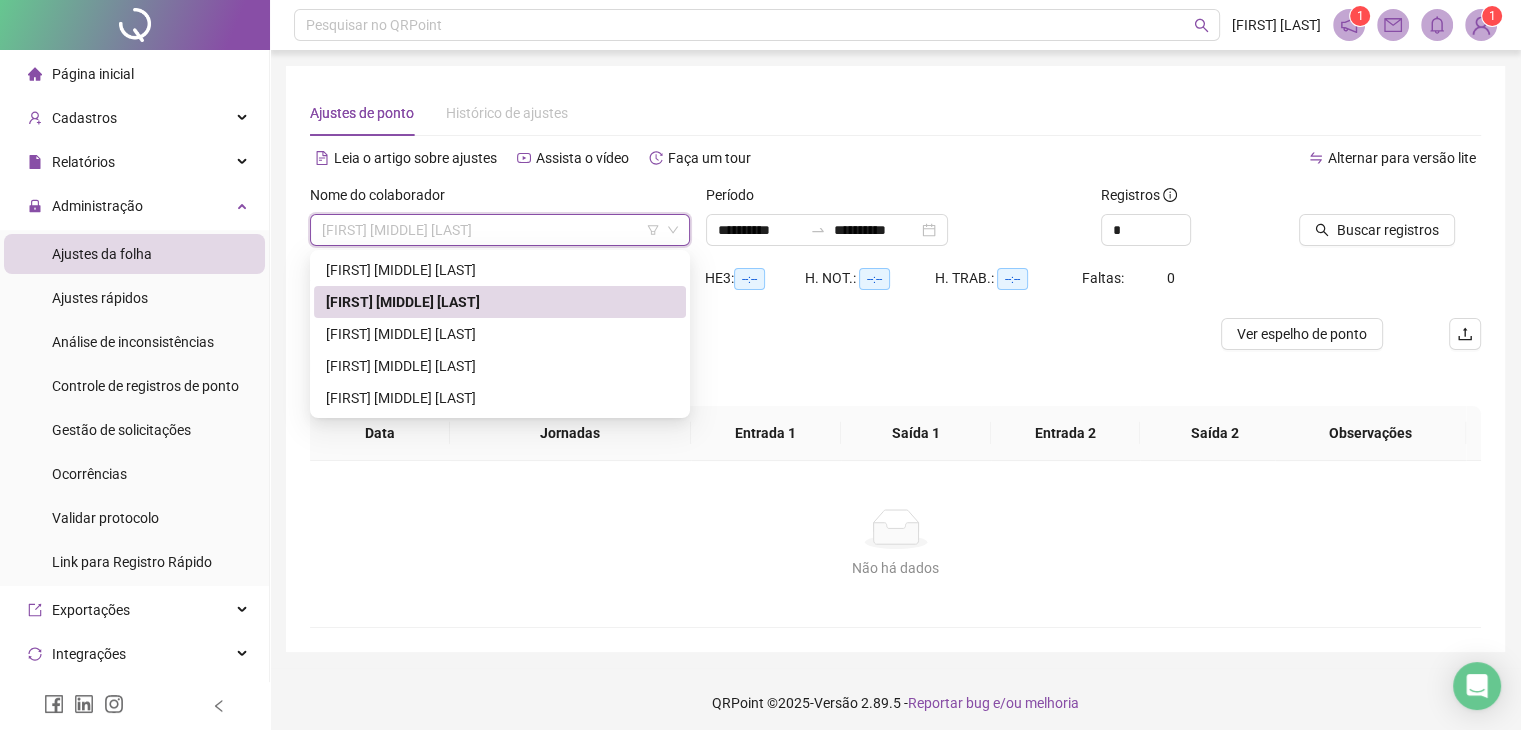 click on "[FIRST] [LAST]" at bounding box center (500, 230) 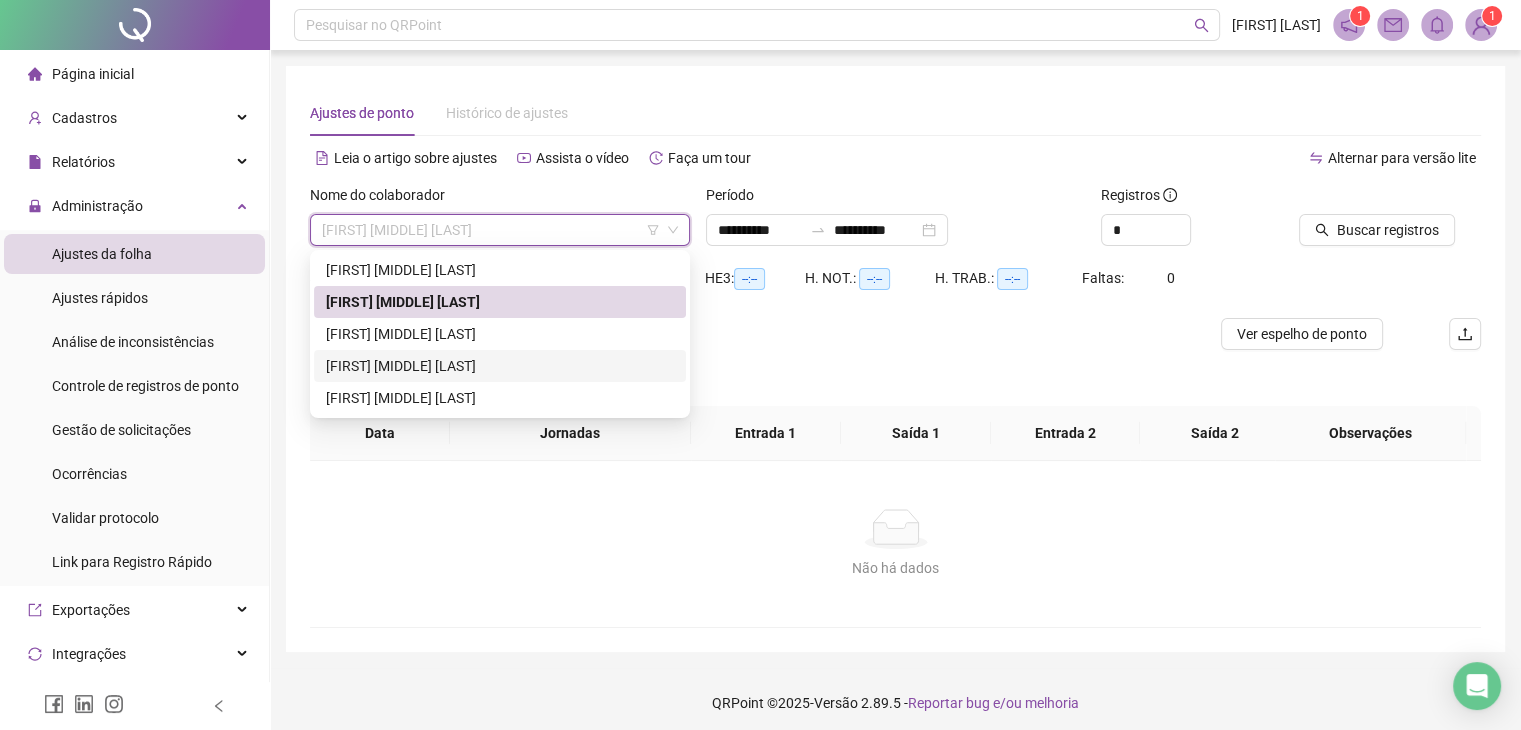 click on "[FIRST] [LAST]" at bounding box center (500, 366) 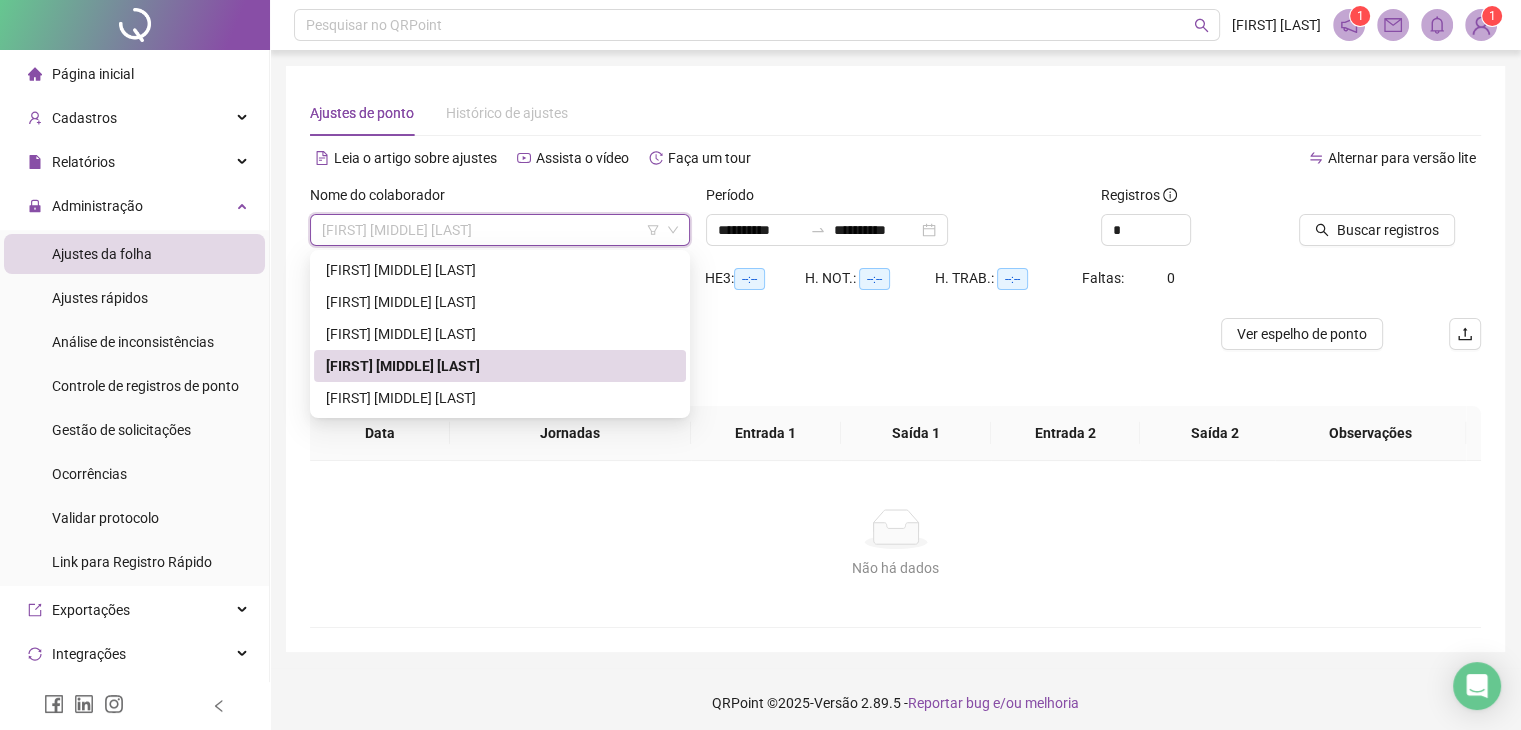 click on "[FIRST] [LAST]" at bounding box center [500, 230] 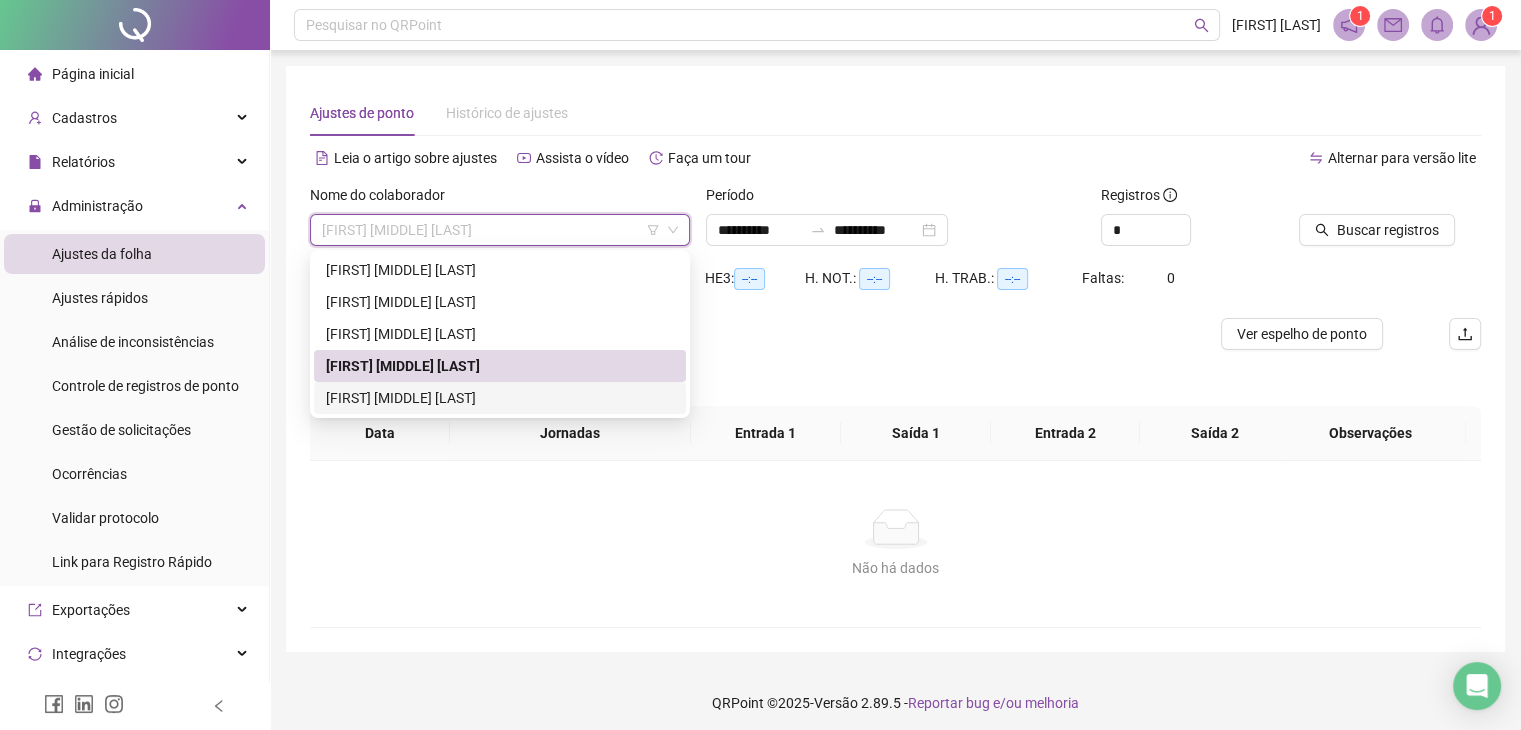 click on "[FIRST] [LAST]" at bounding box center (500, 398) 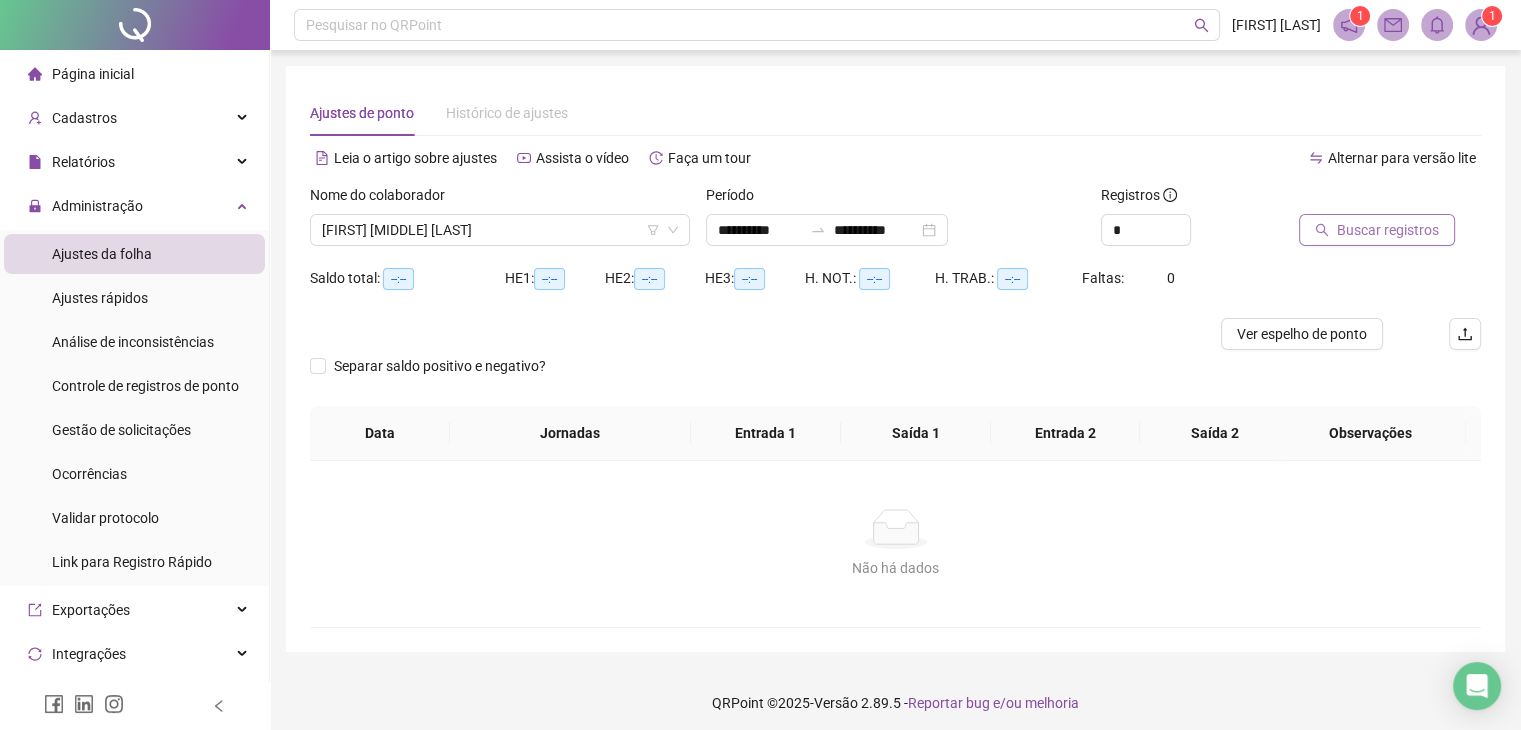 click on "Buscar registros" at bounding box center [1377, 230] 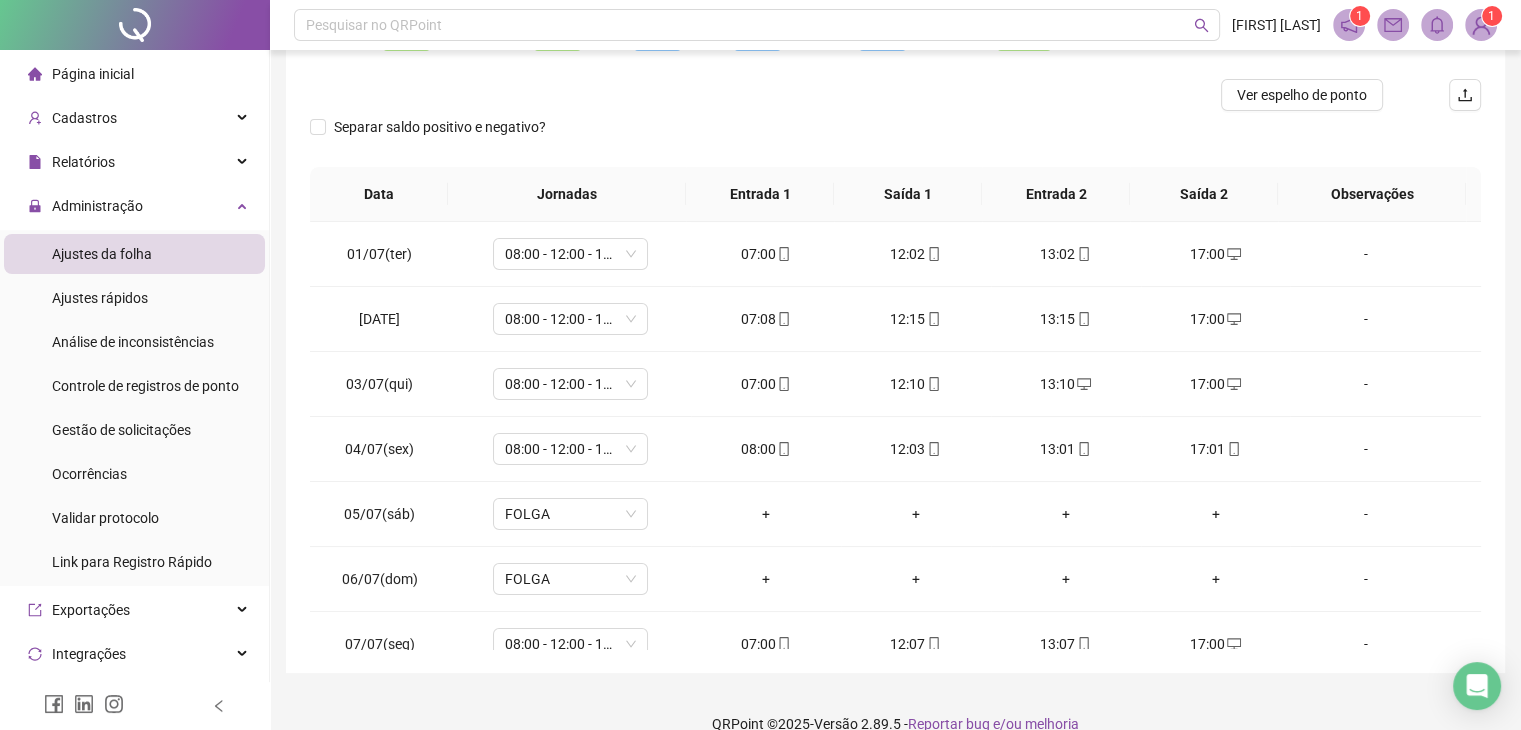 scroll, scrollTop: 268, scrollLeft: 0, axis: vertical 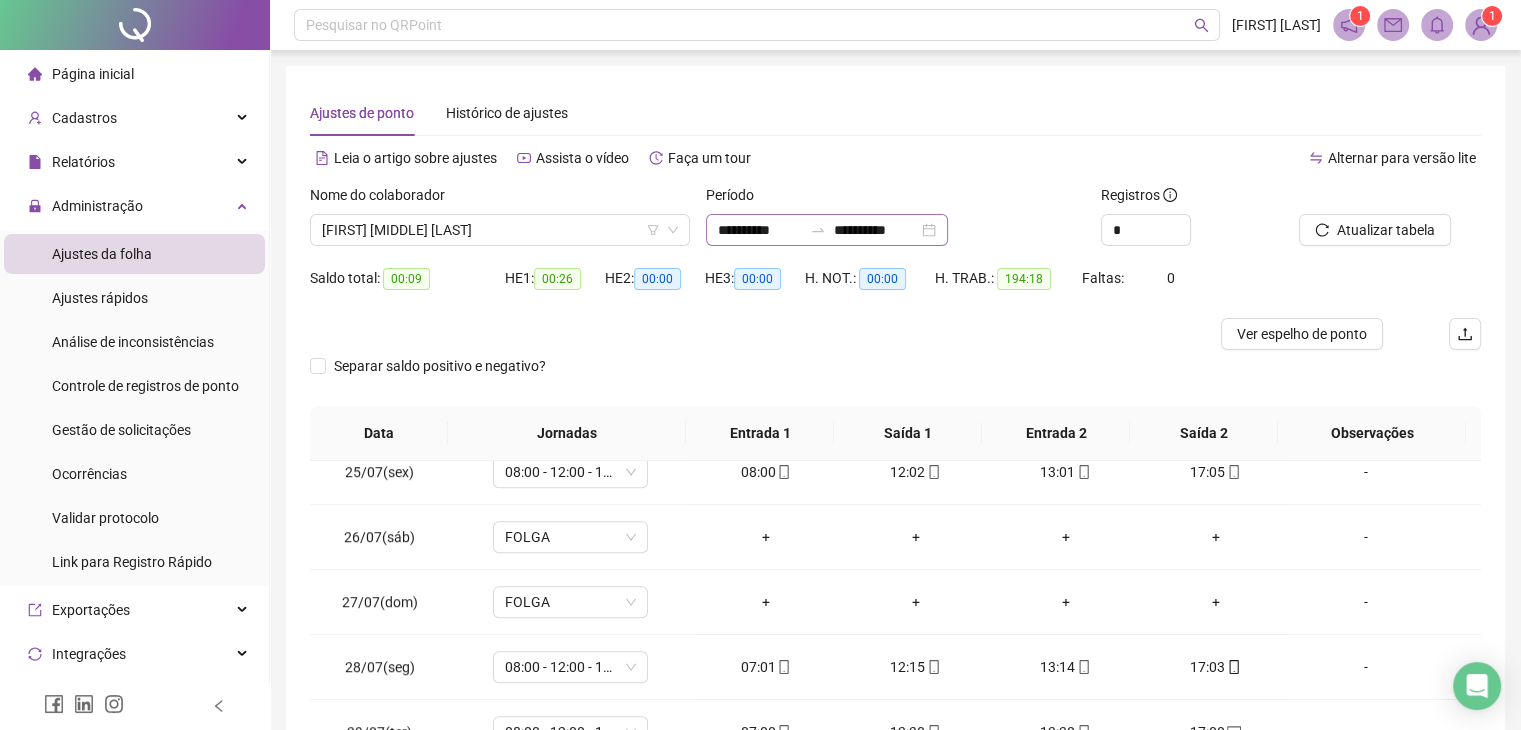 click on "**********" at bounding box center [827, 230] 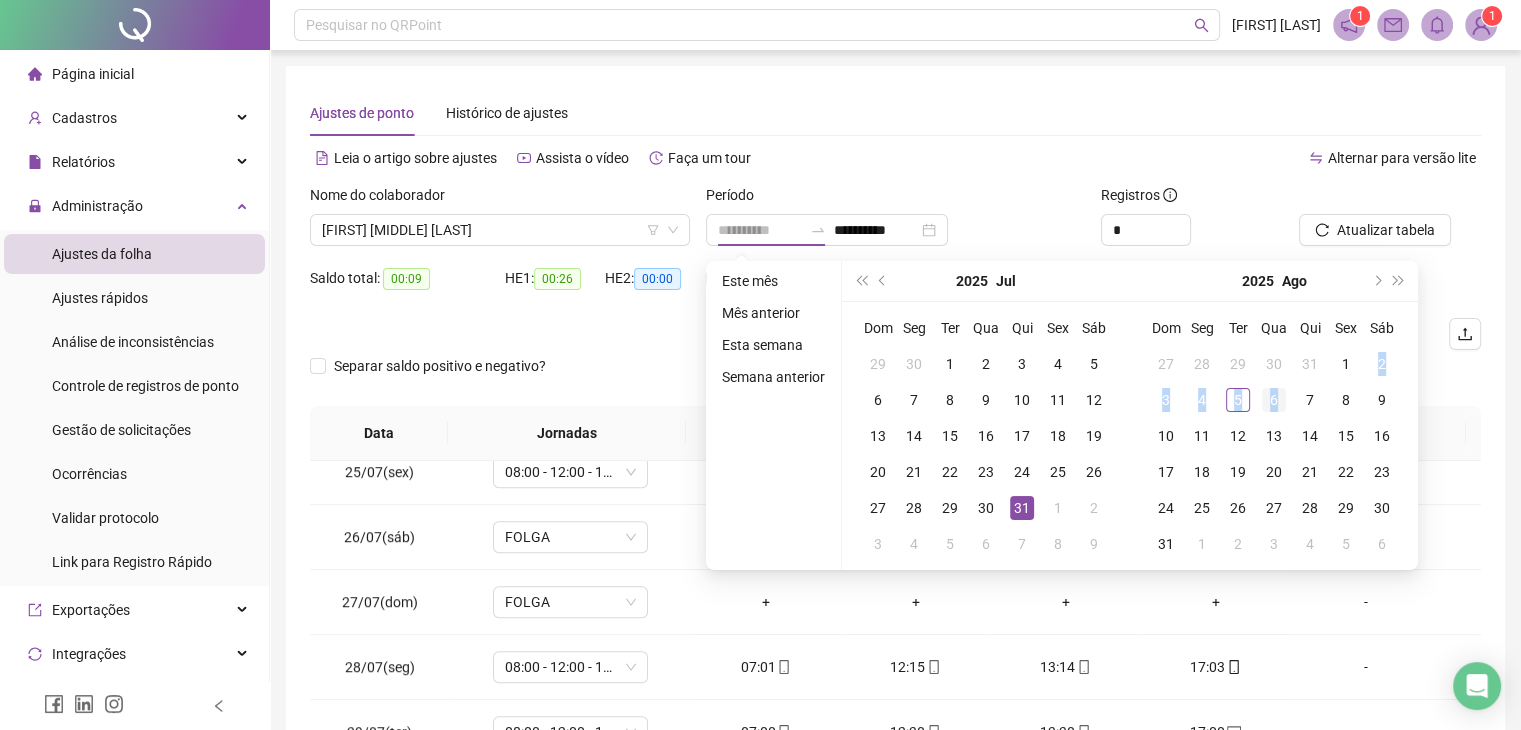 drag, startPoint x: 1350, startPoint y: 356, endPoint x: 1271, endPoint y: 414, distance: 98.005104 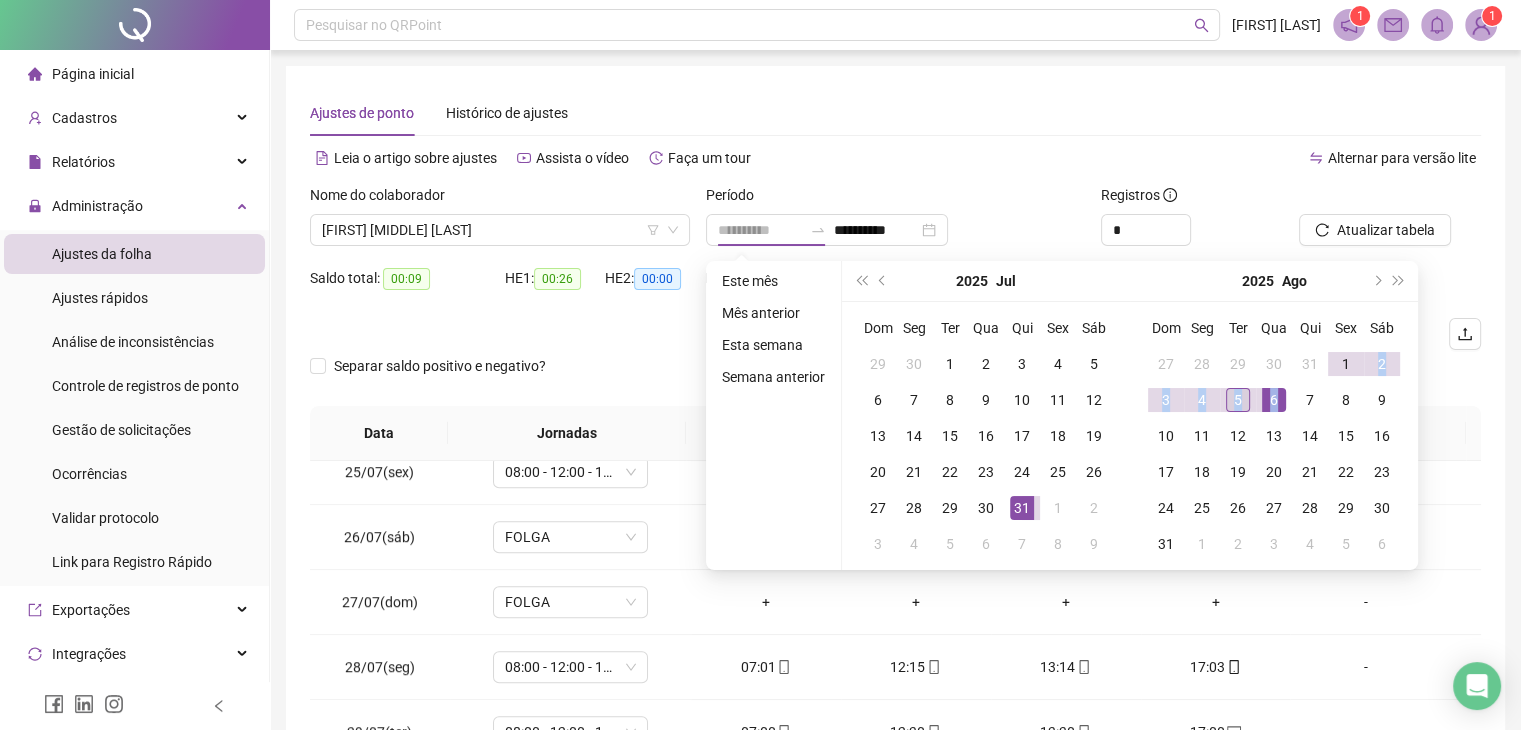 type on "**********" 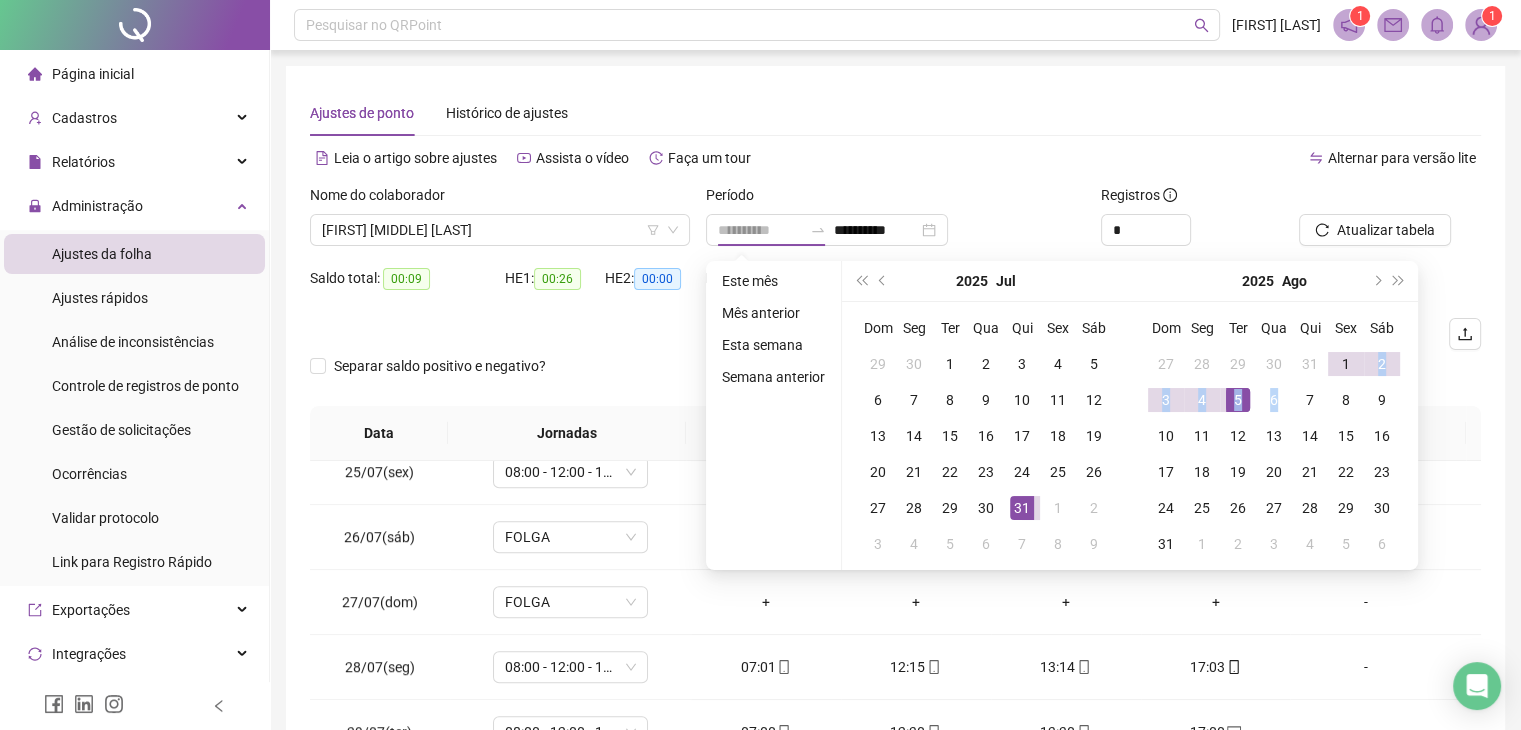click on "5" at bounding box center [1238, 400] 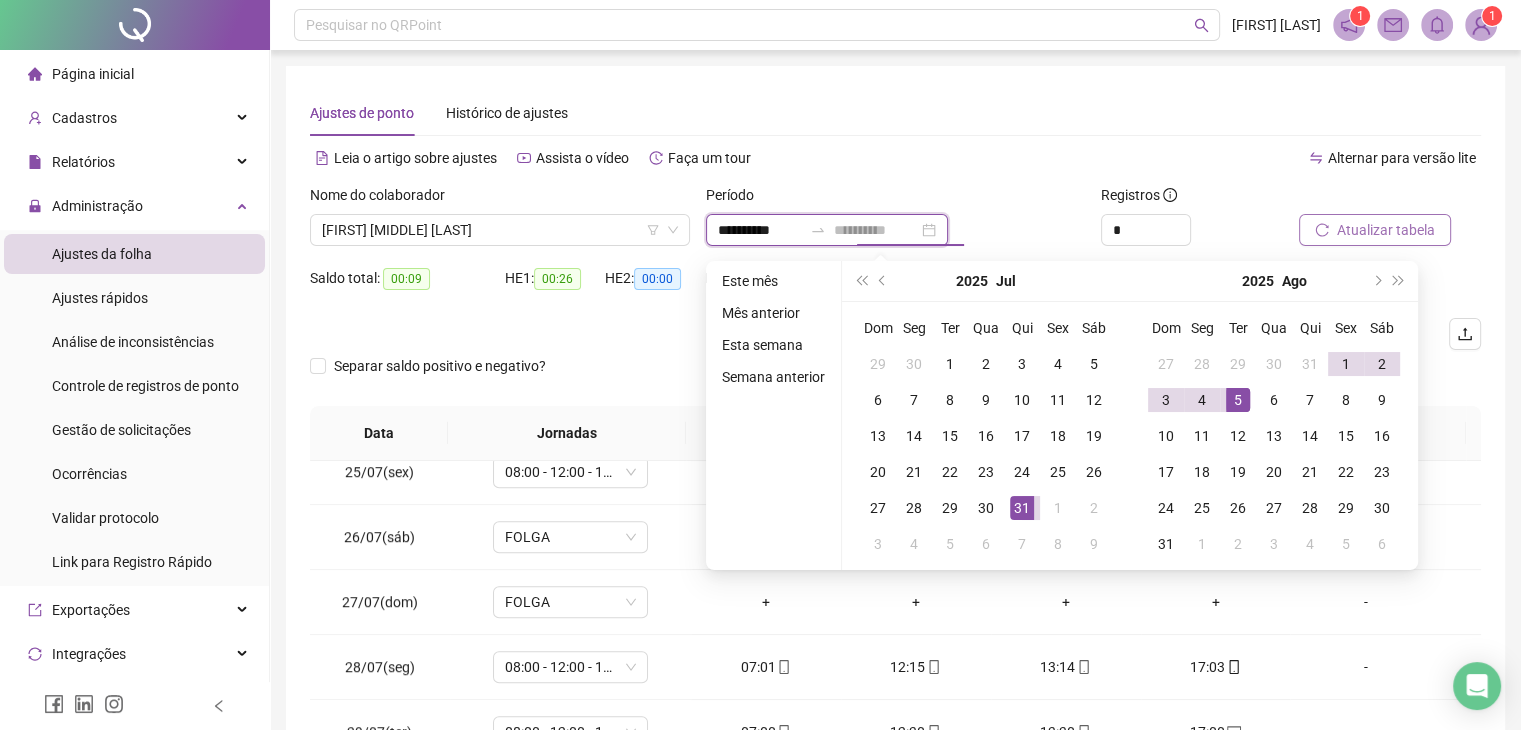 type on "**********" 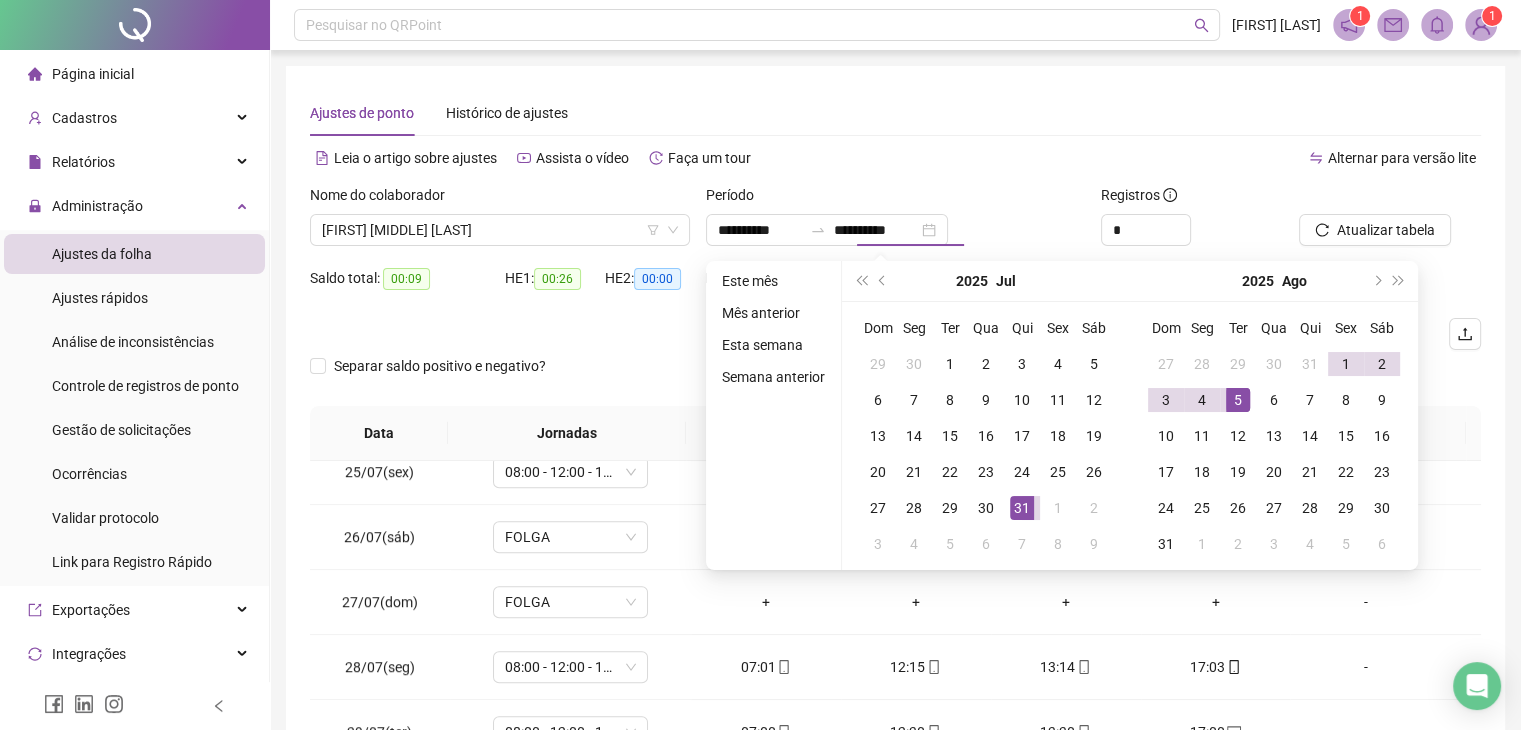 type on "**********" 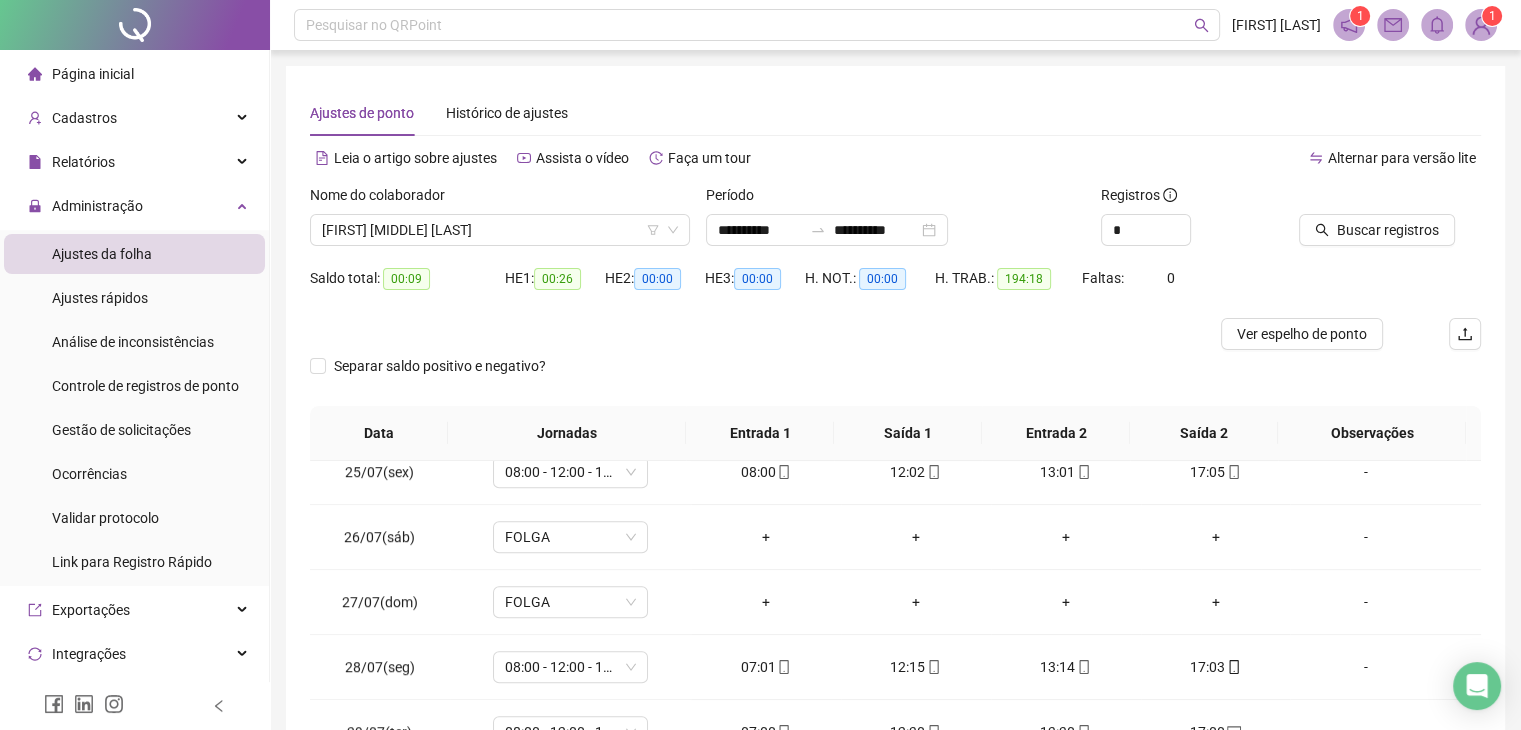 click on "Buscar registros" at bounding box center [1390, 223] 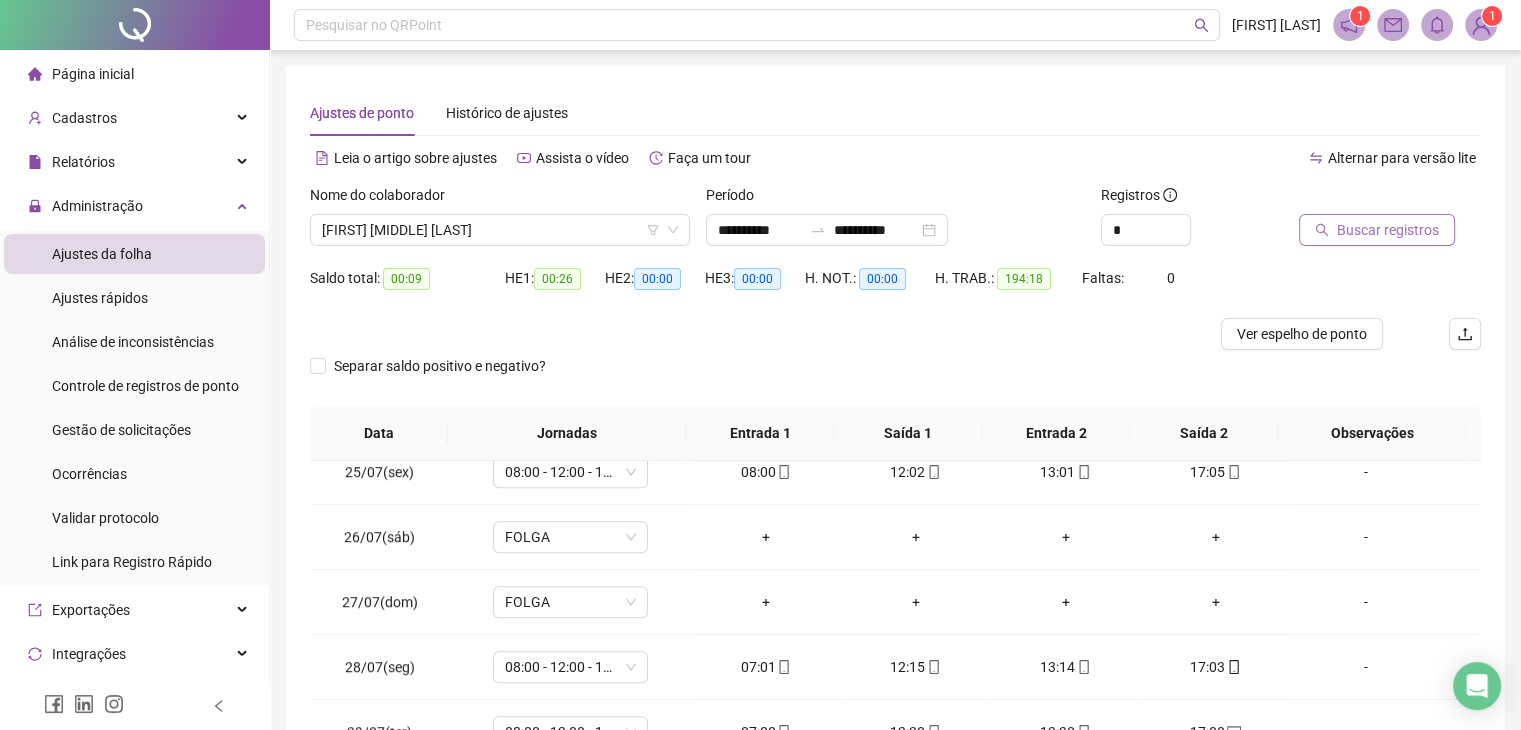 click on "Buscar registros" at bounding box center [1377, 230] 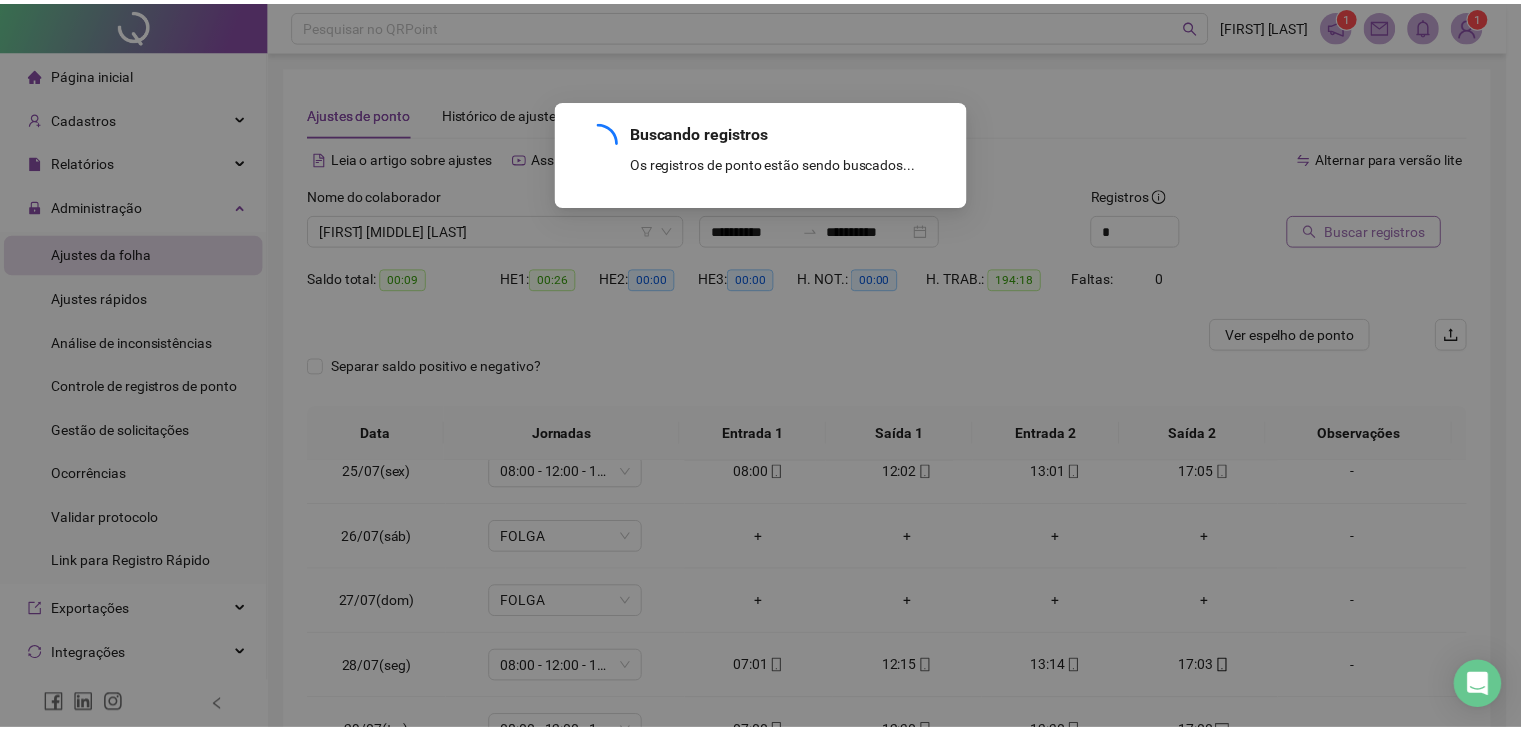 scroll, scrollTop: 0, scrollLeft: 0, axis: both 